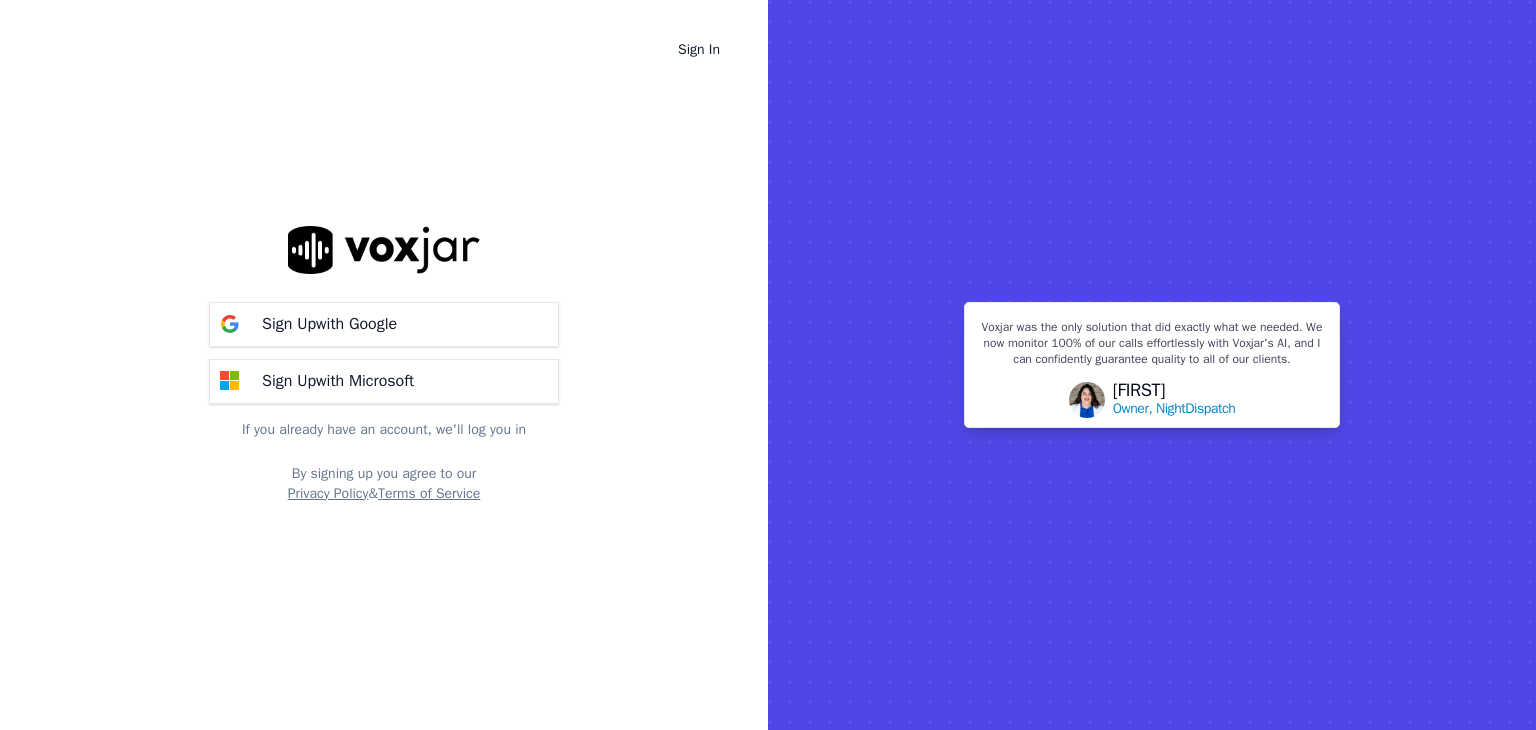 scroll, scrollTop: 0, scrollLeft: 0, axis: both 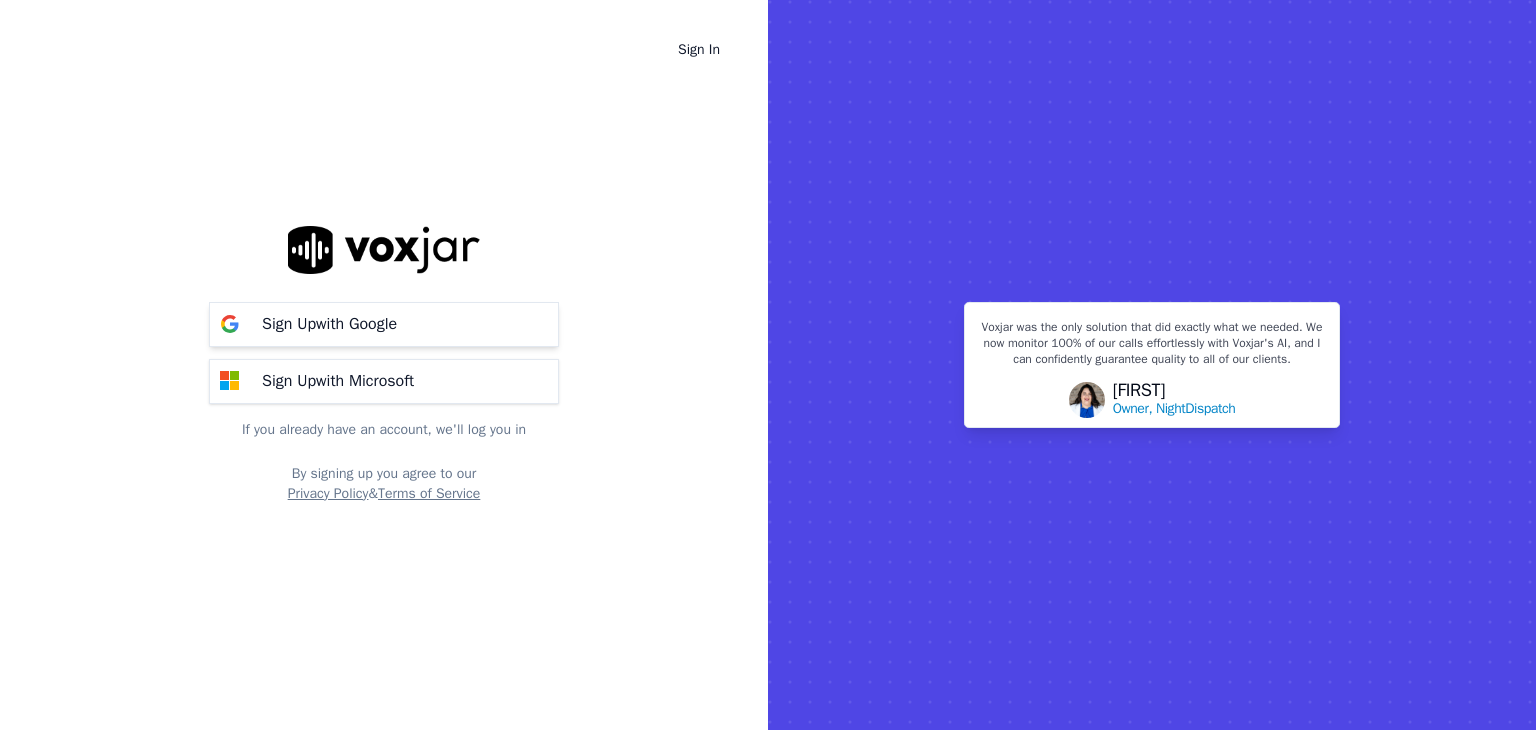 click on "Sign Up  with Google" at bounding box center [329, 324] 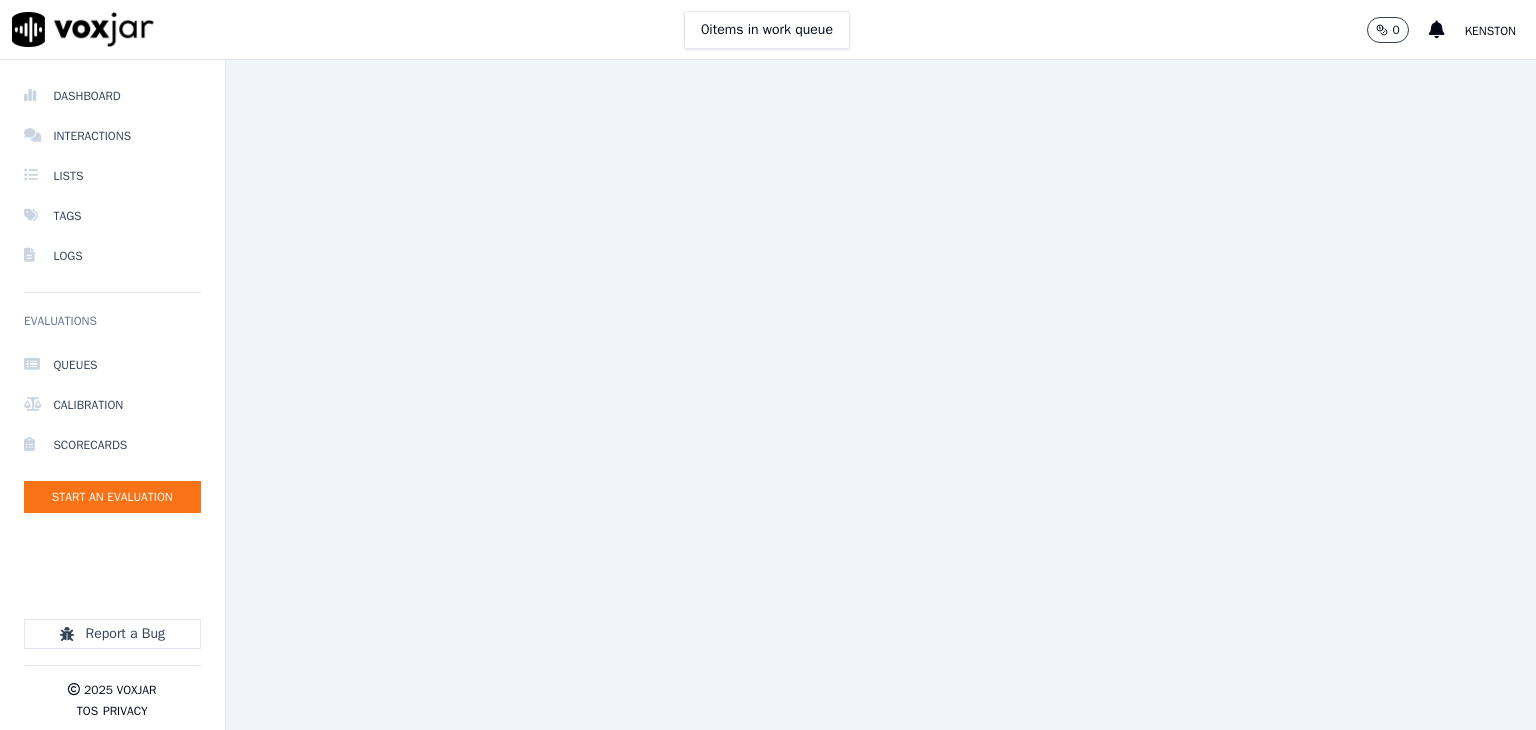 scroll, scrollTop: 0, scrollLeft: 0, axis: both 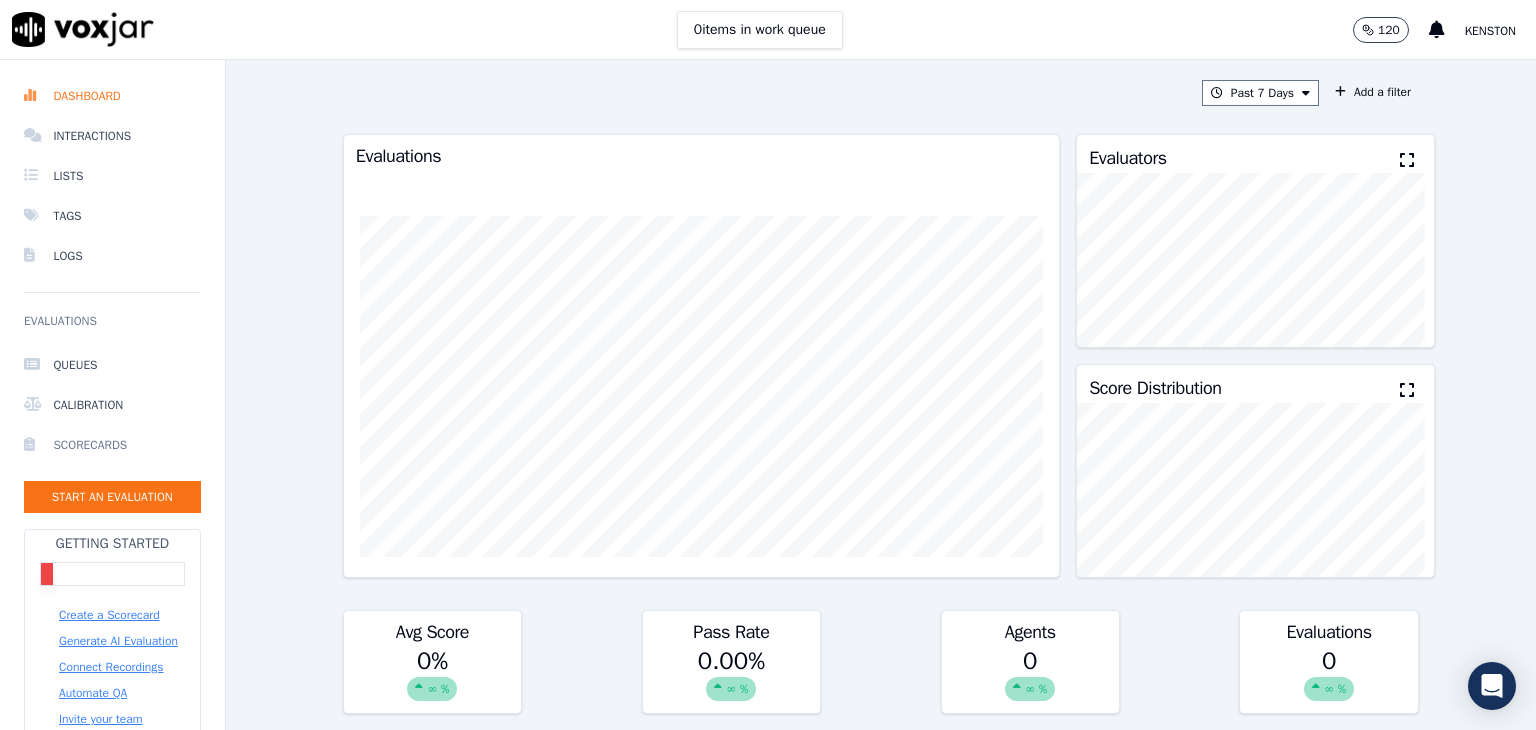 click on "Scorecards" at bounding box center (112, 445) 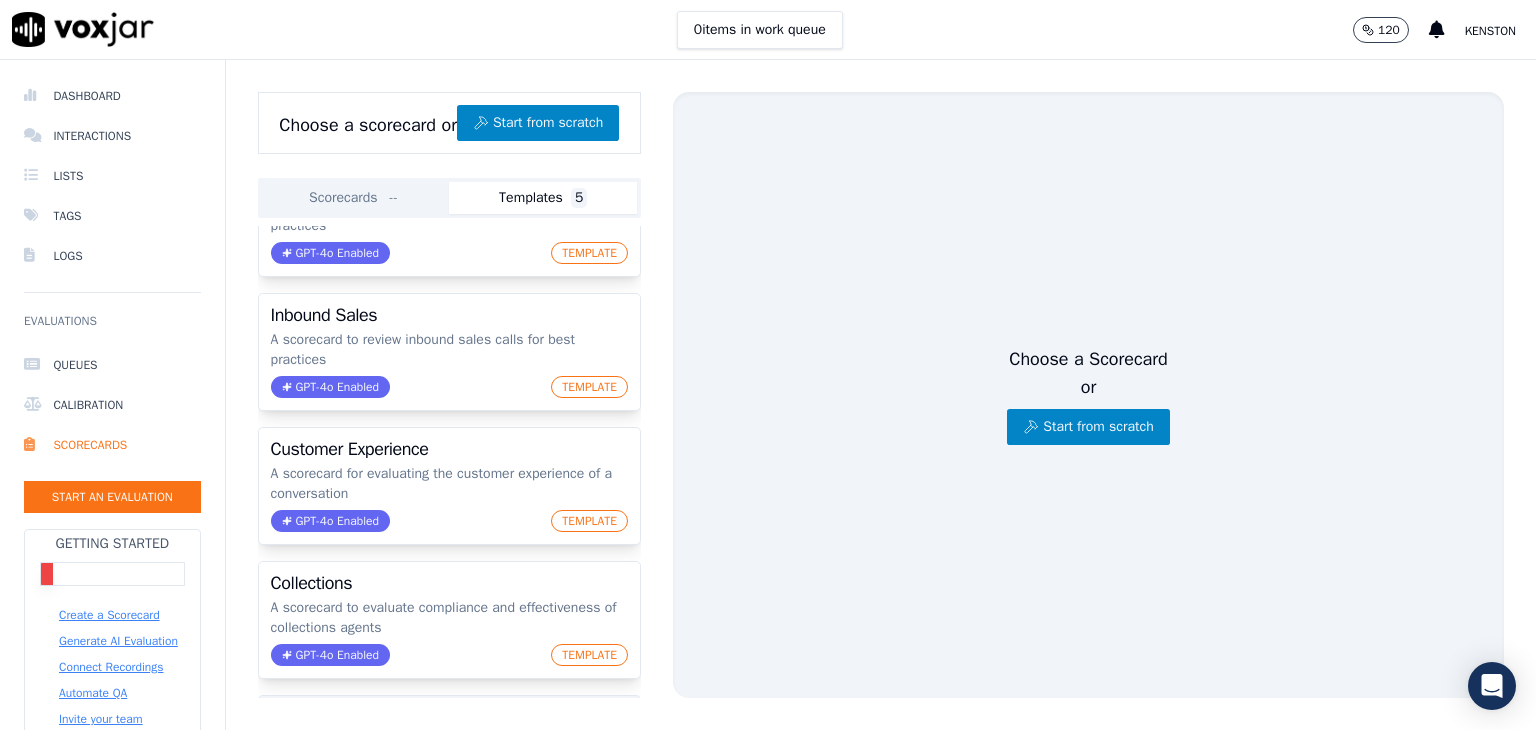 scroll, scrollTop: 0, scrollLeft: 0, axis: both 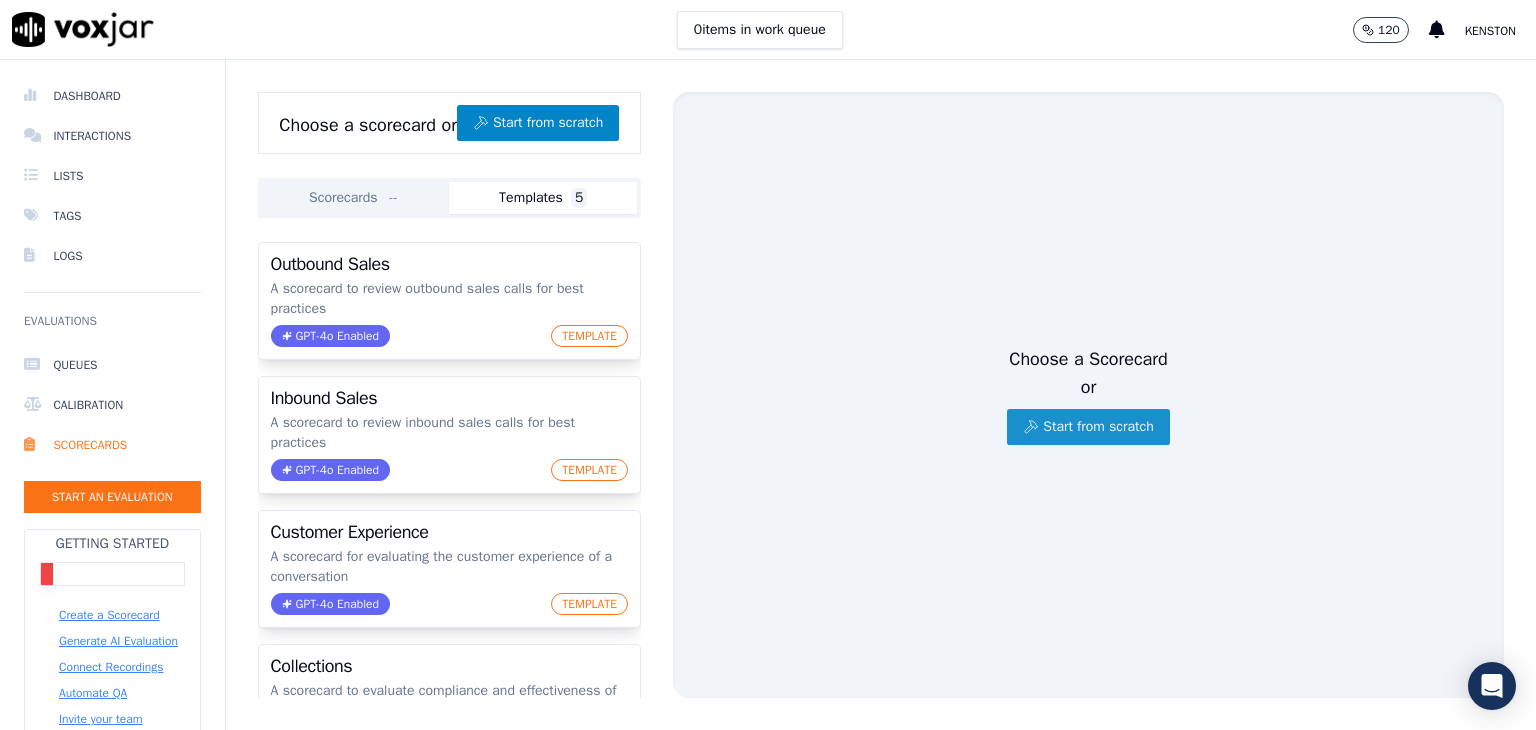 click on "Start from scratch" at bounding box center (1088, 427) 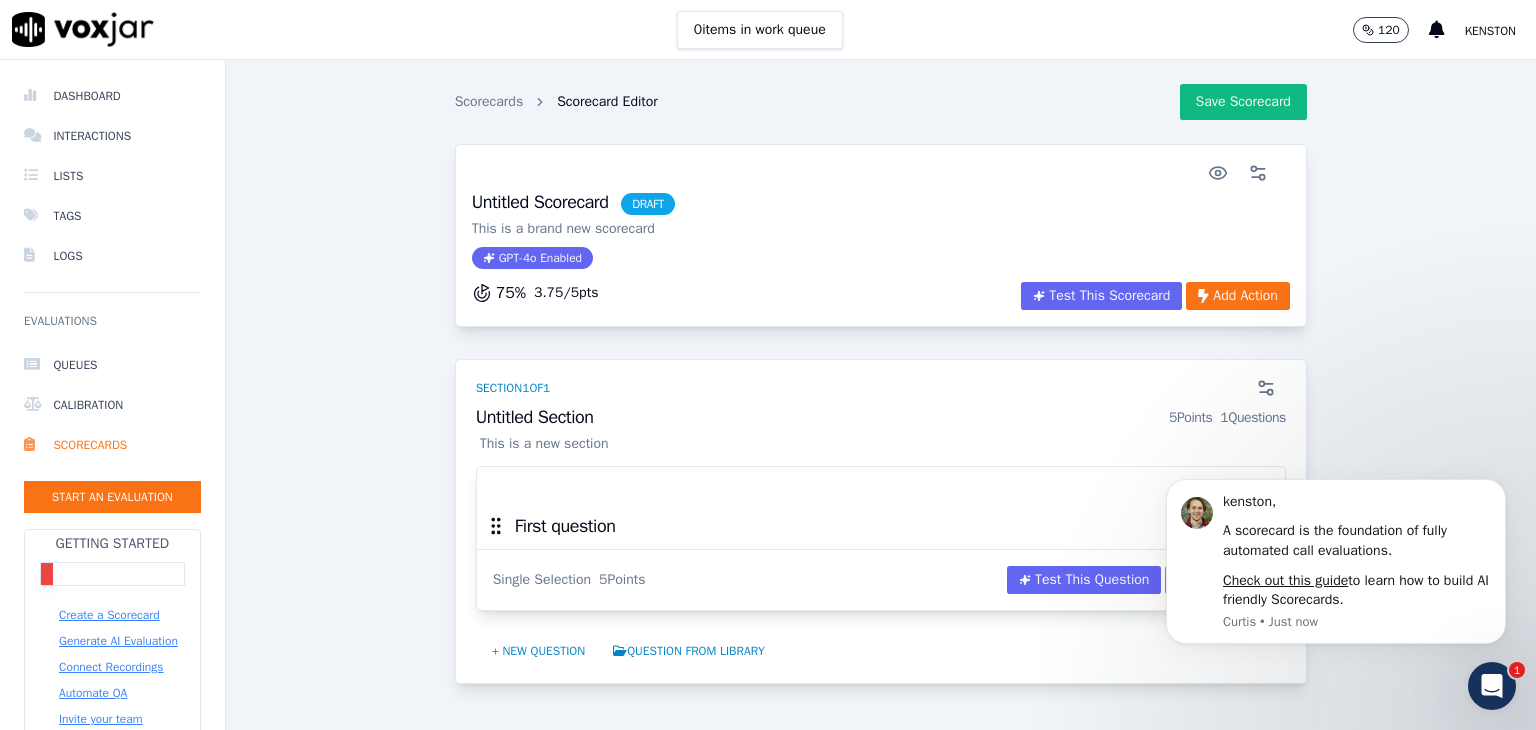 scroll, scrollTop: 0, scrollLeft: 0, axis: both 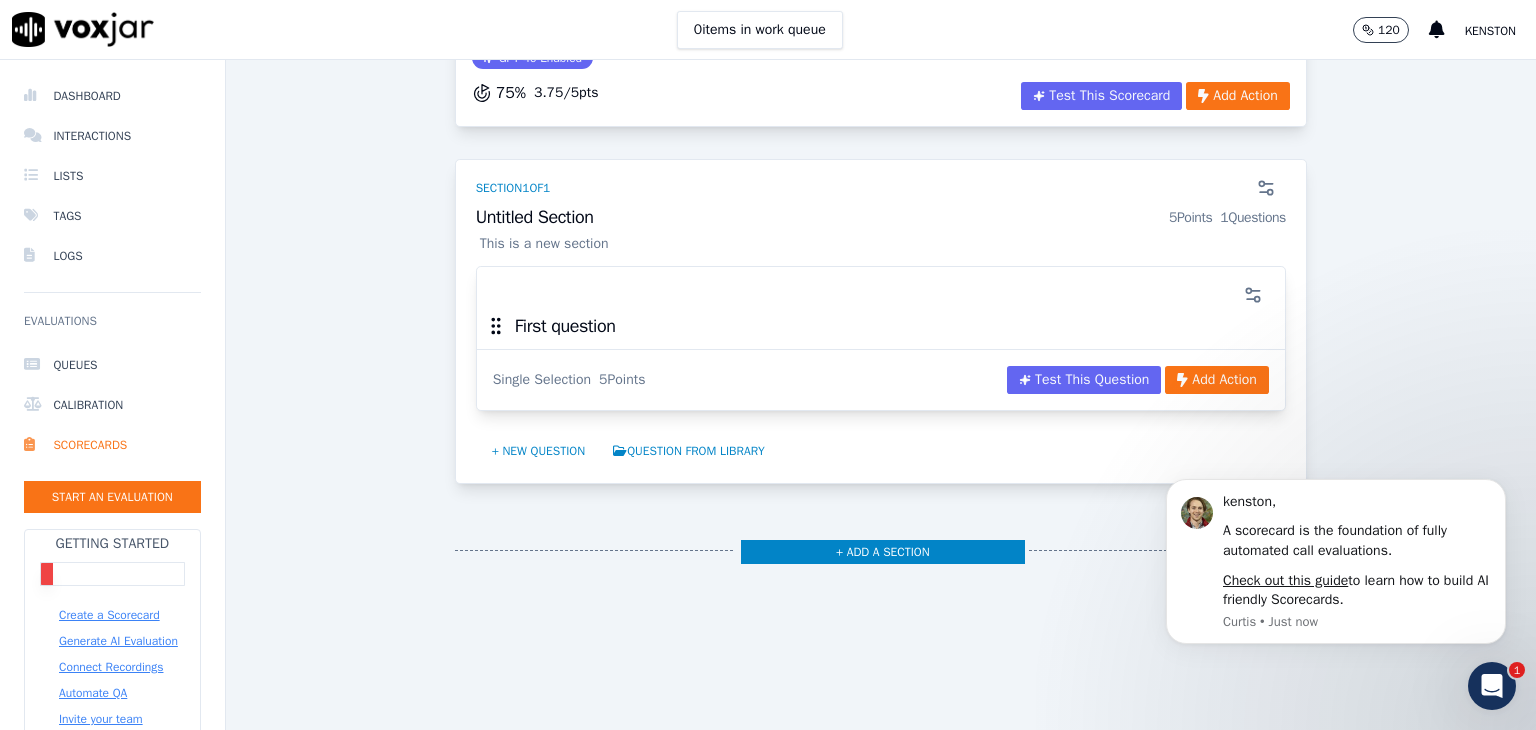 click 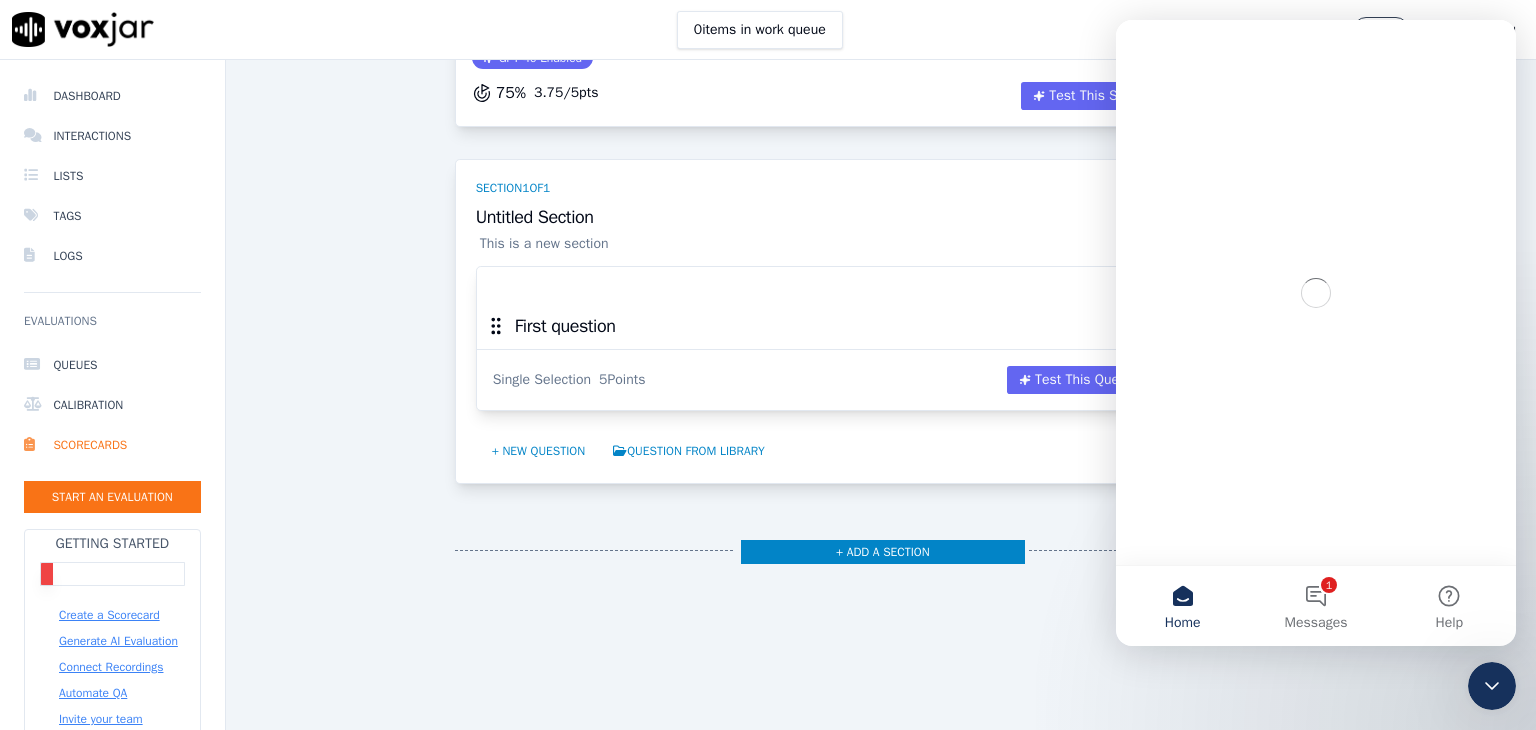 scroll, scrollTop: 0, scrollLeft: 0, axis: both 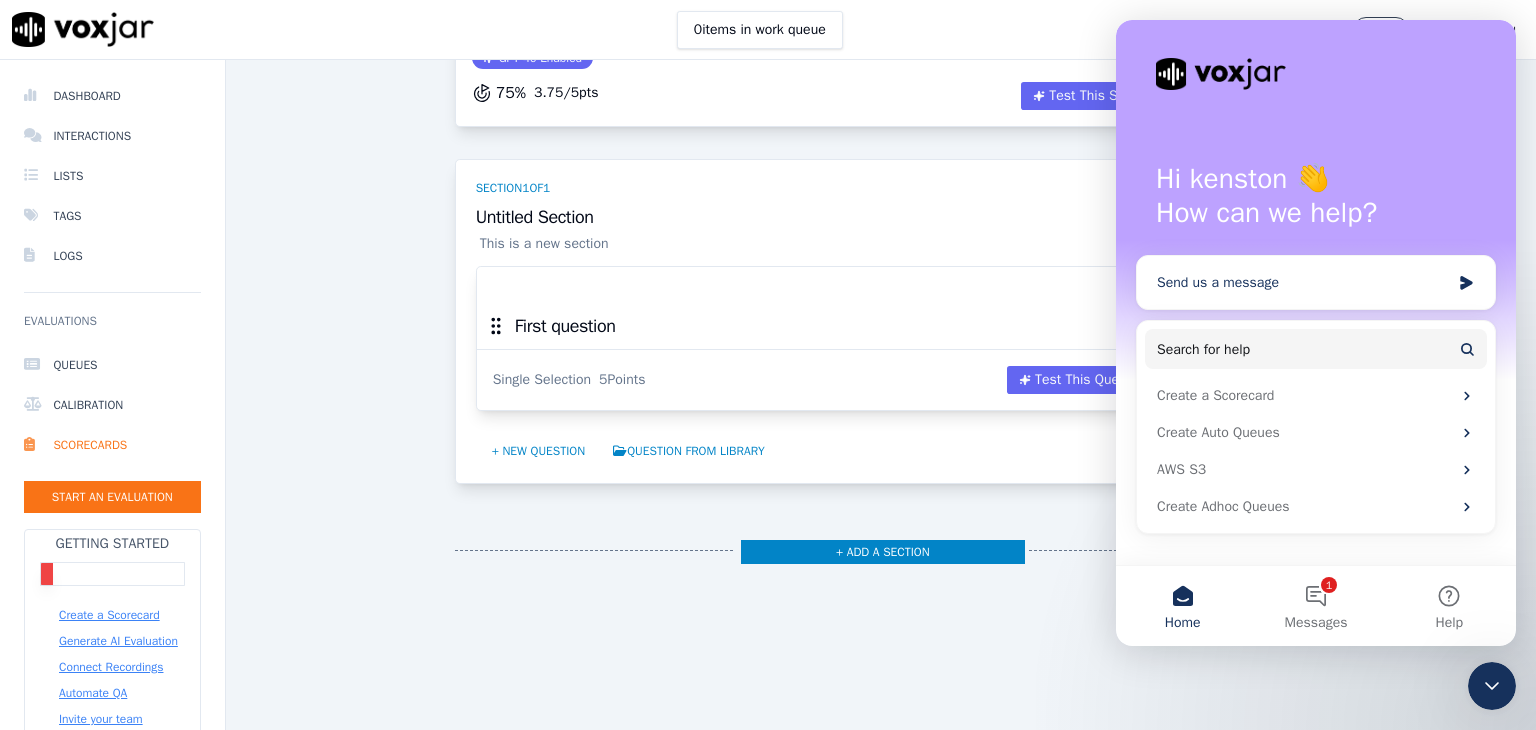 click on "Send us a message" at bounding box center [1303, 282] 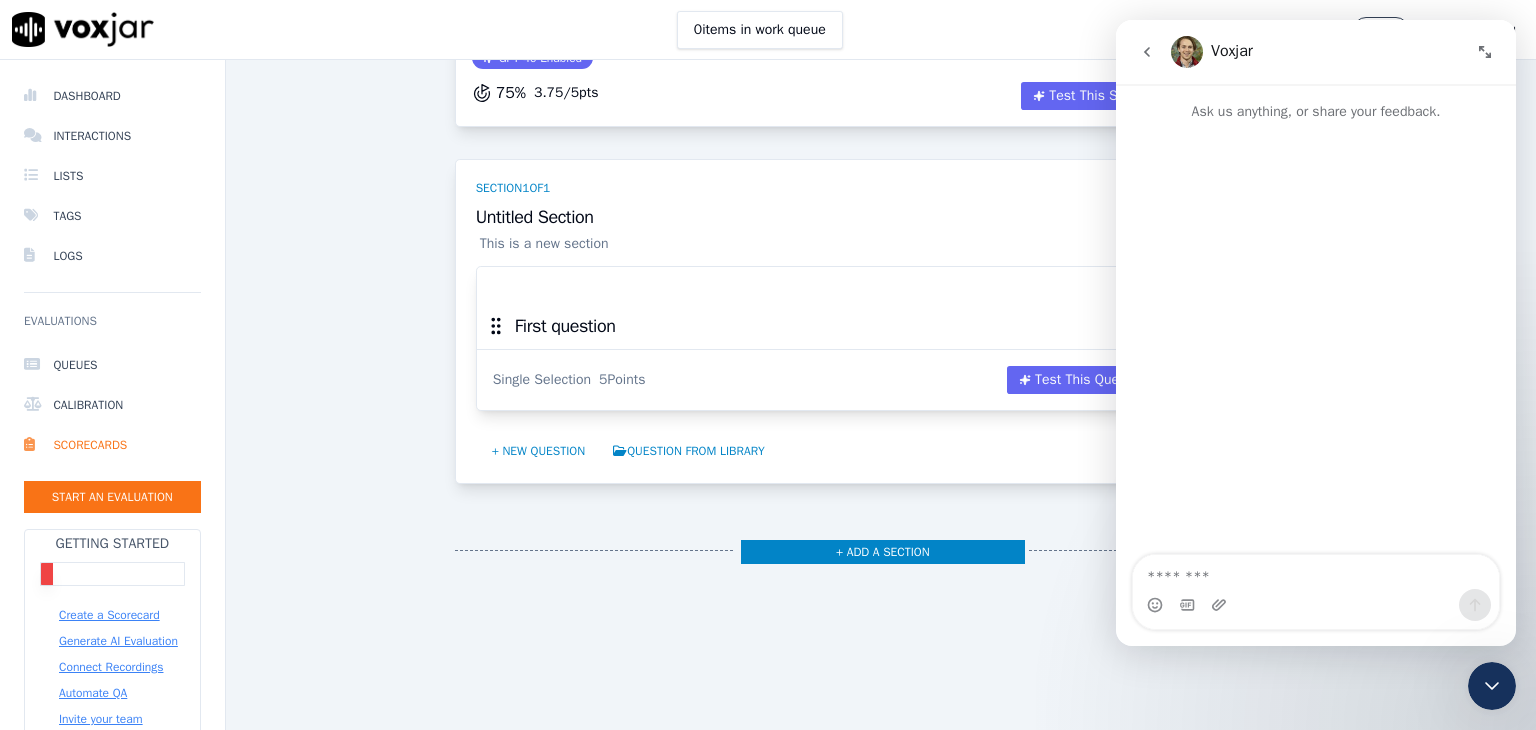 click at bounding box center (1316, 339) 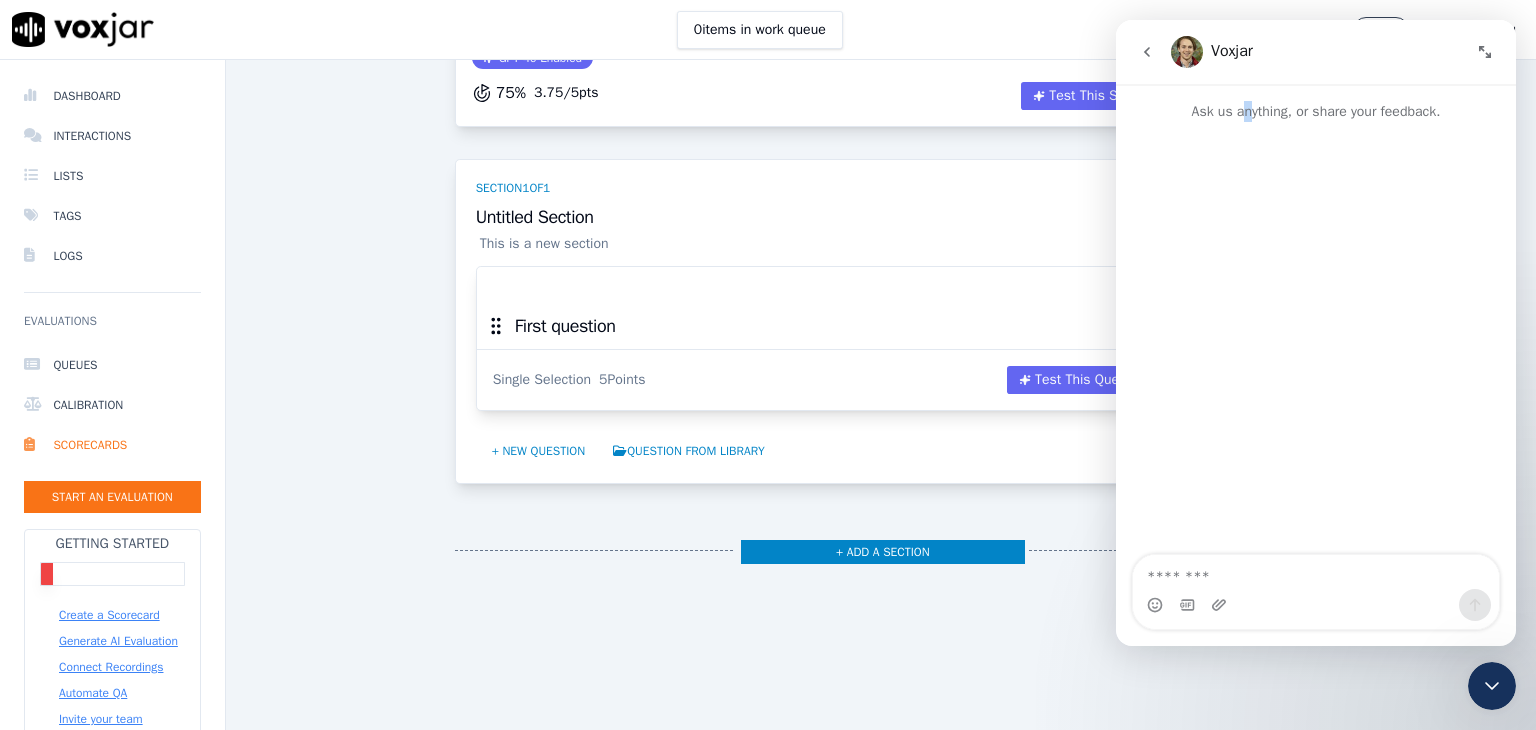 click on "Ask us anything, or share your feedback." at bounding box center [1316, 103] 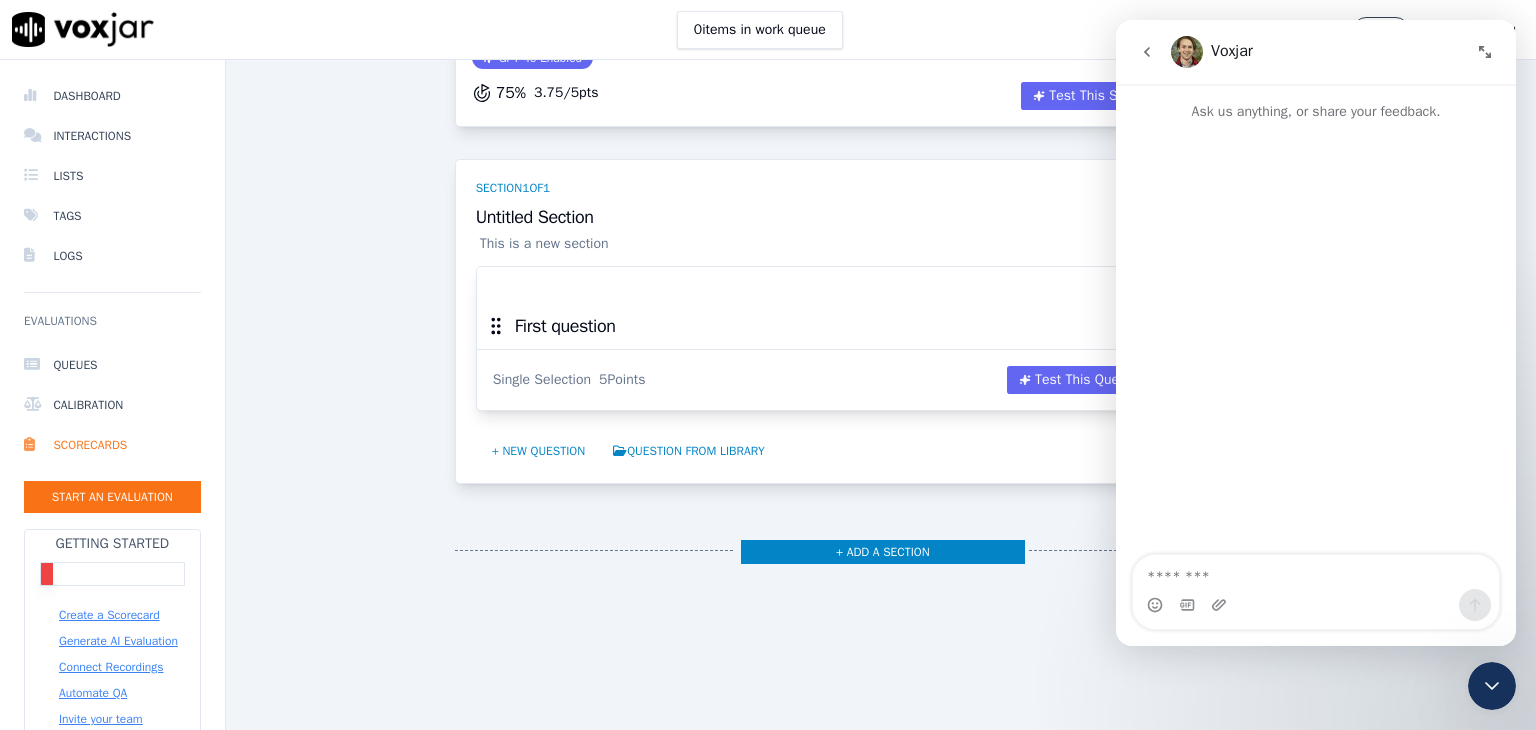 click at bounding box center (1316, 134) 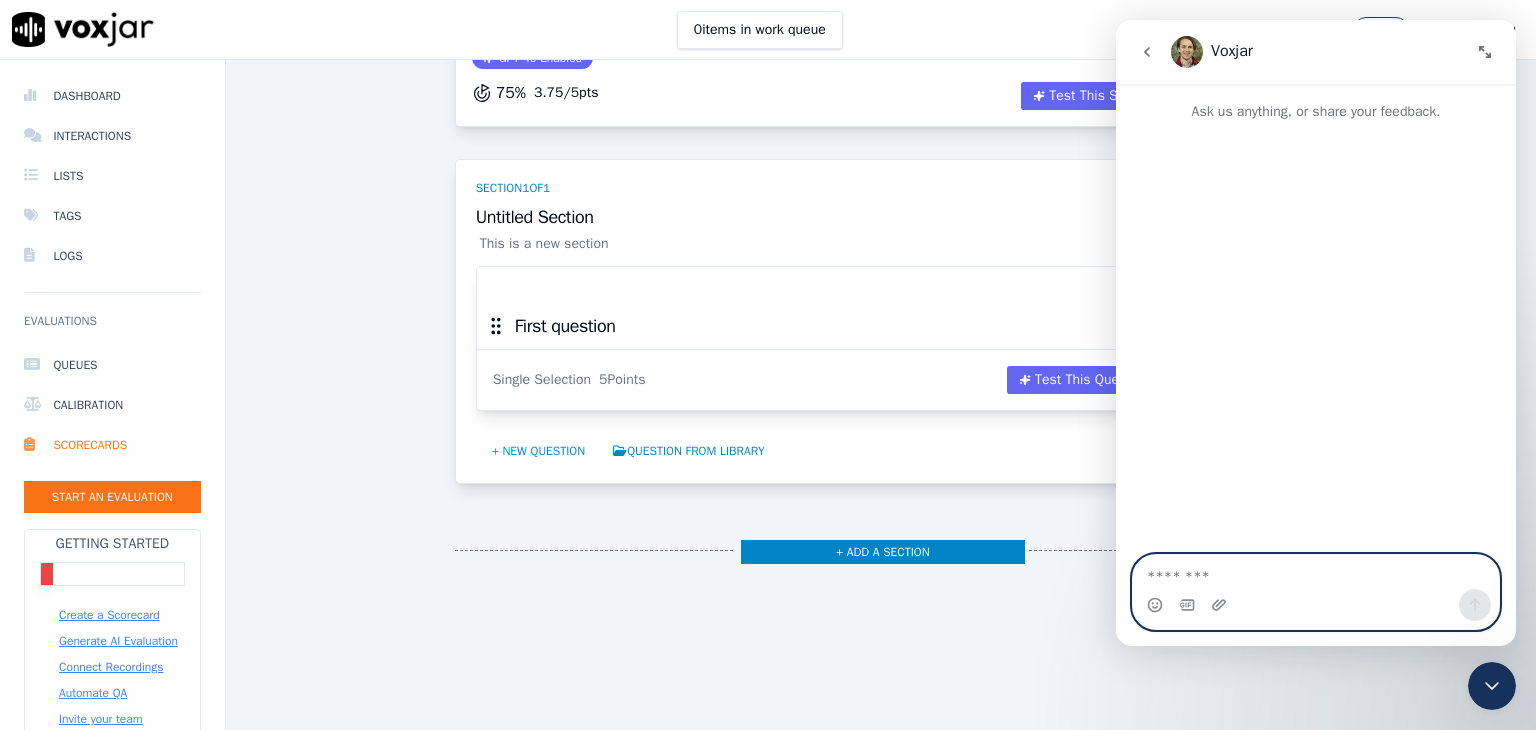 click at bounding box center [1316, 572] 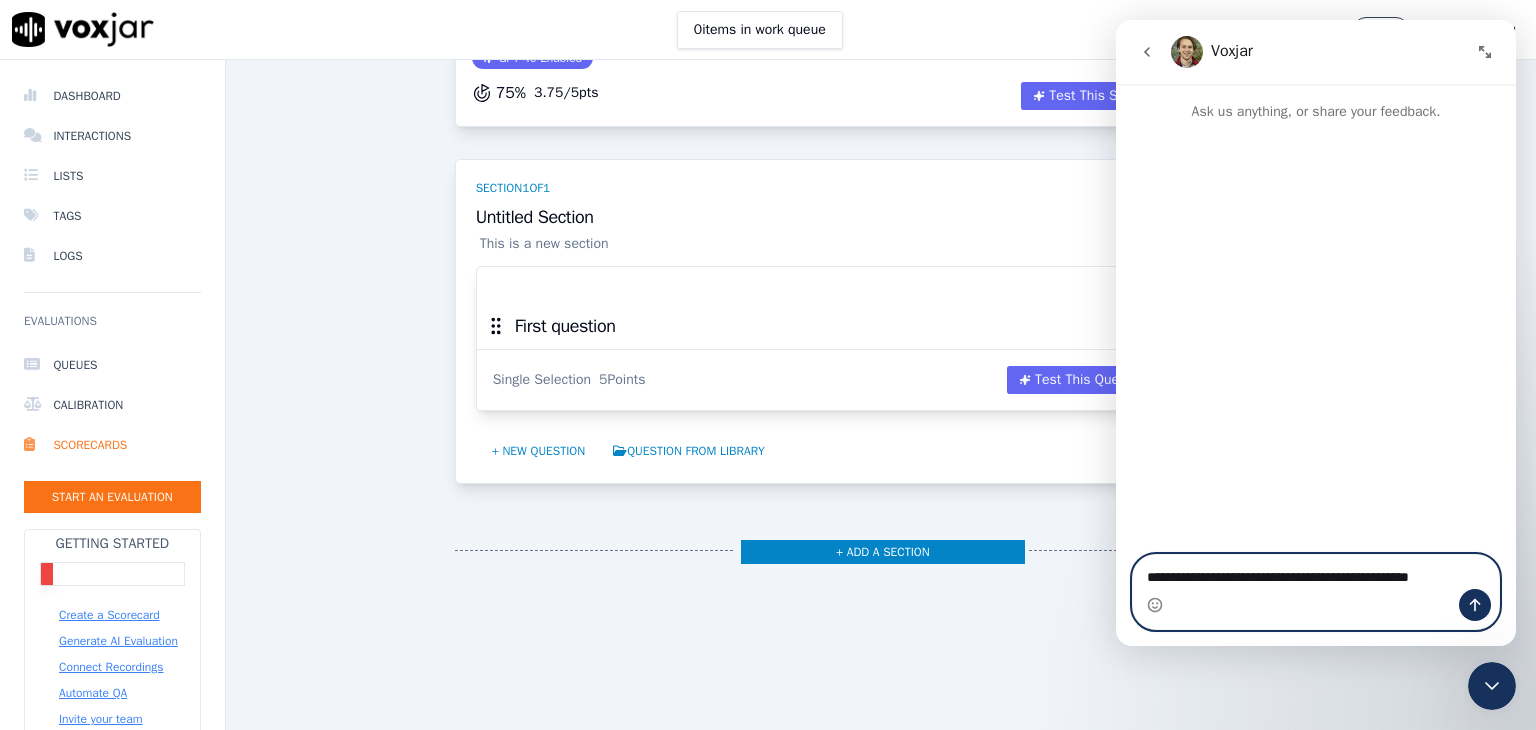 click on "**********" at bounding box center [1316, 572] 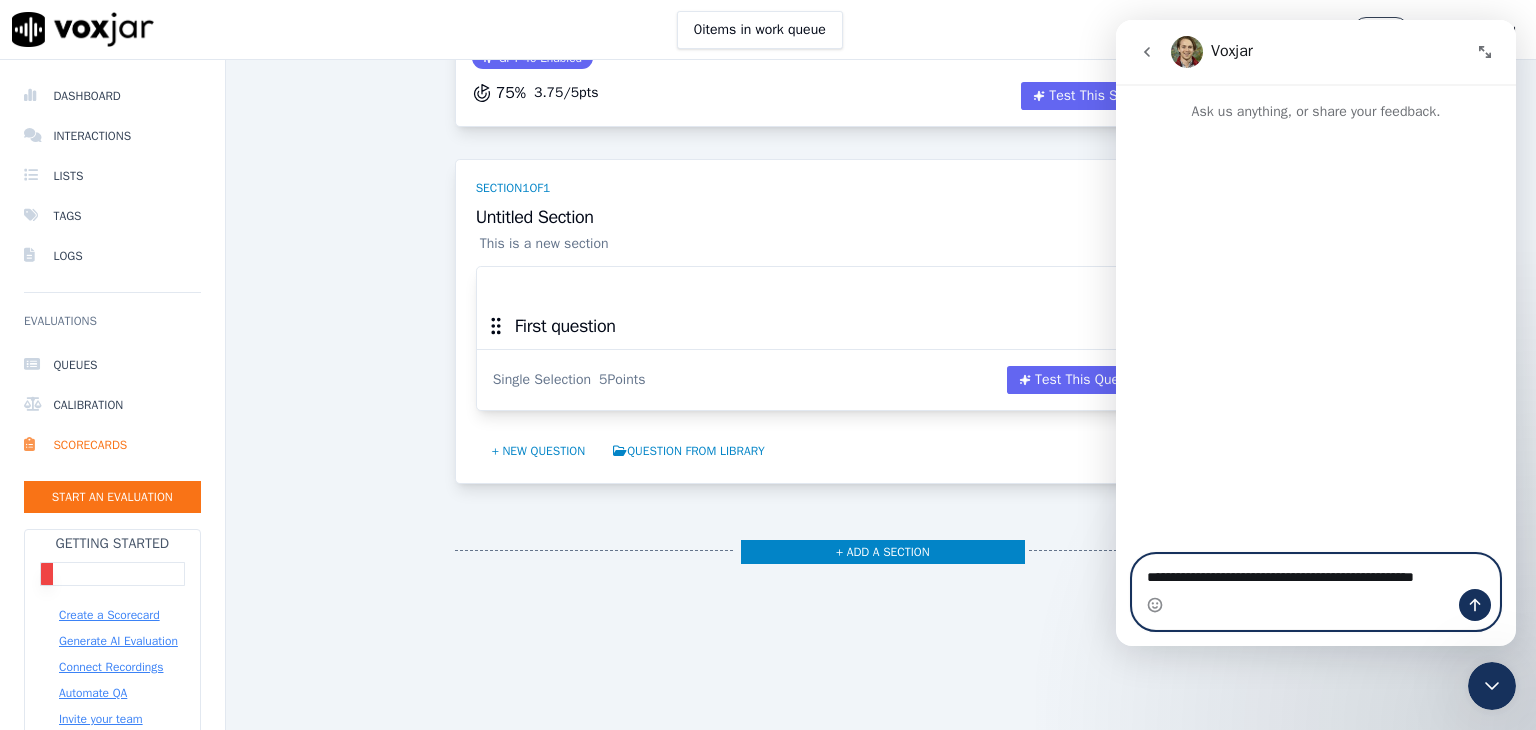 click on "**********" at bounding box center (1316, 572) 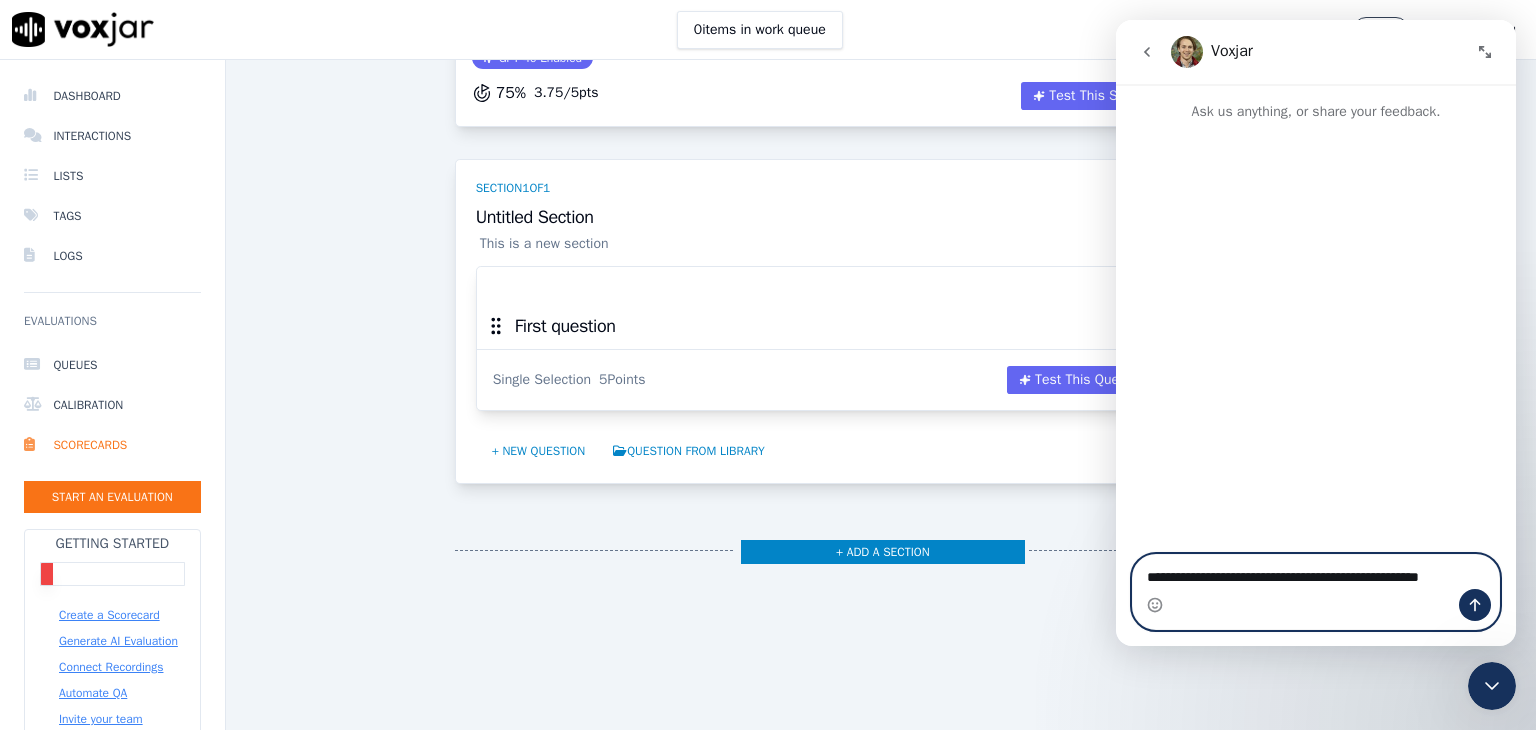 click on "**********" at bounding box center [1316, 572] 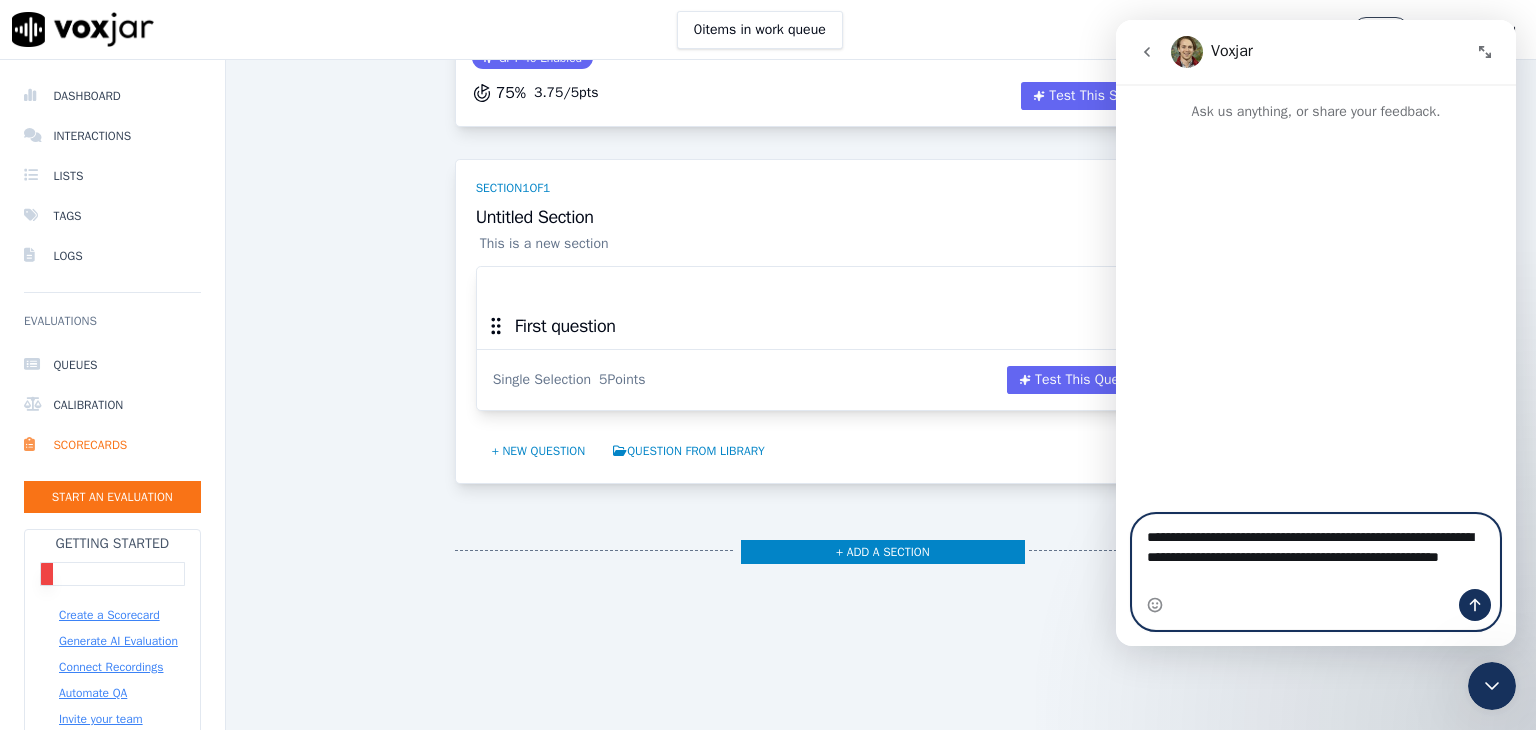 type on "**********" 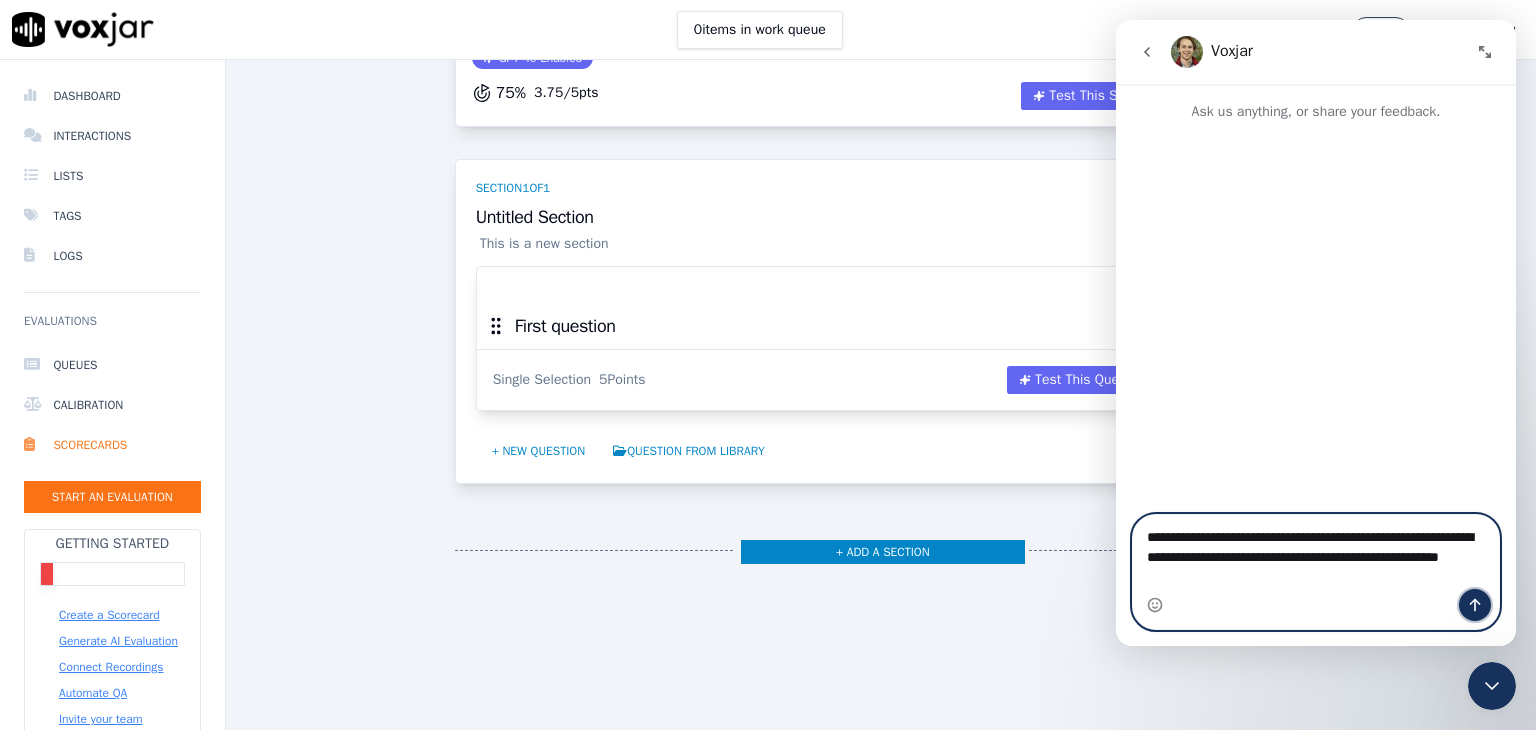 click 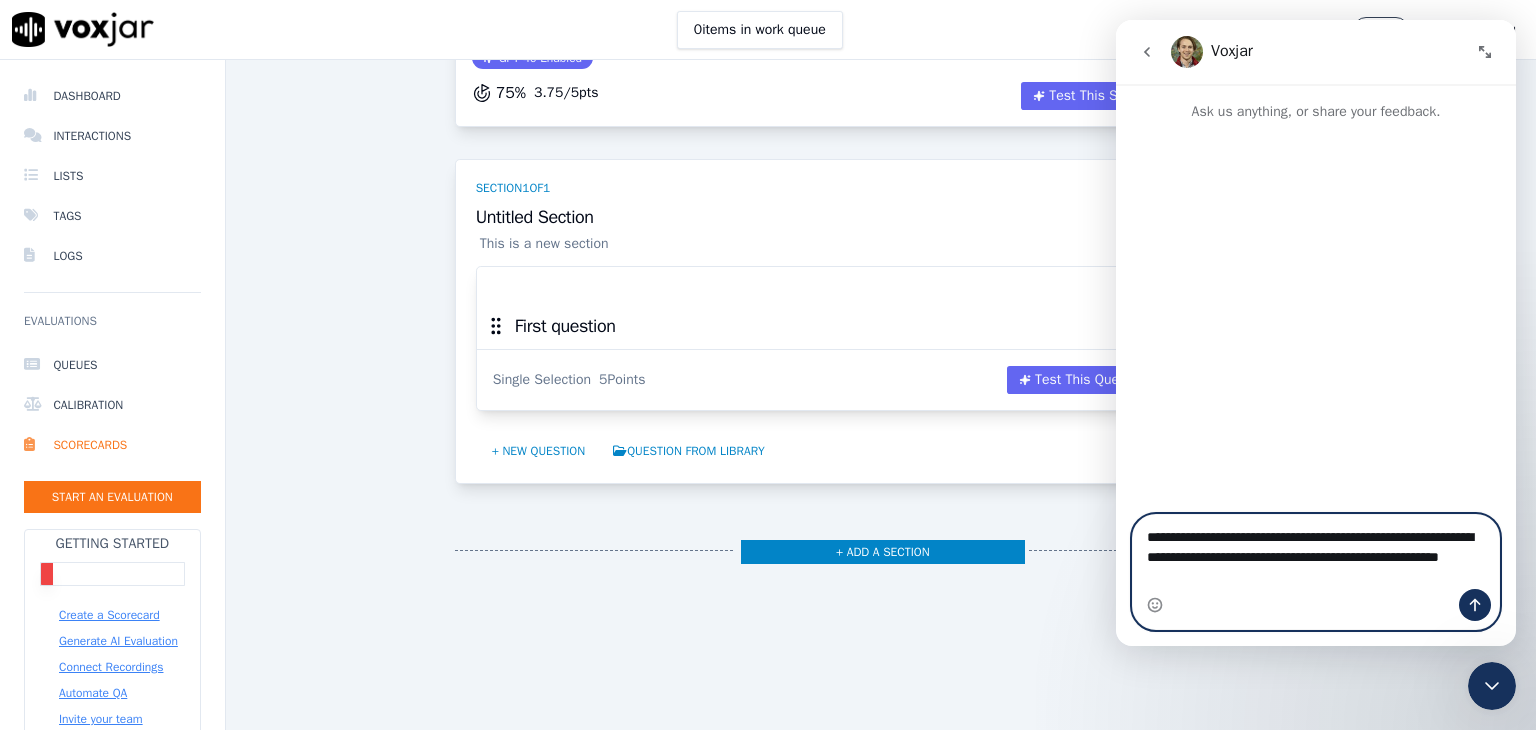 type 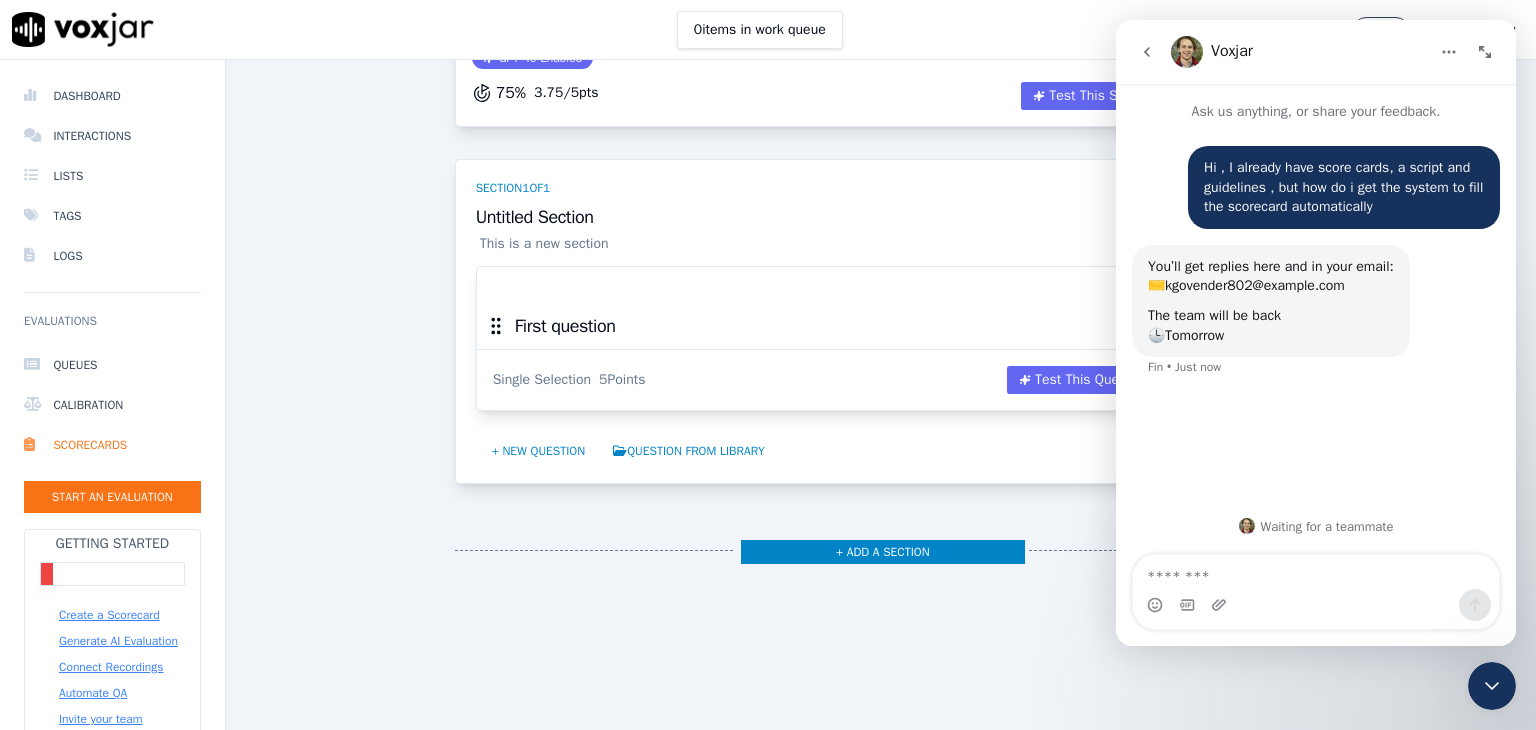 click on "Section  1  of  1       Untitled Section   5  Points   1  Questions   This is a new section           First question       Single Selection   5  Points
Test This Question
Add Action       + New question    Question from Library     + Add a section" at bounding box center [881, 455] 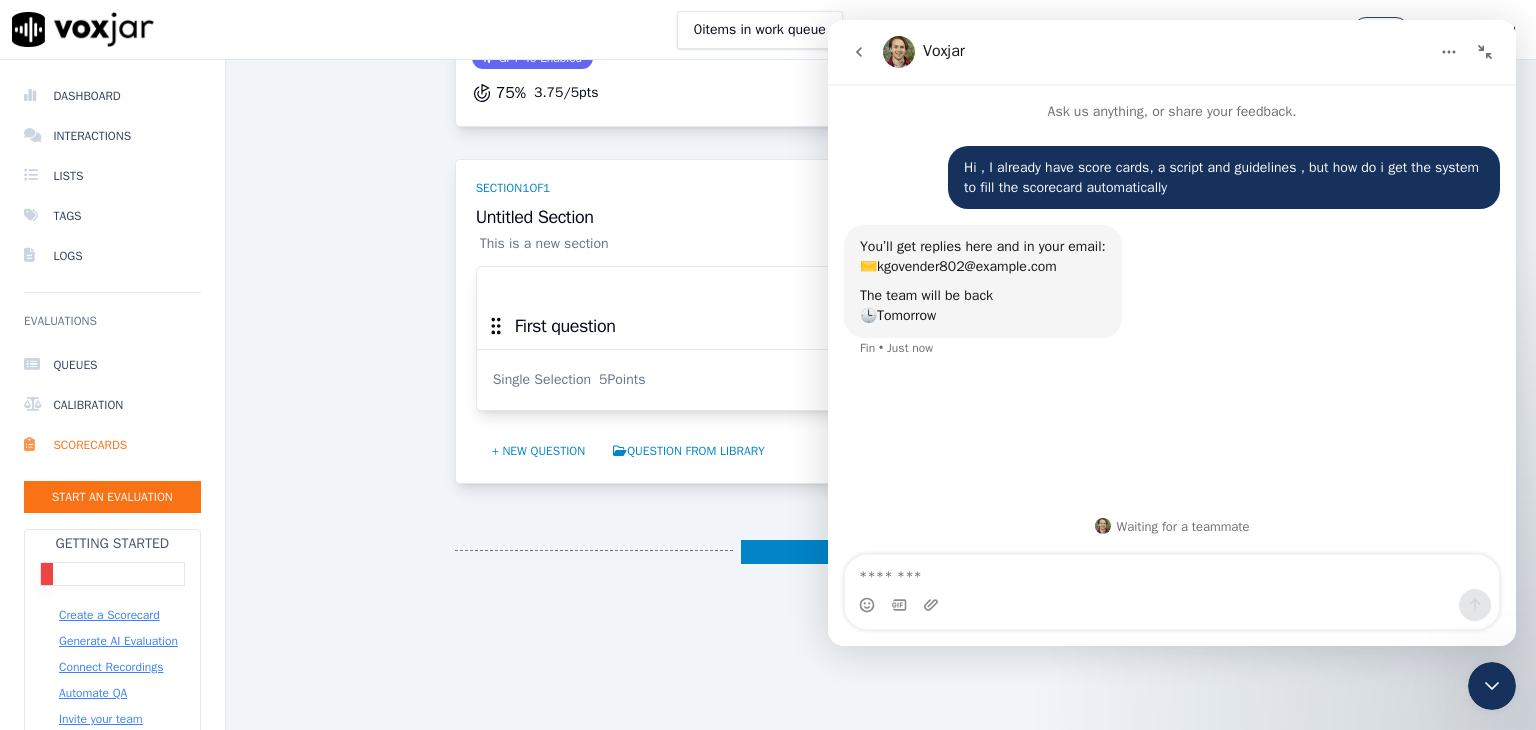 click 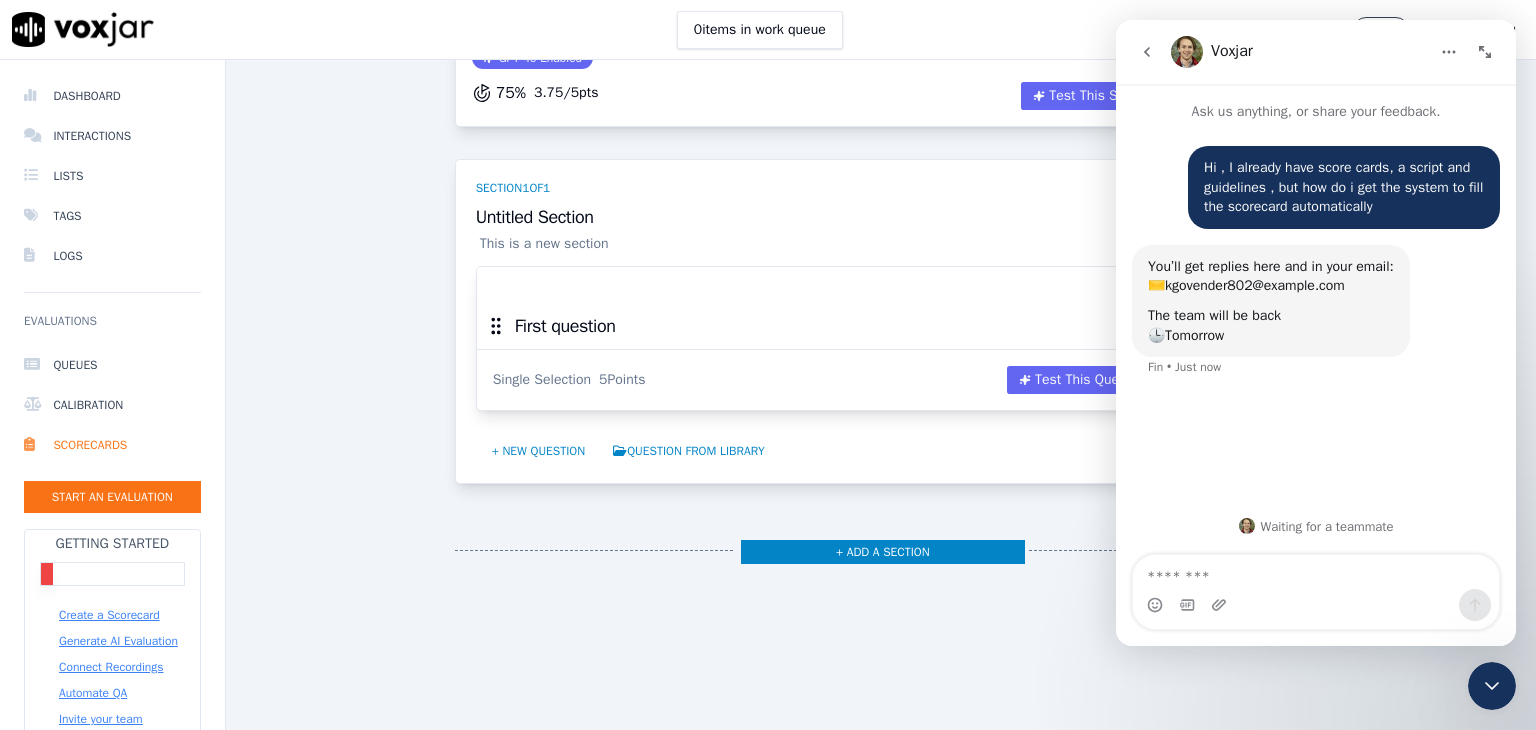click on "Section  1  of  1" at bounding box center (881, 184) 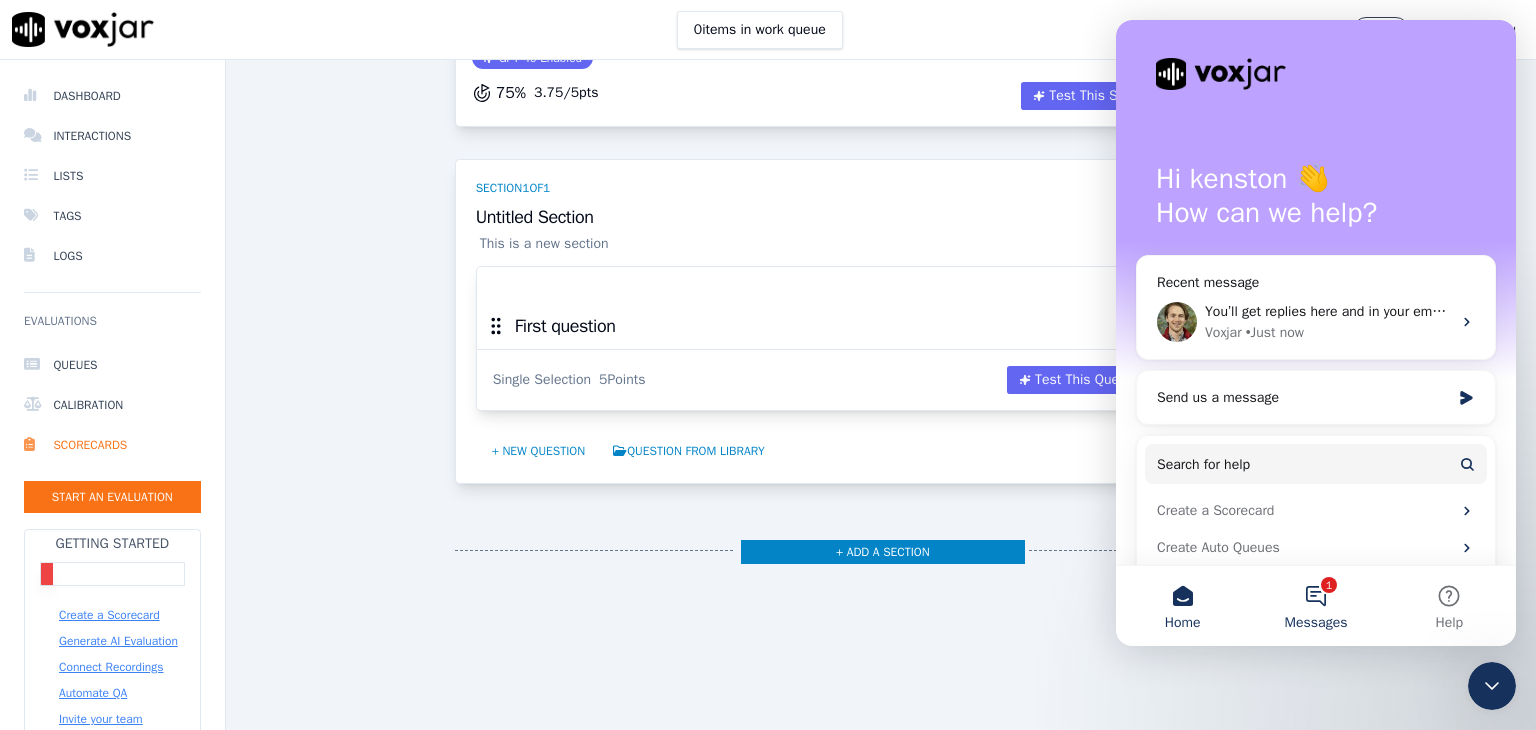 click on "1 Messages" at bounding box center [1315, 606] 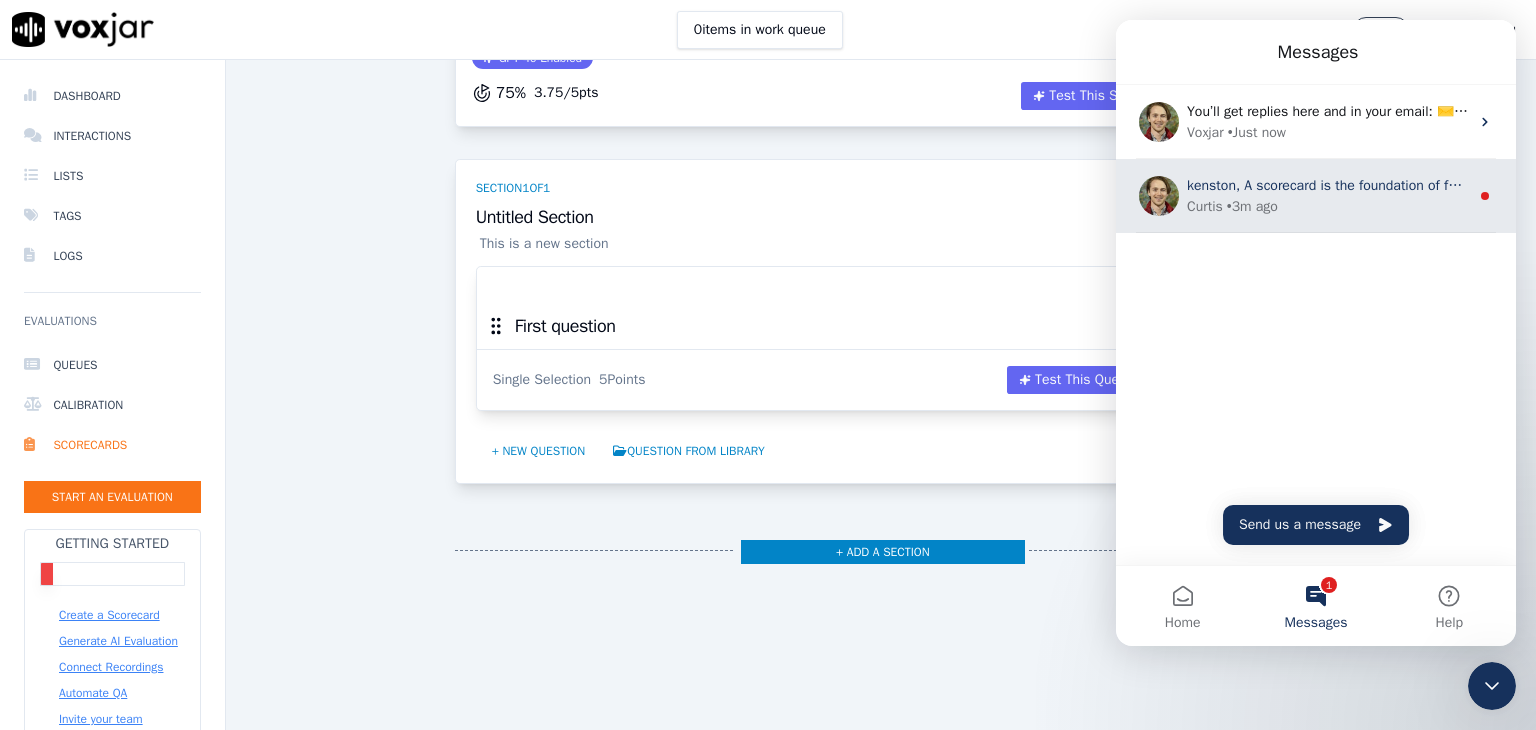 click on "Curtis •  3m ago" at bounding box center [1328, 206] 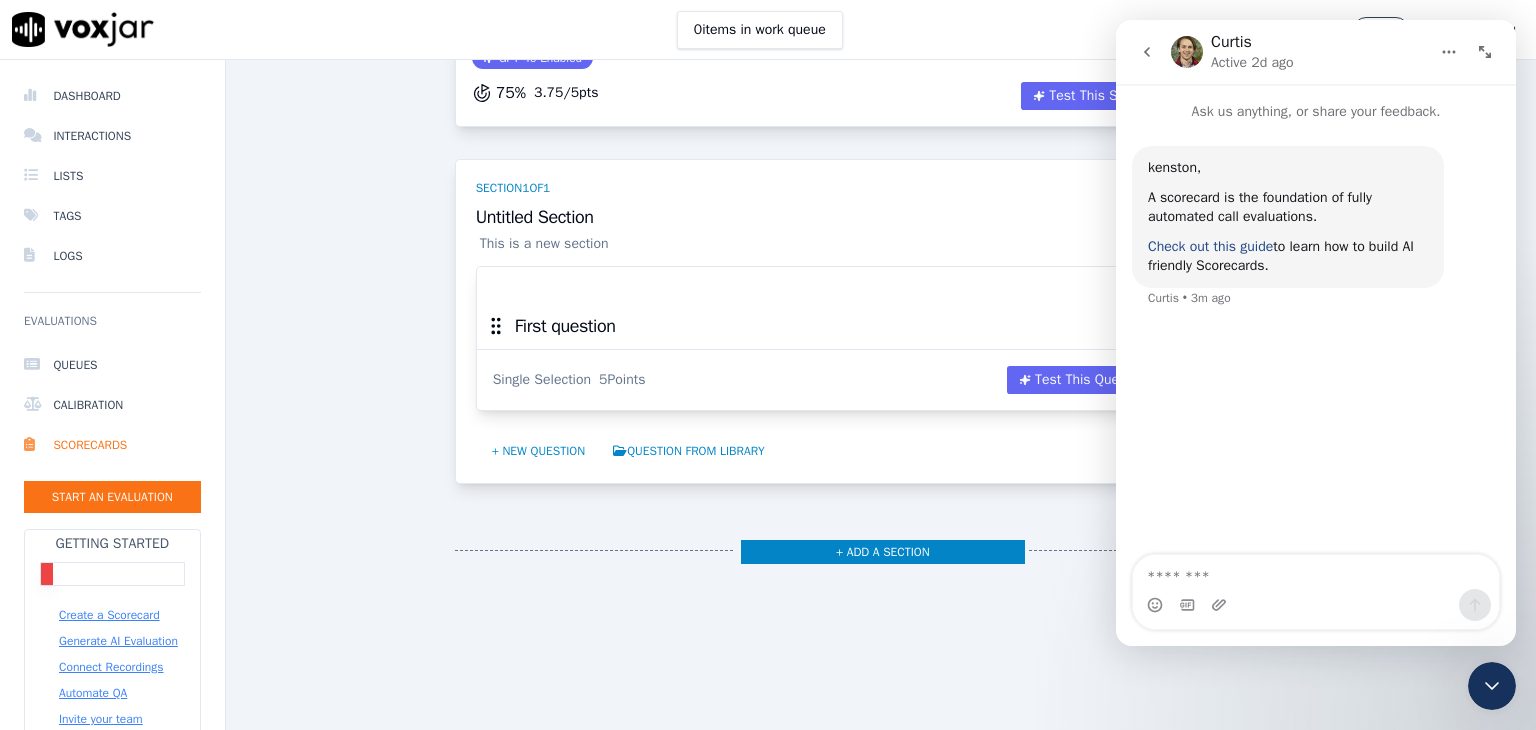 click on "Check out this guide" at bounding box center (1210, 246) 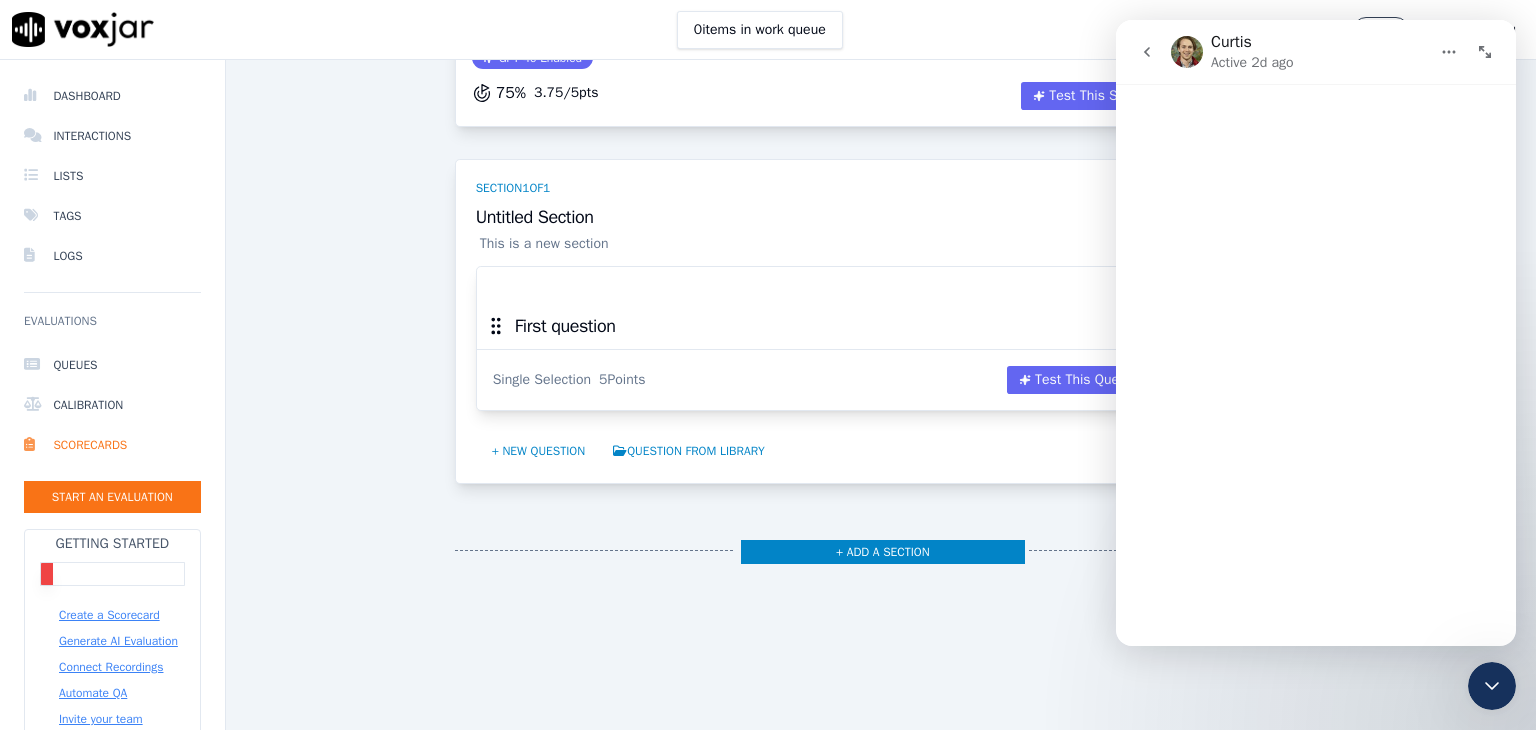 scroll, scrollTop: 0, scrollLeft: 0, axis: both 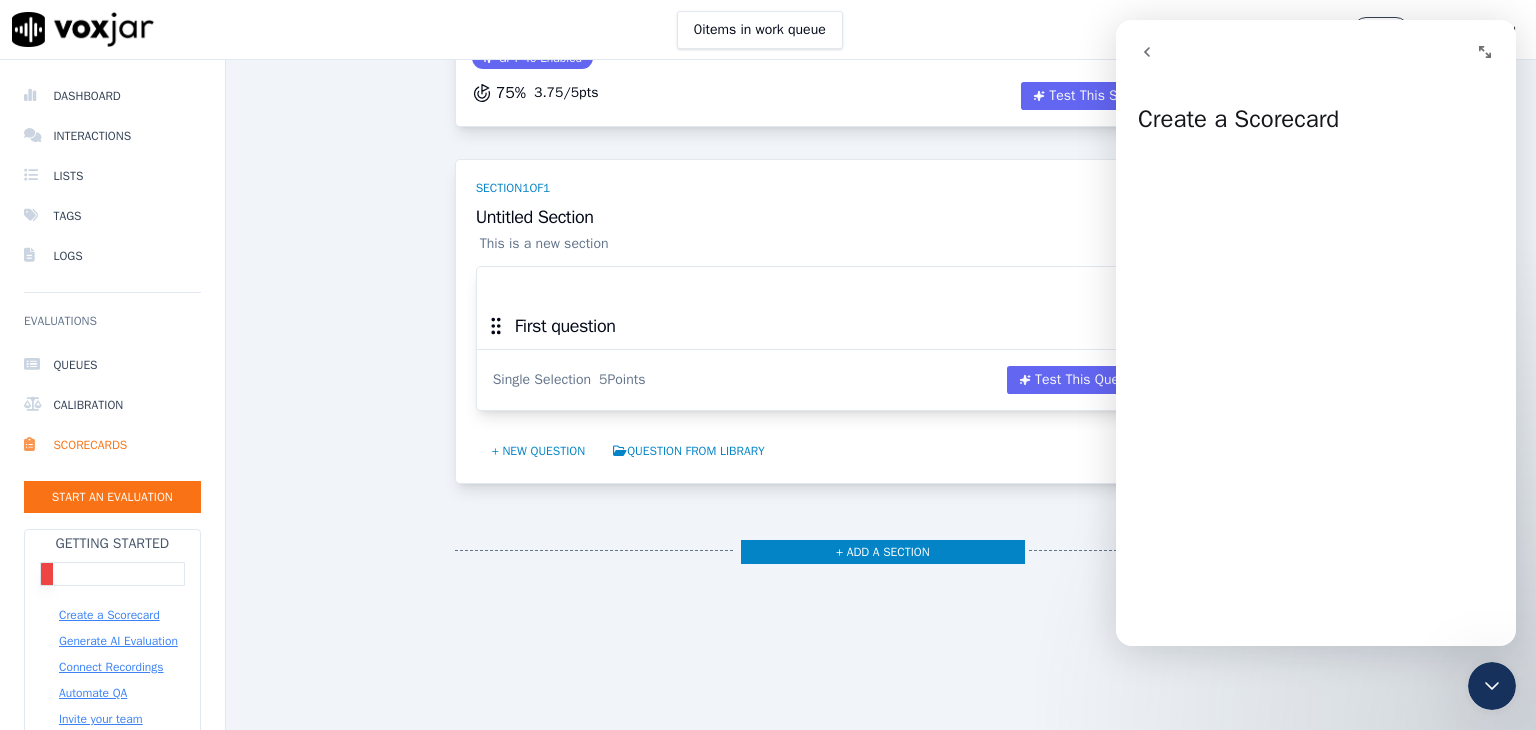 click on "Untitled Scorecard   DRAFT   This is a brand new scorecard     GPT-4o Enabled     75 %
3.75 / 5  pts
Test This Scorecard
Add Action     Section  1  of  1       Untitled Section   5  Points   1  Questions   This is a new section           First question       Single Selection   5  Points
Test This Question
Add Action       + New question    Question from Library     + Add a section" at bounding box center (881, 272) 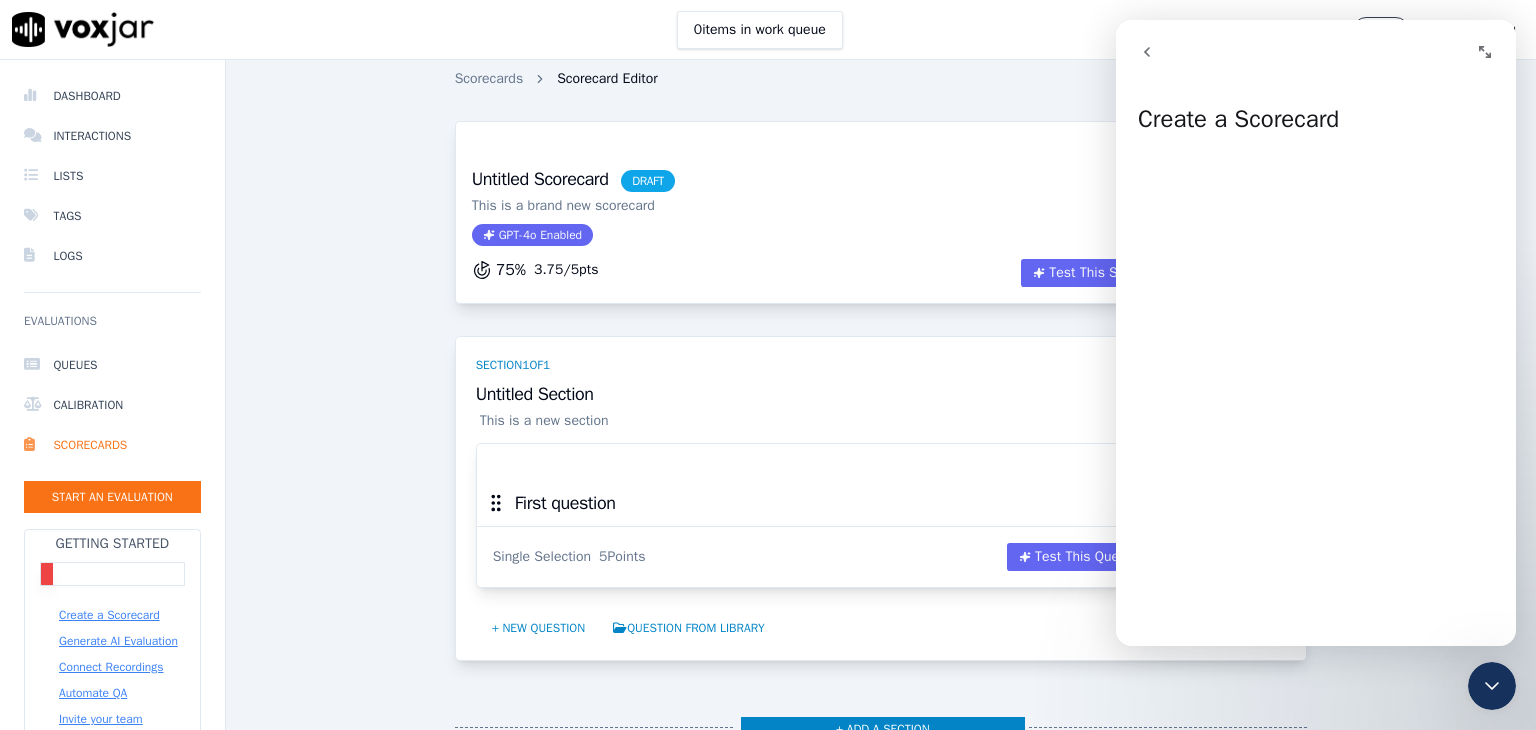 scroll, scrollTop: 0, scrollLeft: 0, axis: both 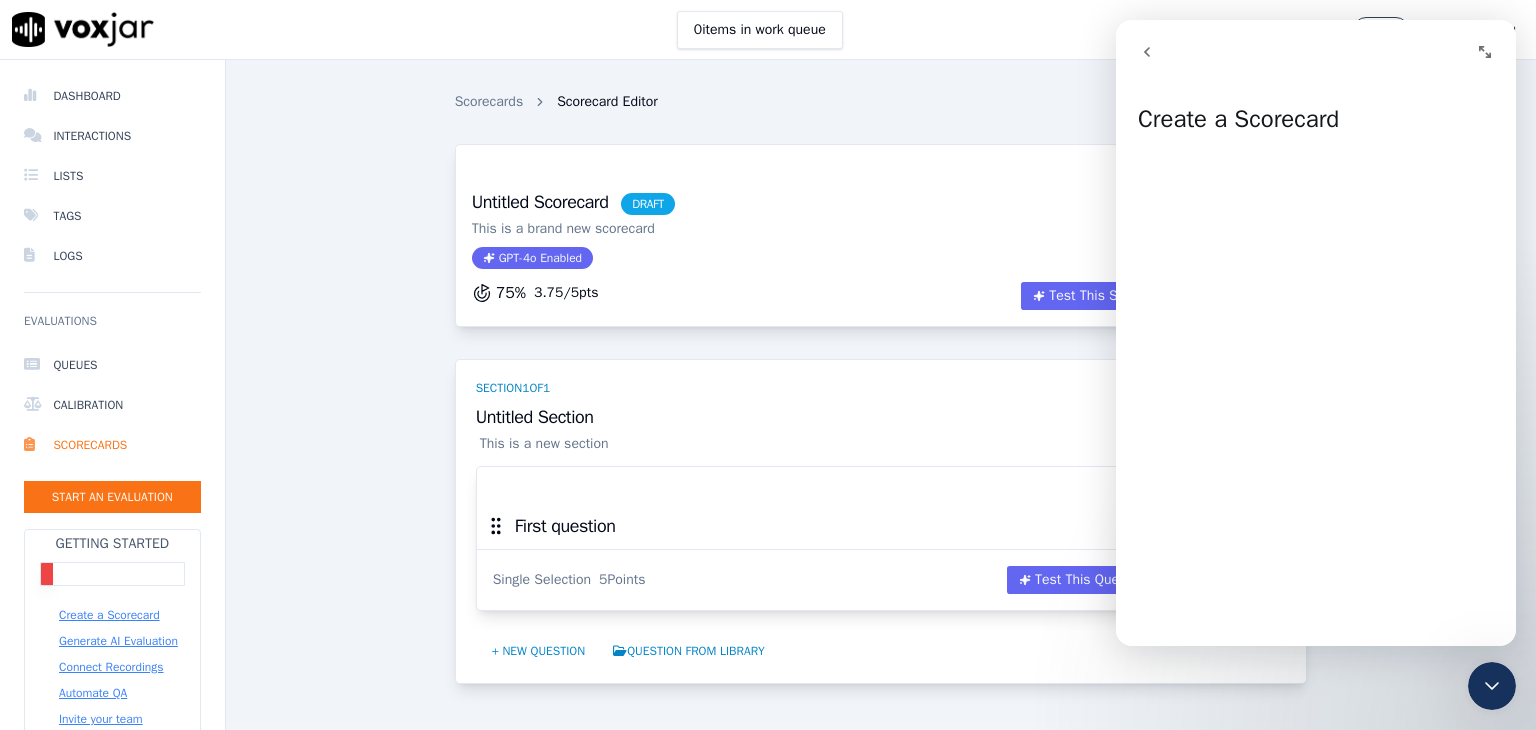 click 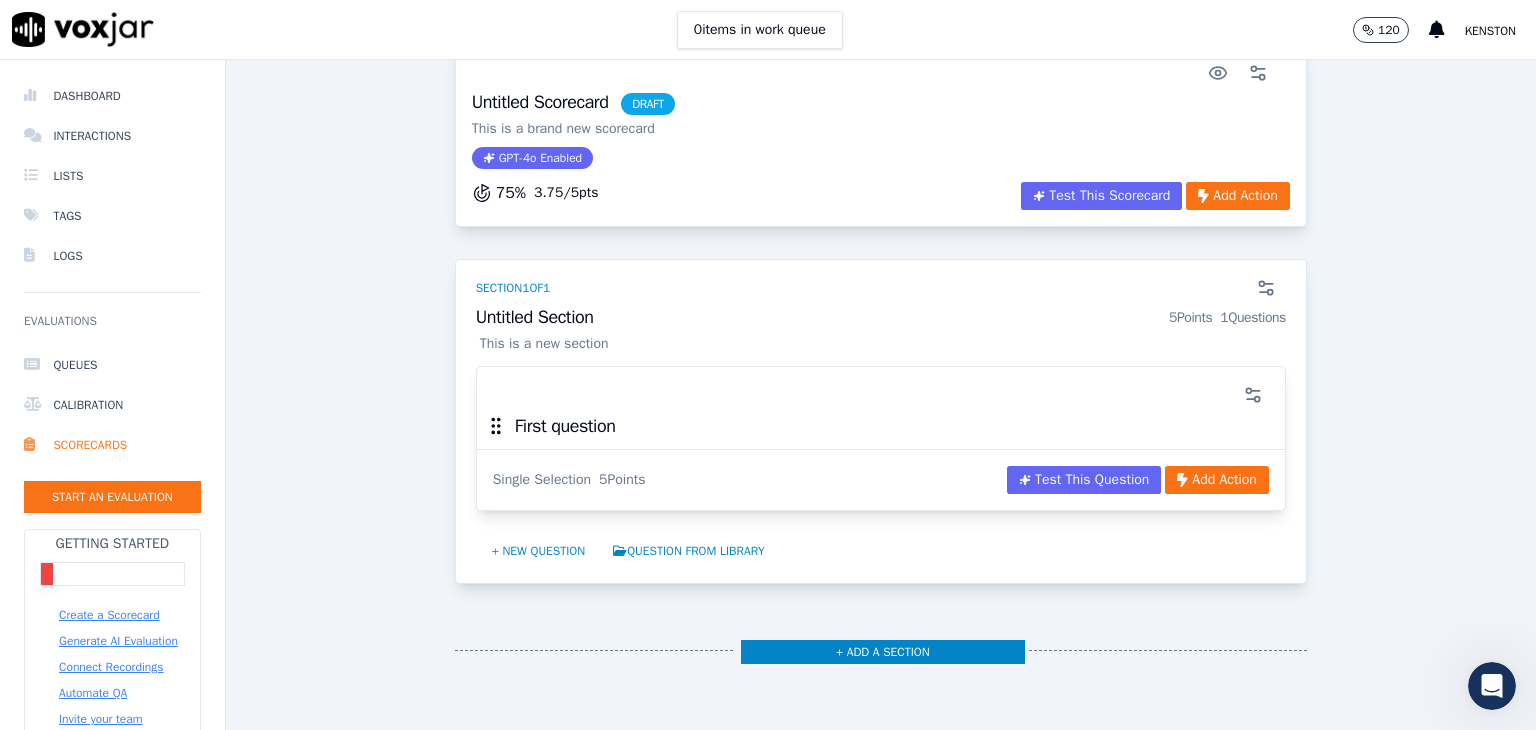 scroll, scrollTop: 200, scrollLeft: 0, axis: vertical 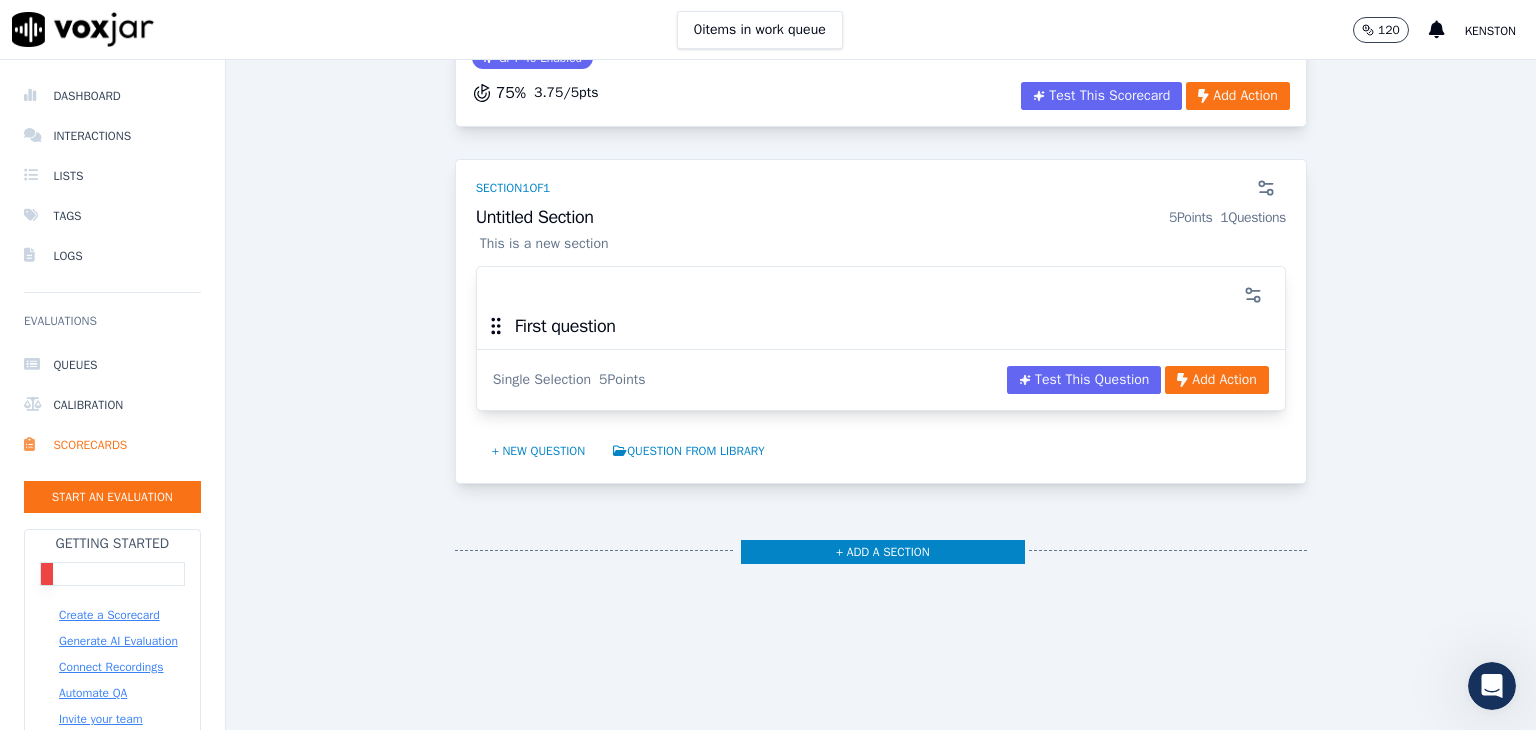 click on "First question" at bounding box center (565, 326) 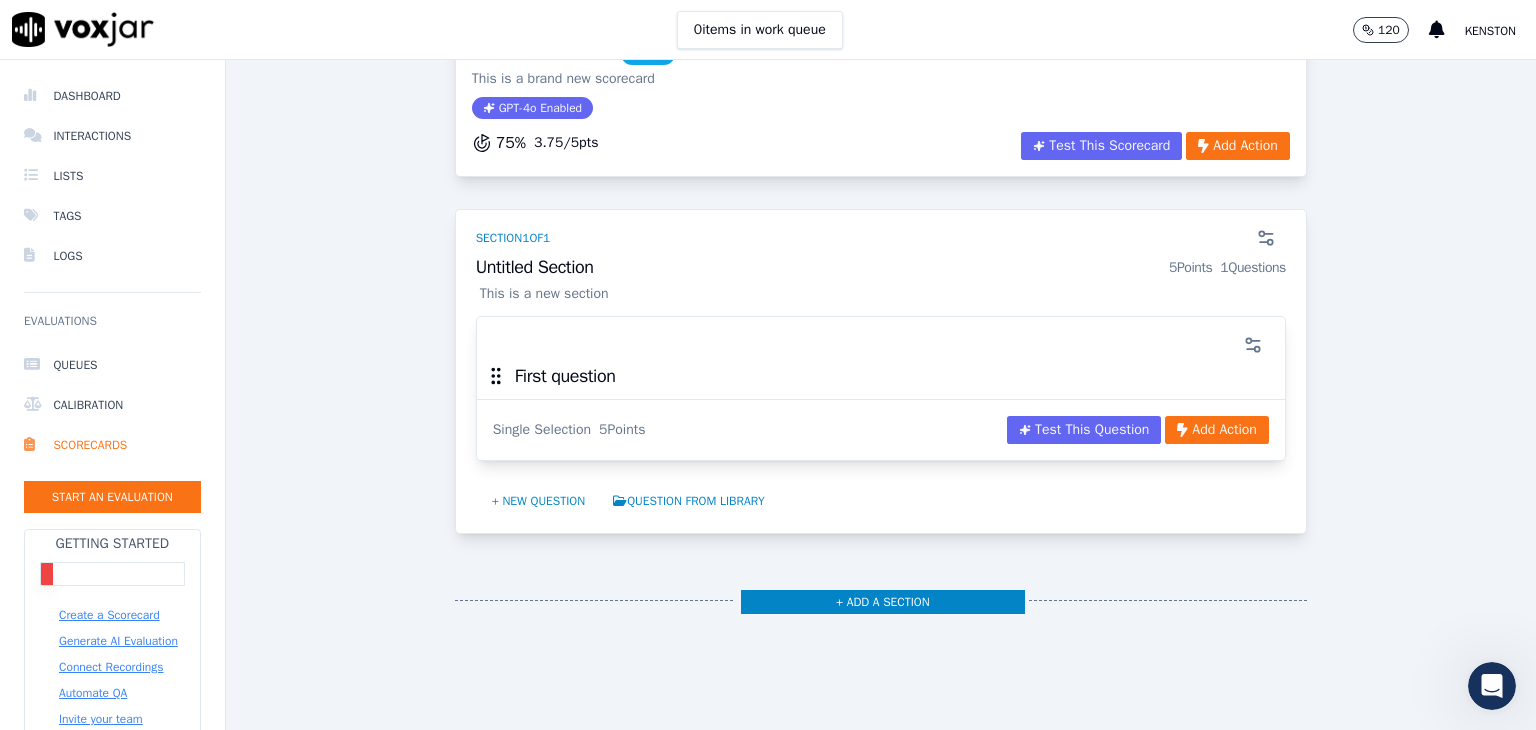 scroll, scrollTop: 0, scrollLeft: 0, axis: both 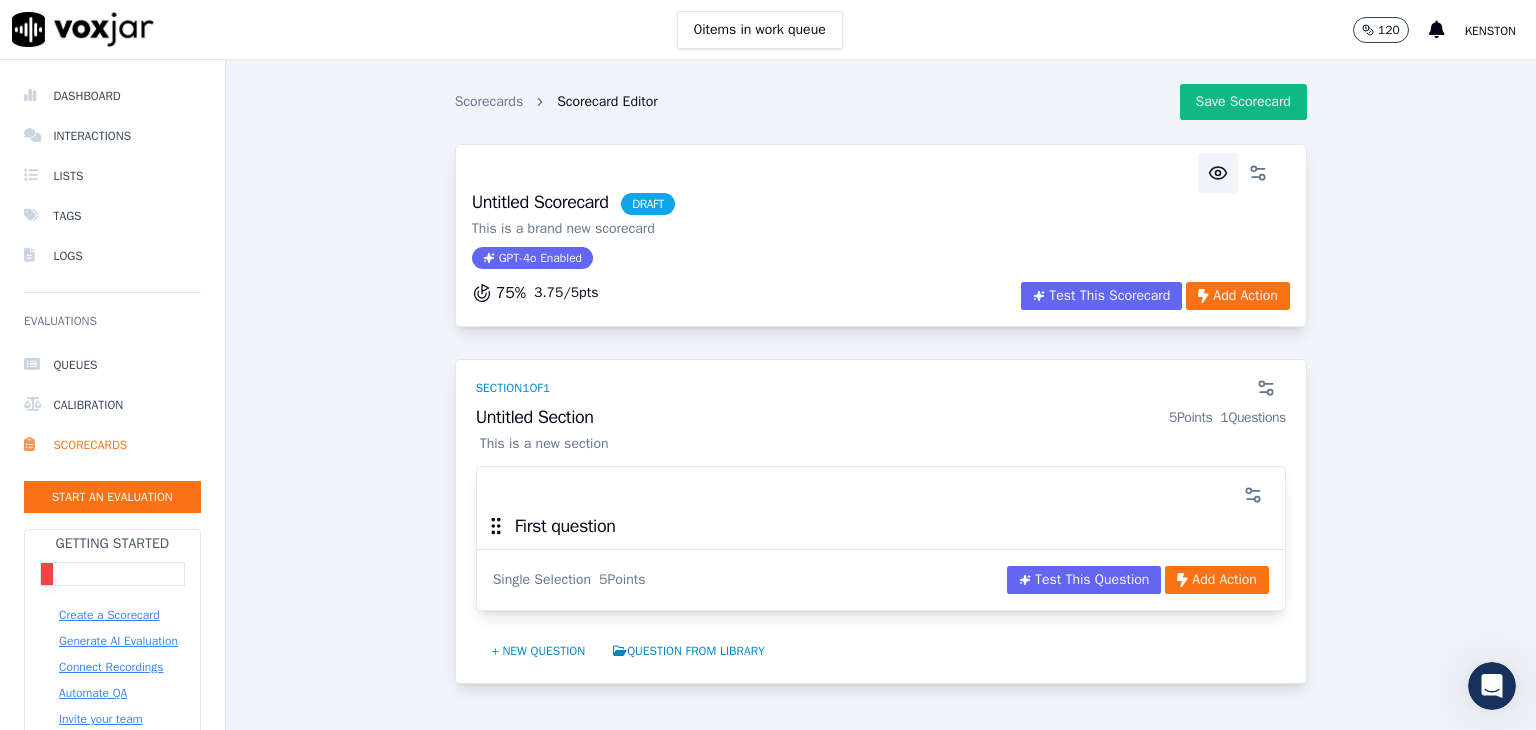 click 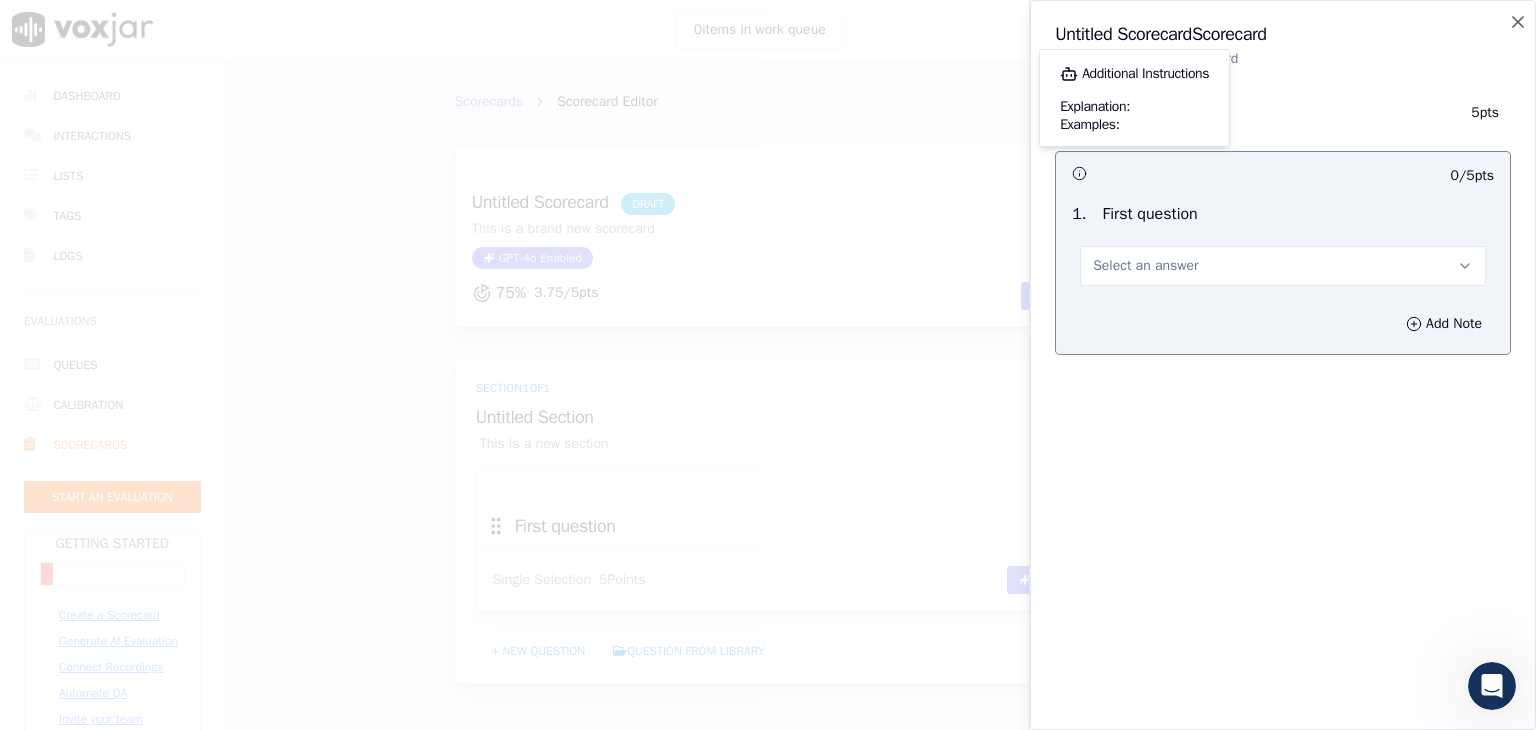 click at bounding box center [768, 365] 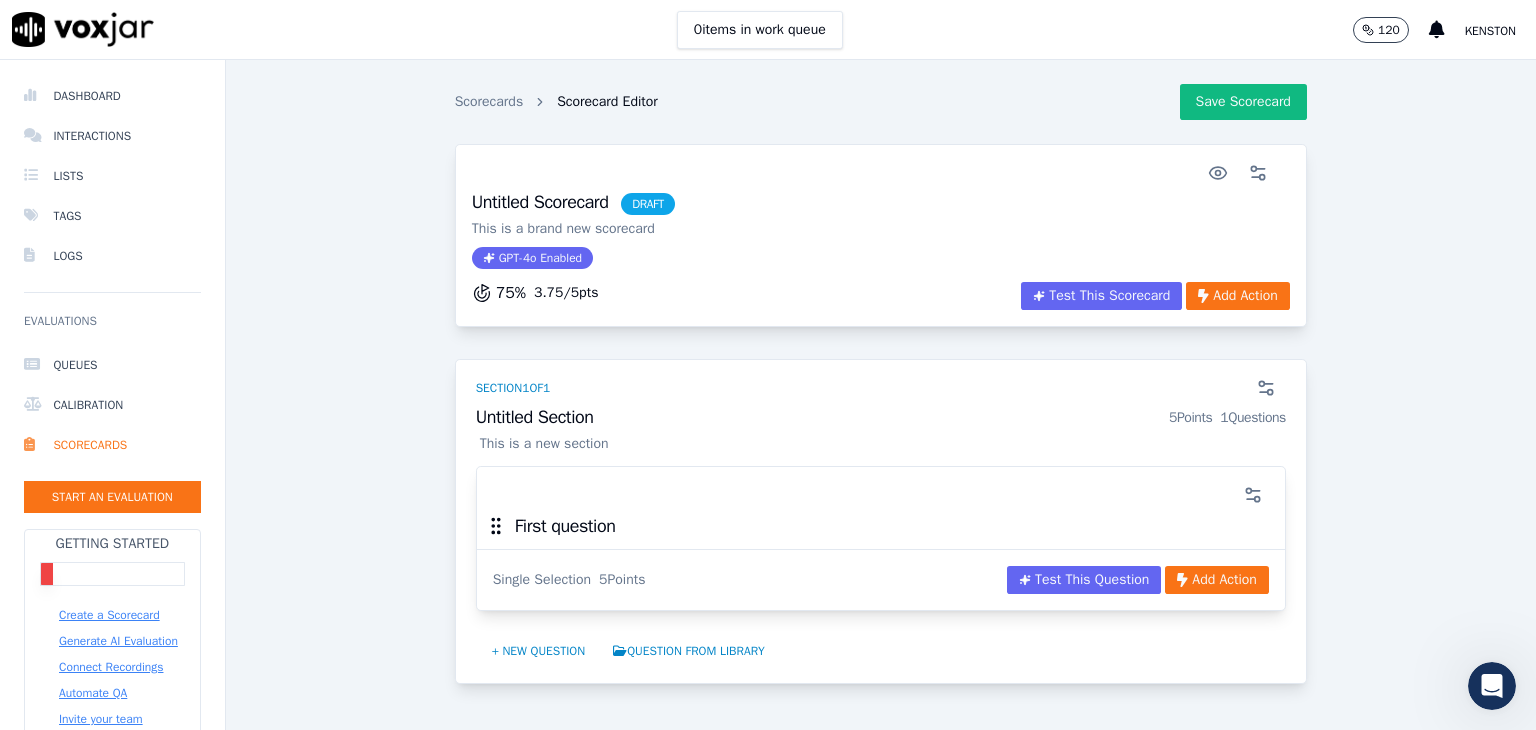 click on "Untitled Section   5  Points   1  Questions   This is a new section" at bounding box center (881, 437) 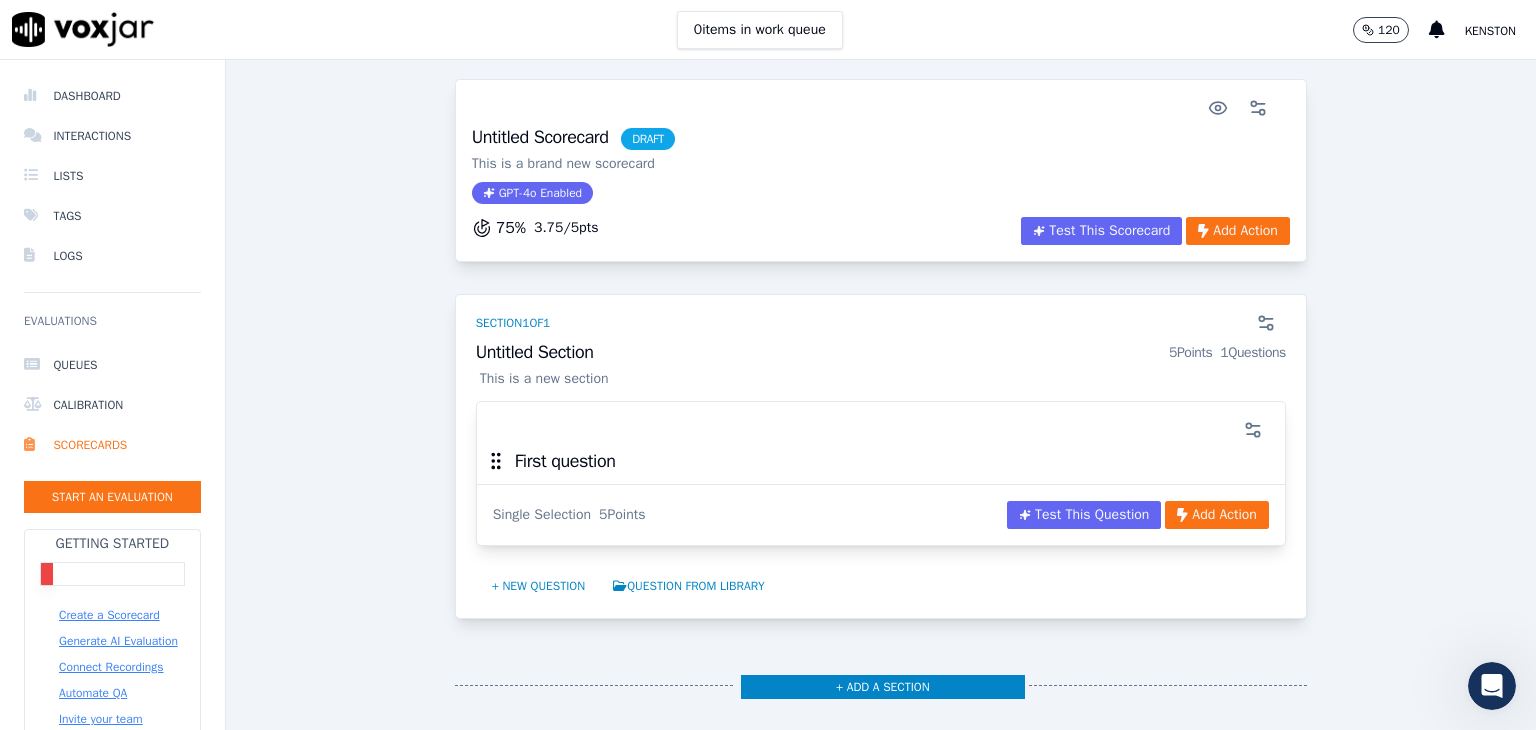 scroll, scrollTop: 100, scrollLeft: 0, axis: vertical 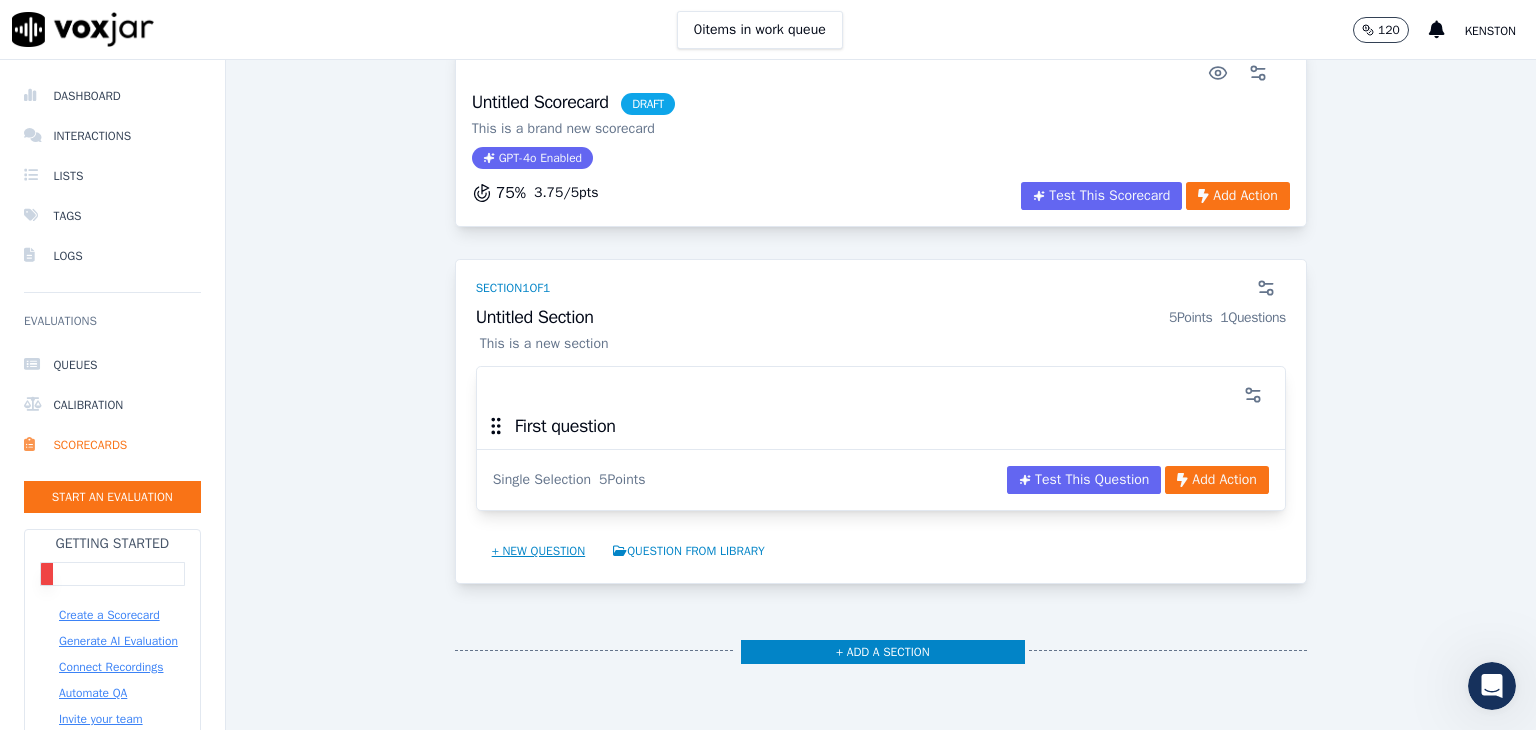 click on "+ New question" at bounding box center [539, 551] 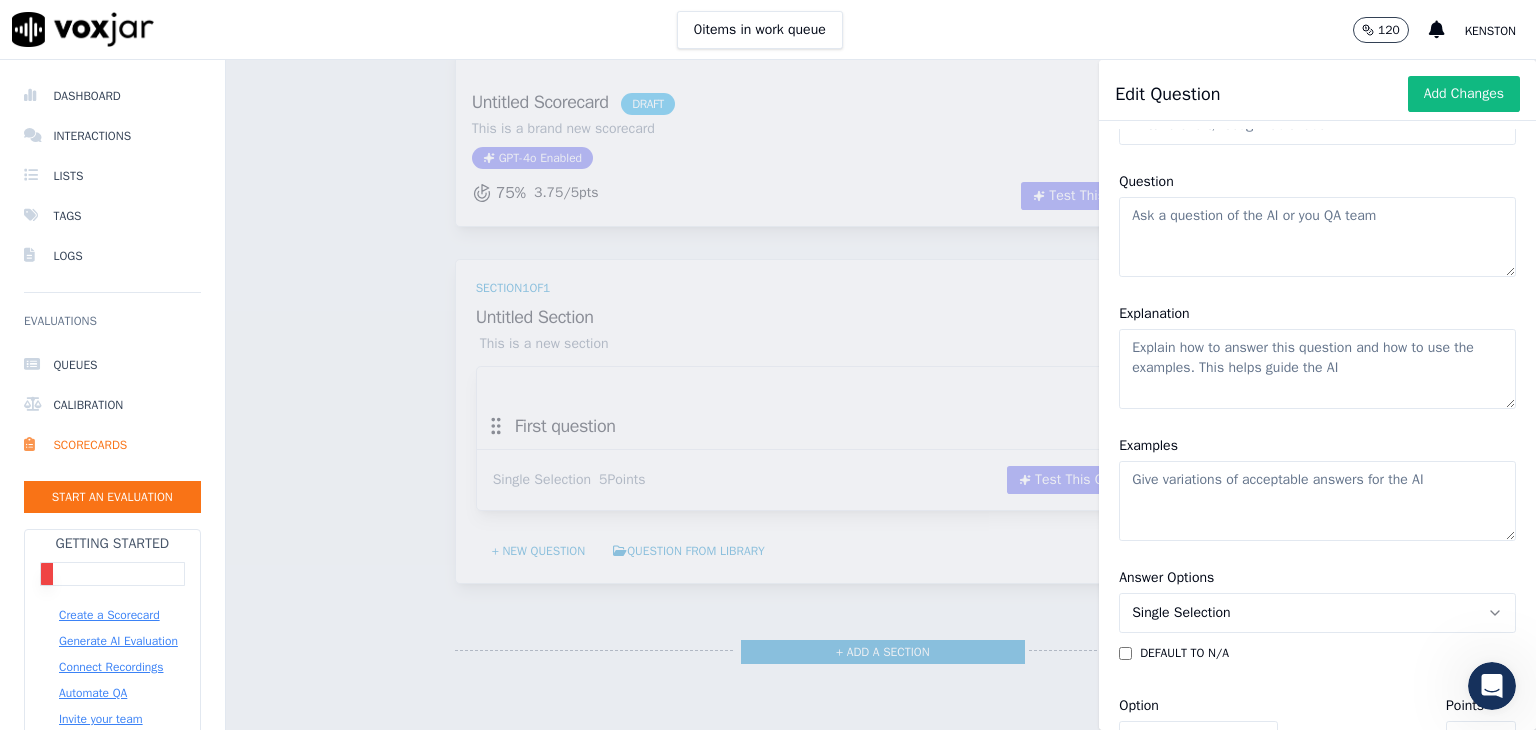 scroll, scrollTop: 0, scrollLeft: 0, axis: both 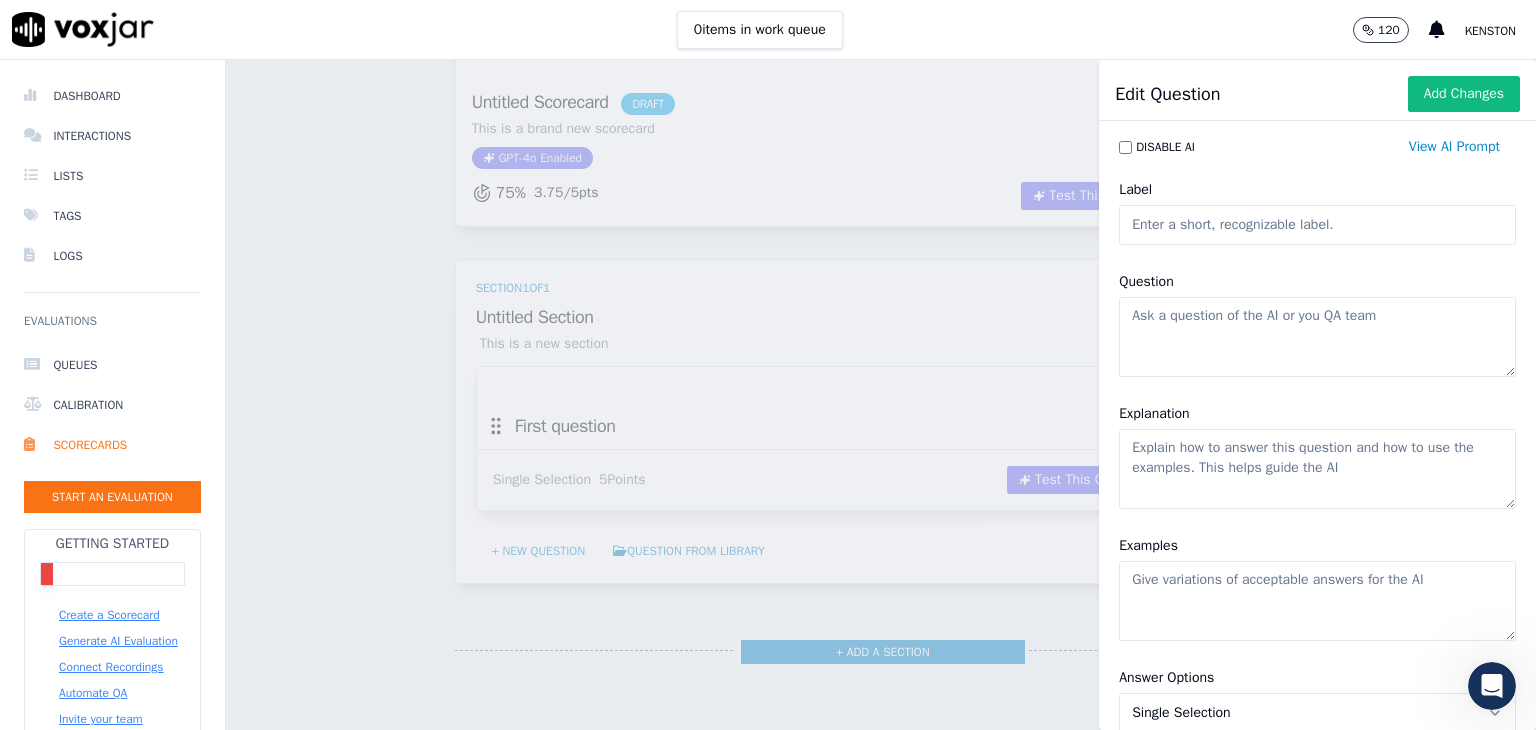 click on "Question" 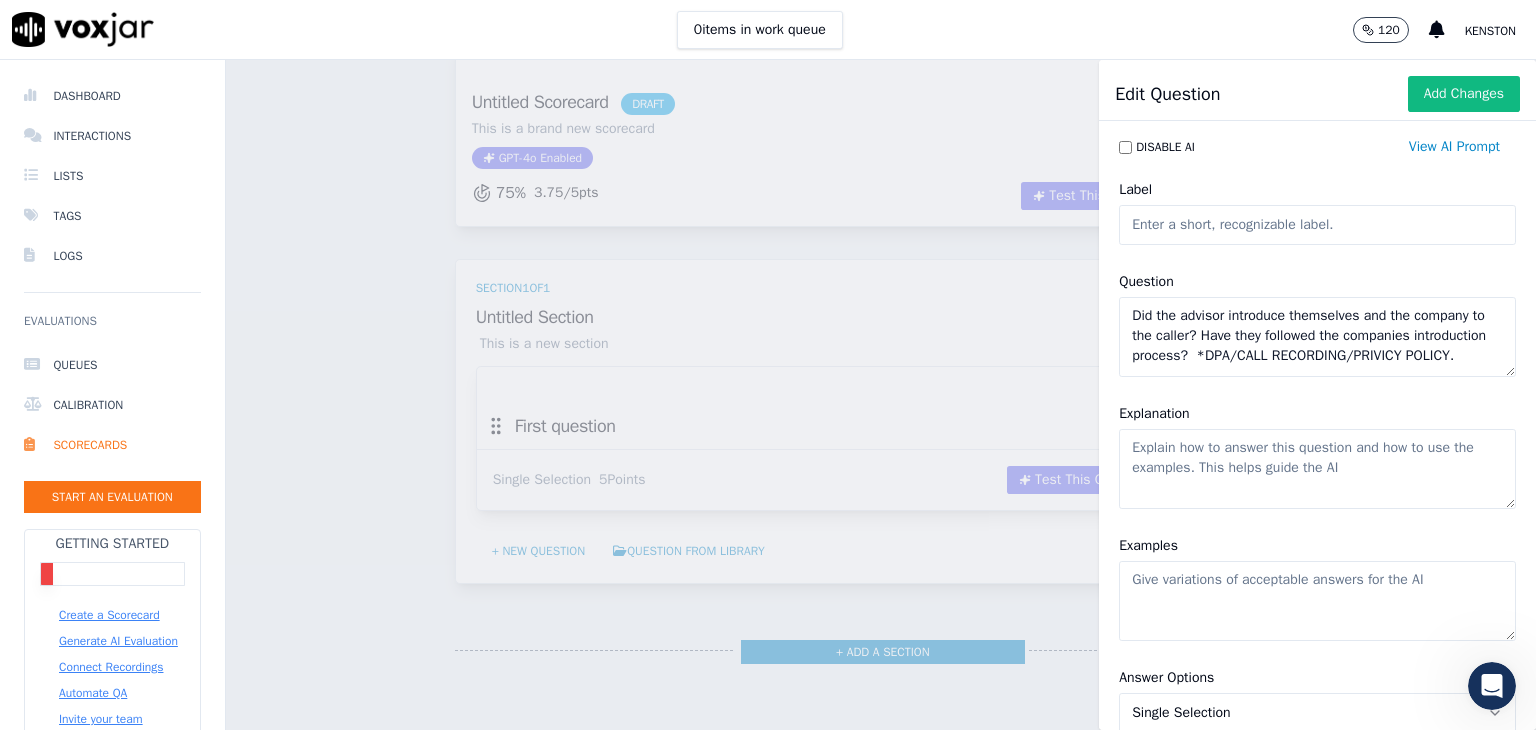 scroll, scrollTop: 8, scrollLeft: 0, axis: vertical 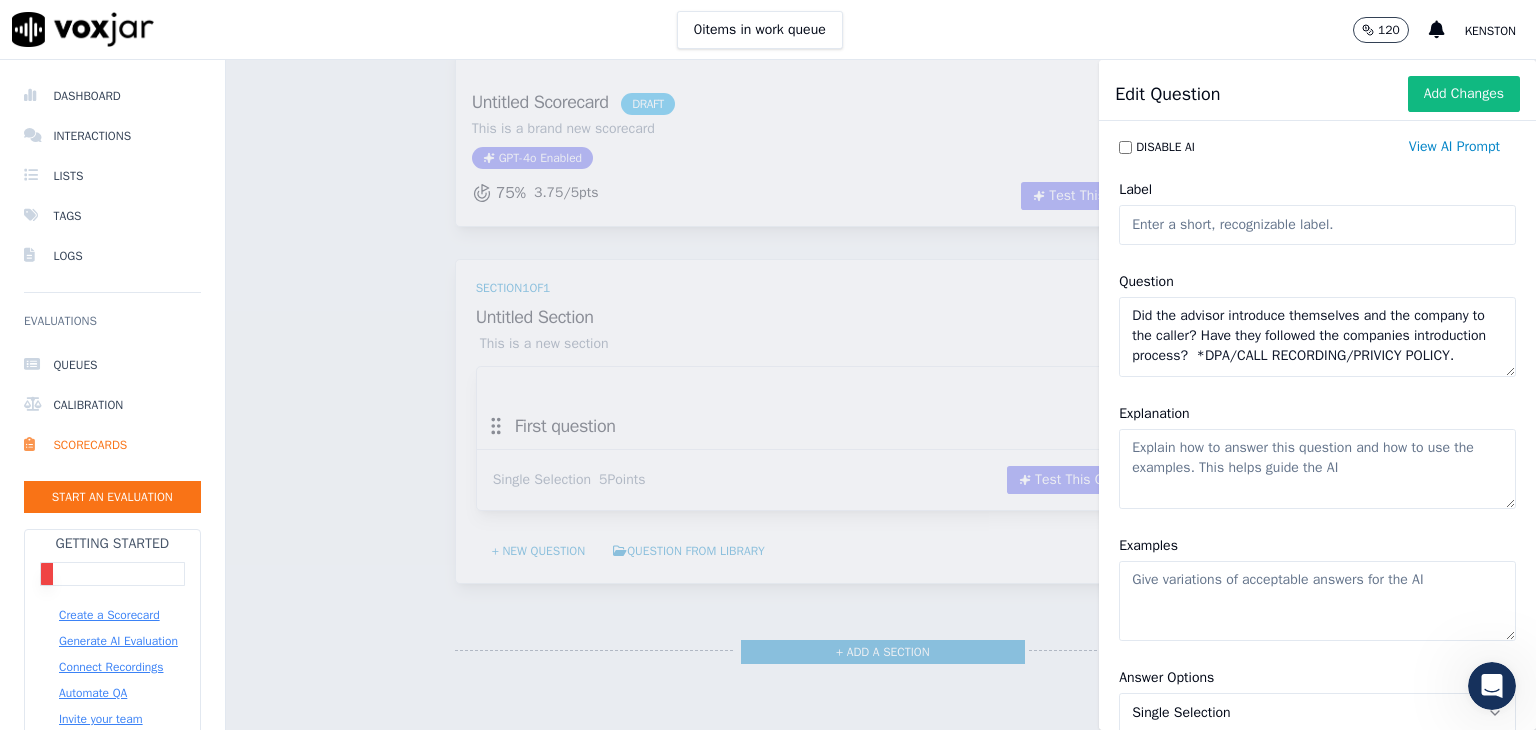 type on "Did the advisor introduce themselves and the company to the caller? Have they followed the companies introduction process?  *DPA/CALL RECORDING/PRIVICY POLICY." 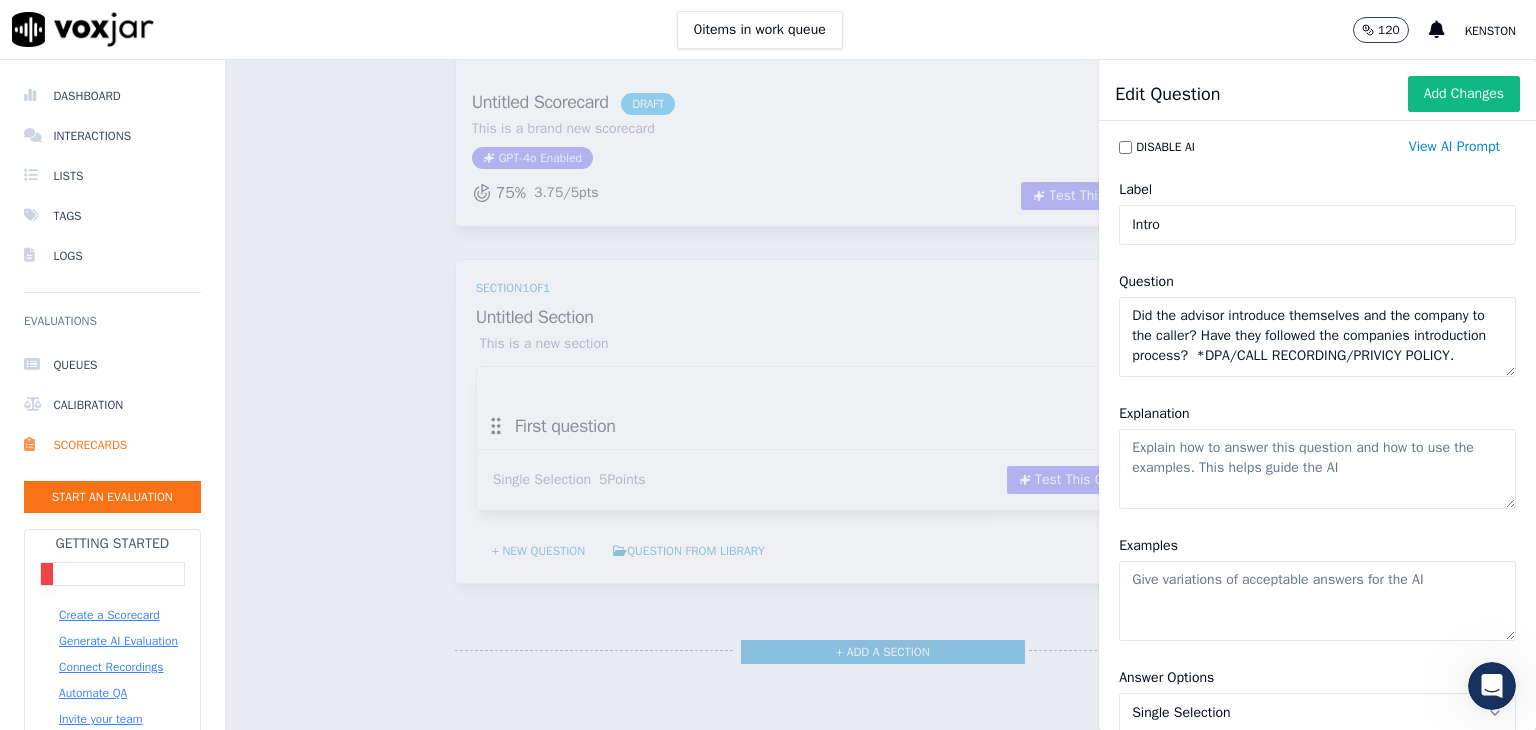type on "Intro" 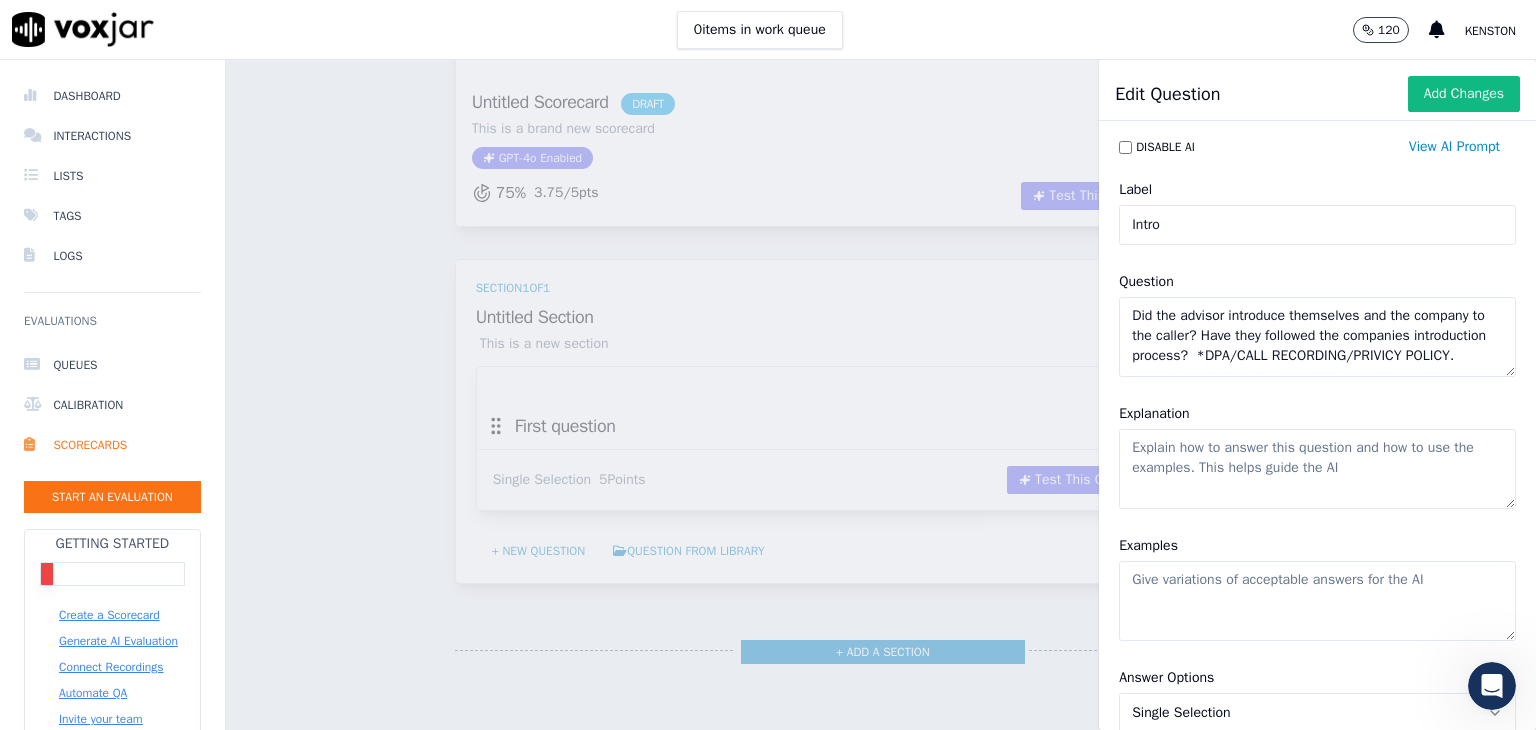 click on "Examples" 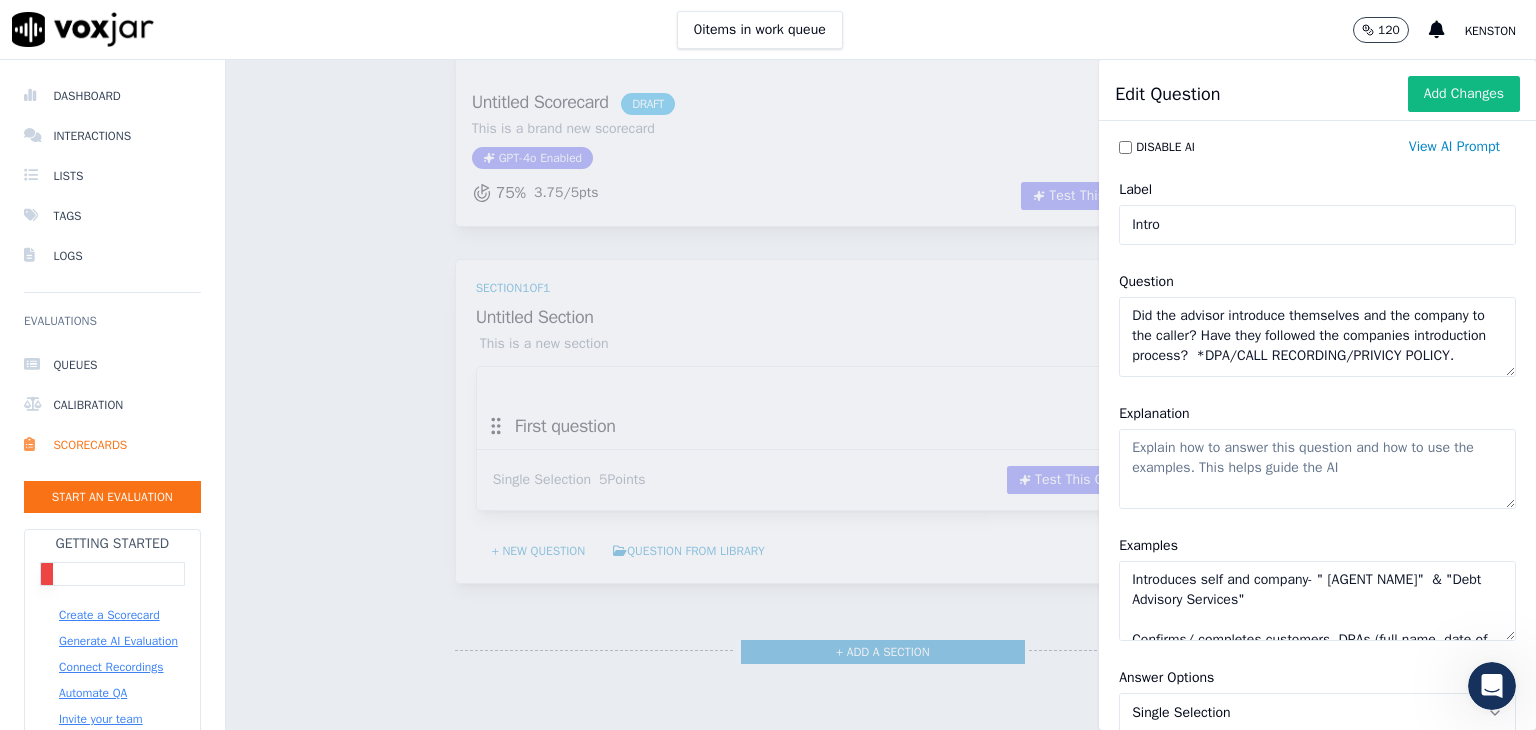 scroll, scrollTop: 268, scrollLeft: 0, axis: vertical 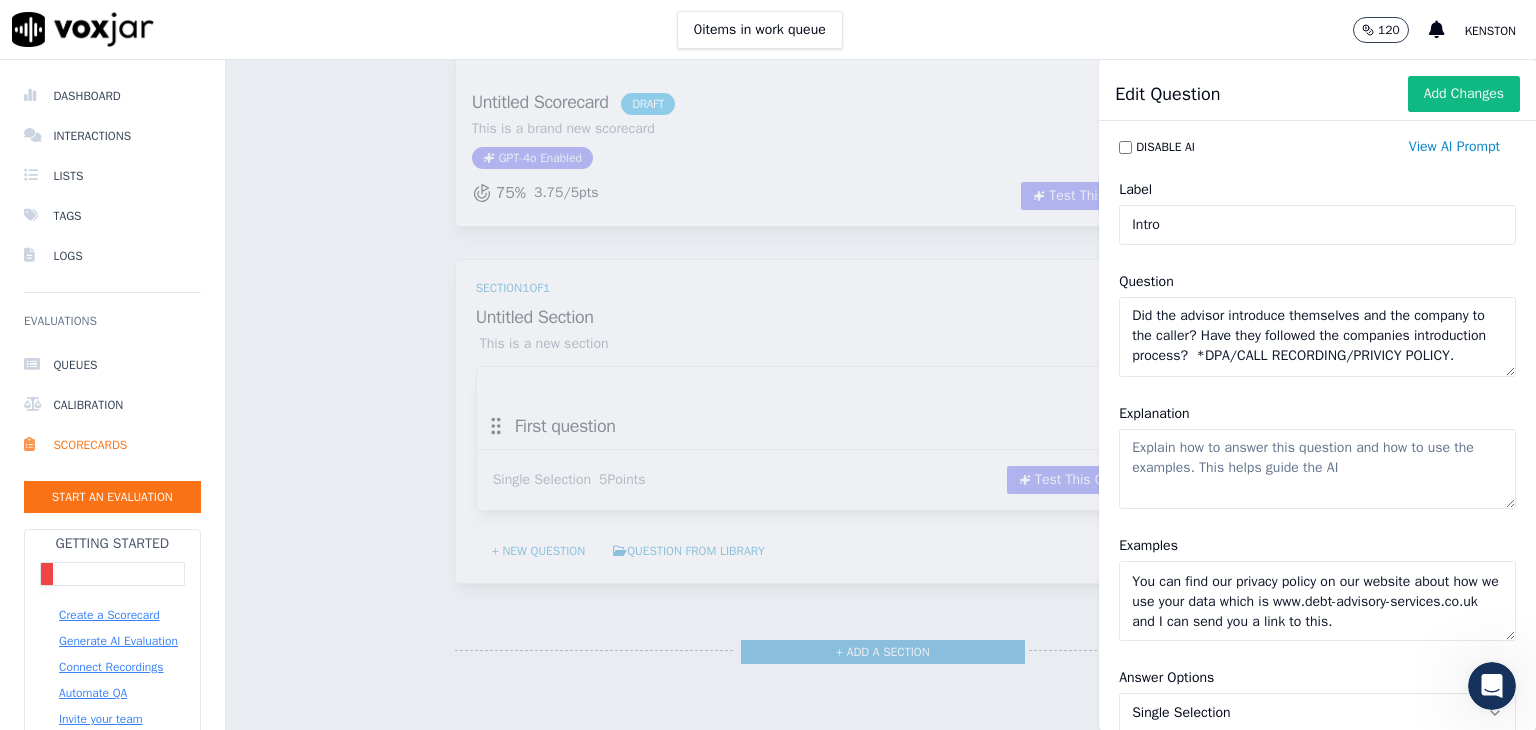 type on "Introduces self and company- " [AGENT NAME]"  & "Debt Advisory Services"
Confirms/ completes customers  DPAs (full name, date of birth, address, contact number(s) and email).
The agent makes the customer aware calls are be recorded for training and monitoring purposes.
Takes 3rd party details- if the customer wishes for us to speak to someone on their behalf.
You can find our privacy policy on our website about how we use your data which is www.debt-advisory-services.co.uk and I can send you a link to this." 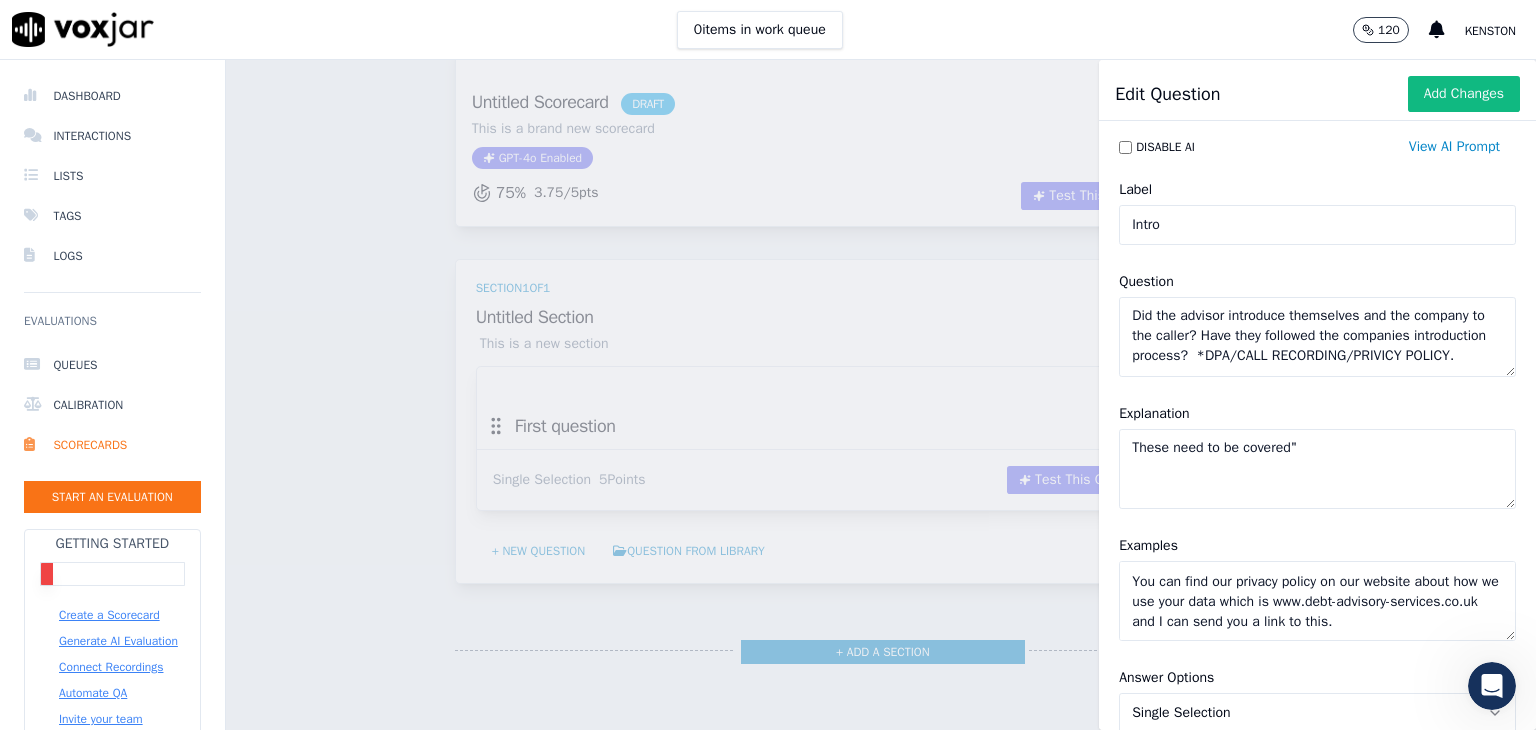 paste on "Introduces self and company- " [AGENT NAME]"  & "Debt Advisory Services"
Confirms/ completes customers  DPAs (full name, date of birth, address, contact number(s) and email).
The agent makes the customer aware calls are be recorded for training and monitoring purposes.
Takes 3rd party details- if the customer wishes for us to speak to someone on their behalf.
You can find our privacy policy on our website about how we use your data which is www.debt-advisory-services.co.uk and I can send you a link to this." 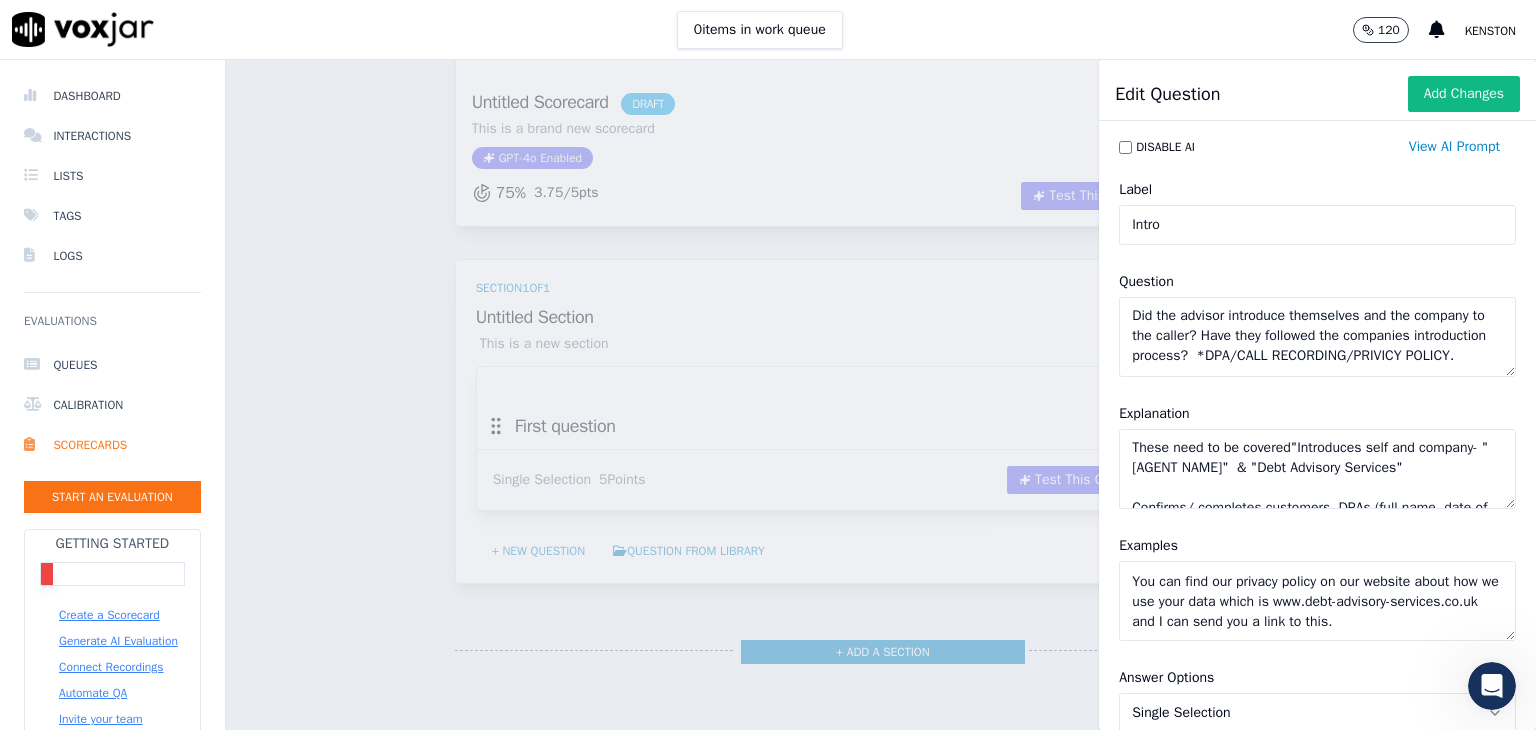 scroll, scrollTop: 288, scrollLeft: 0, axis: vertical 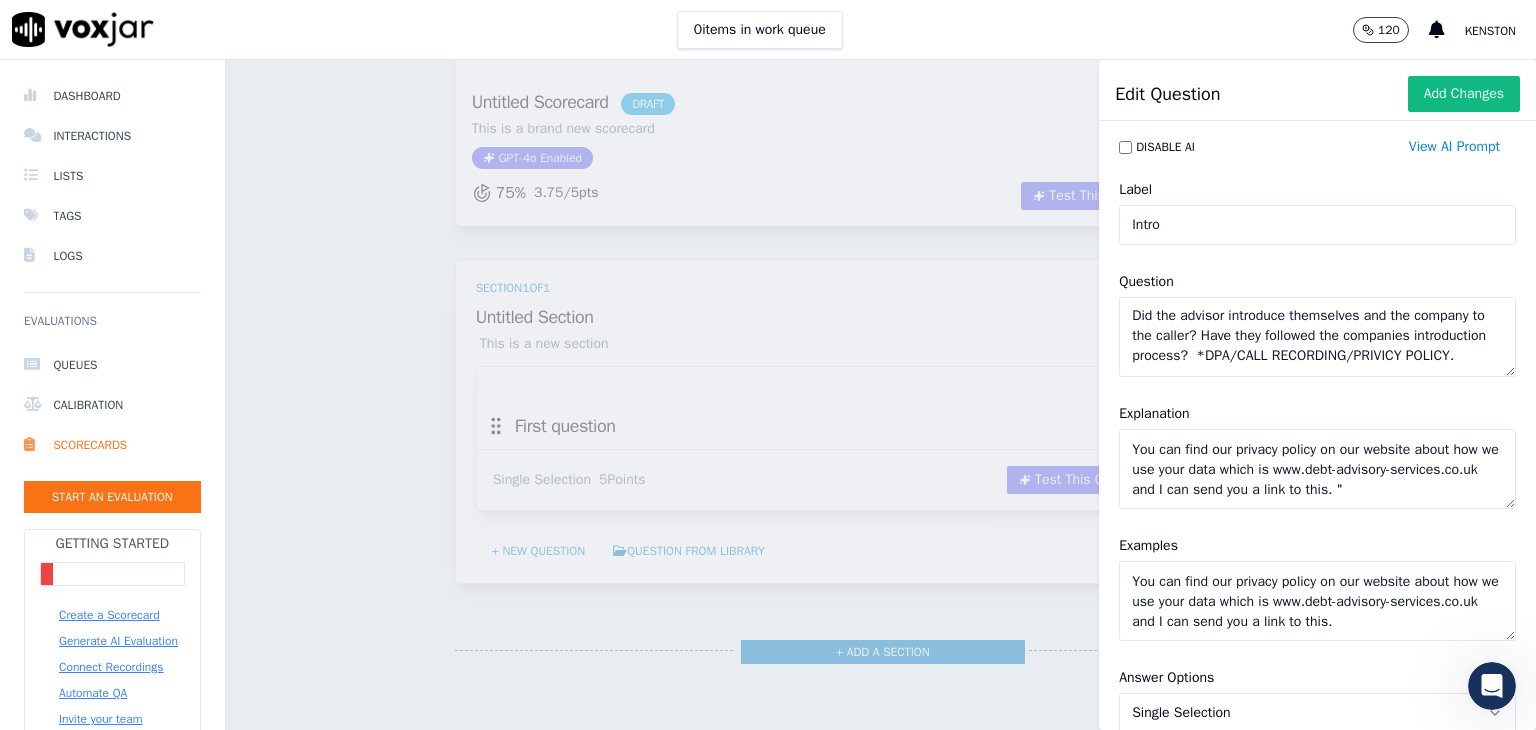 type on "These need to be covered"Introduces self and company- " Agent name"  & "Debt Advisory Services"
Confirms/ completes customers  DPAs (full name, date of birth, address, contact number(s) and email).
The agent makes the customer aware calls are be recorded for training and monitoring purposes.
Takes 3rd party details- if the customer wishes for us to speak to someone on their behalf.
You can find our privacy policy on our website about how we use your data which is www.debt-advisory-services.co.uk and I can send you a link to this. "" 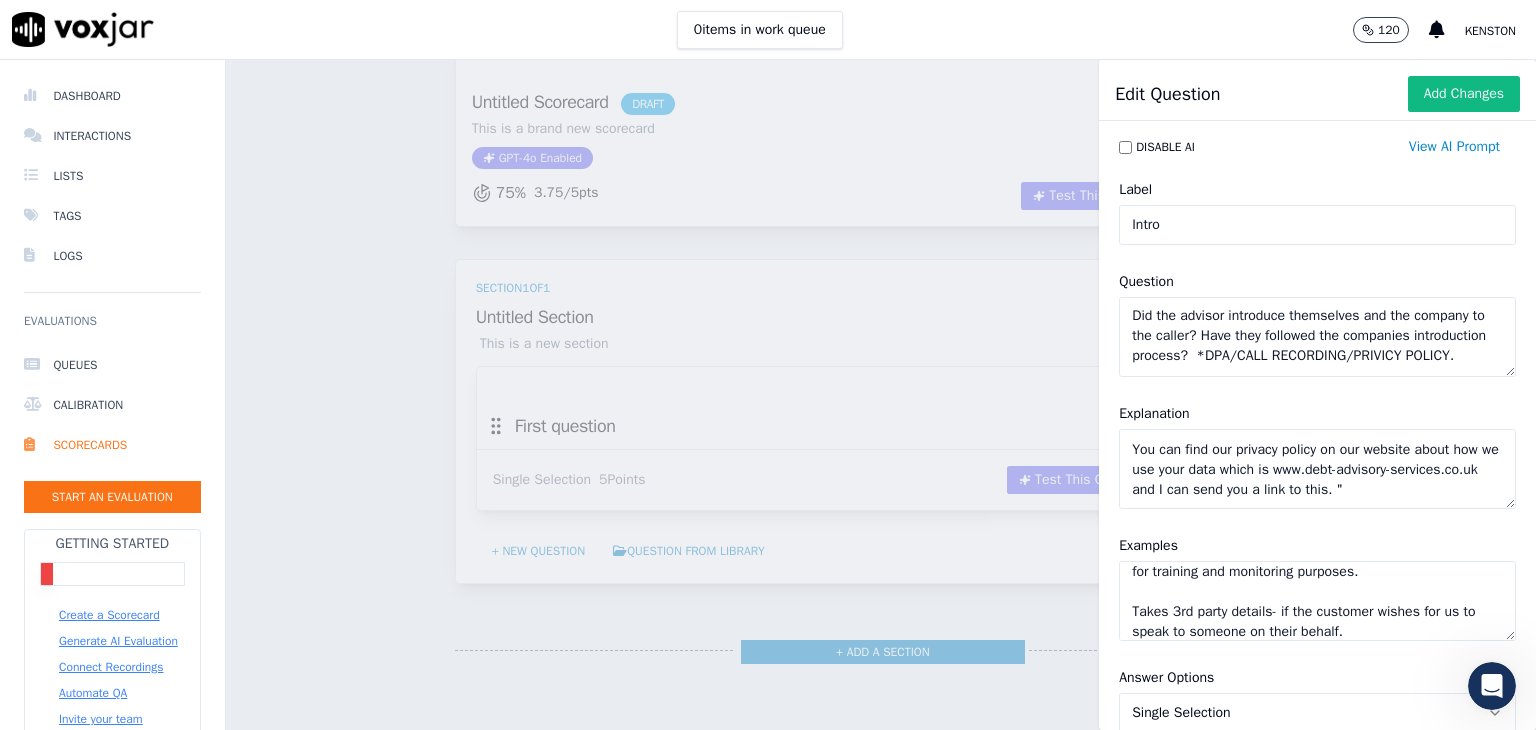 scroll, scrollTop: 0, scrollLeft: 0, axis: both 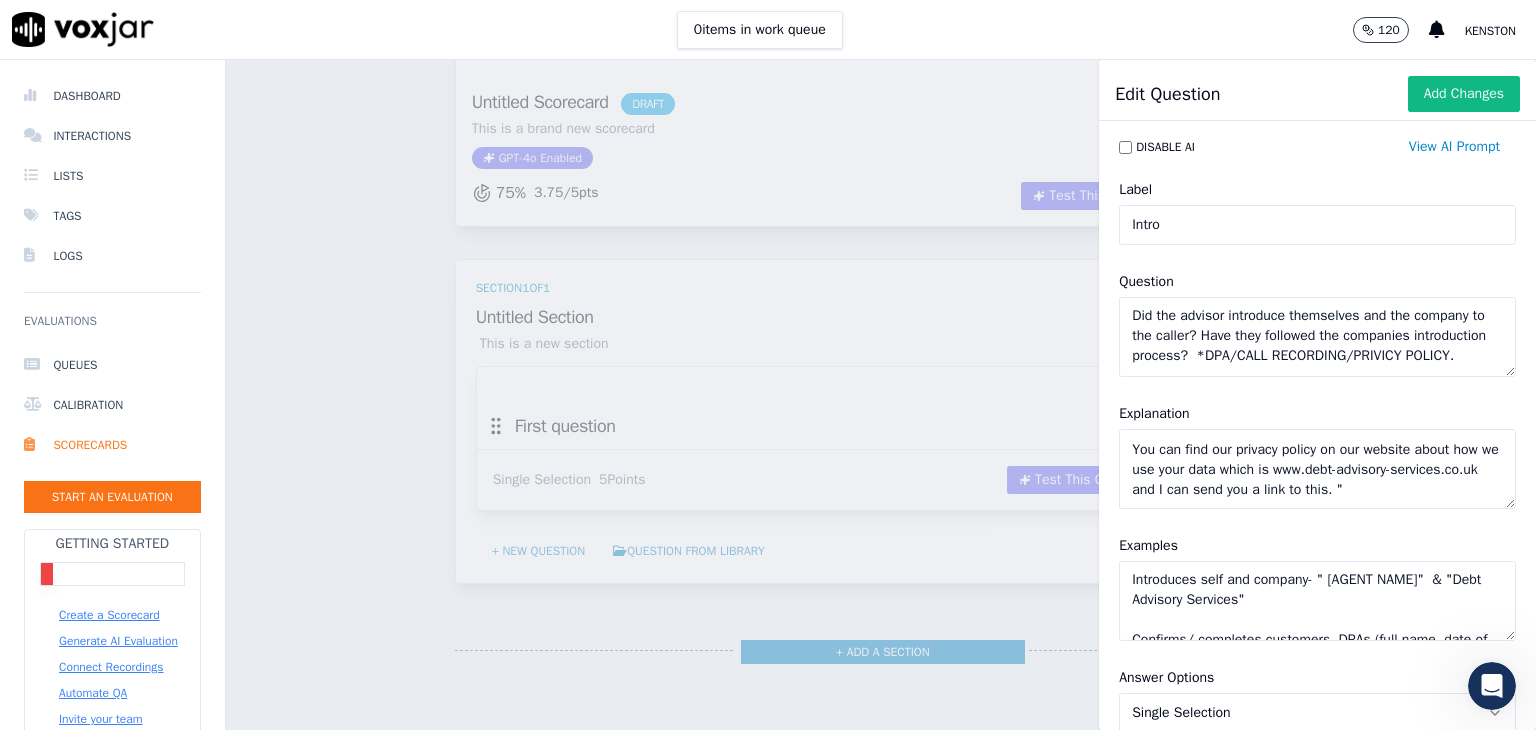 drag, startPoint x: 1121, startPoint y: 624, endPoint x: 1016, endPoint y: 569, distance: 118.5327 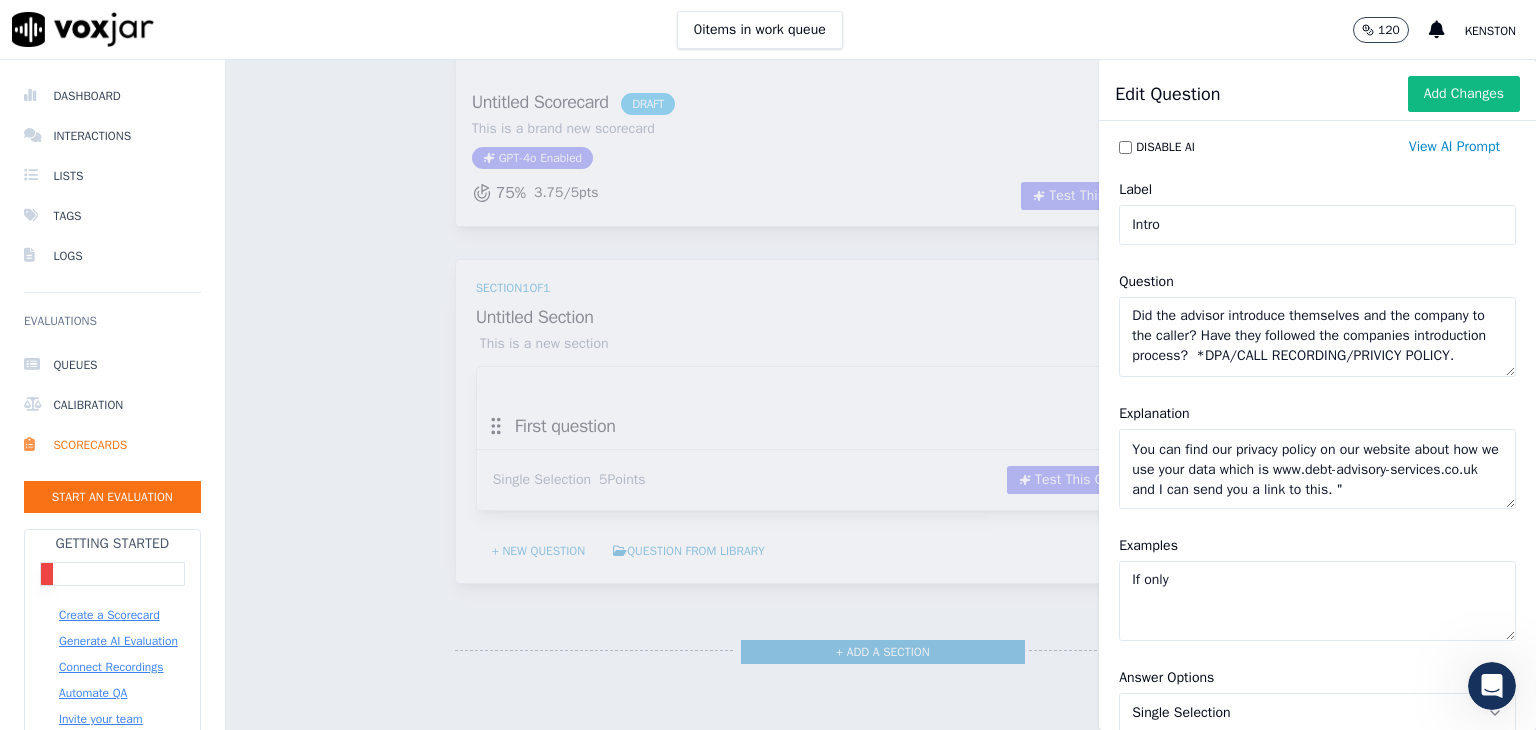 paste on "Only completes  2 pieces of the required DPA on any call
Mentioned calls recorded on 1 of multiple calls
Advises "can find our privacy policy on our website"" 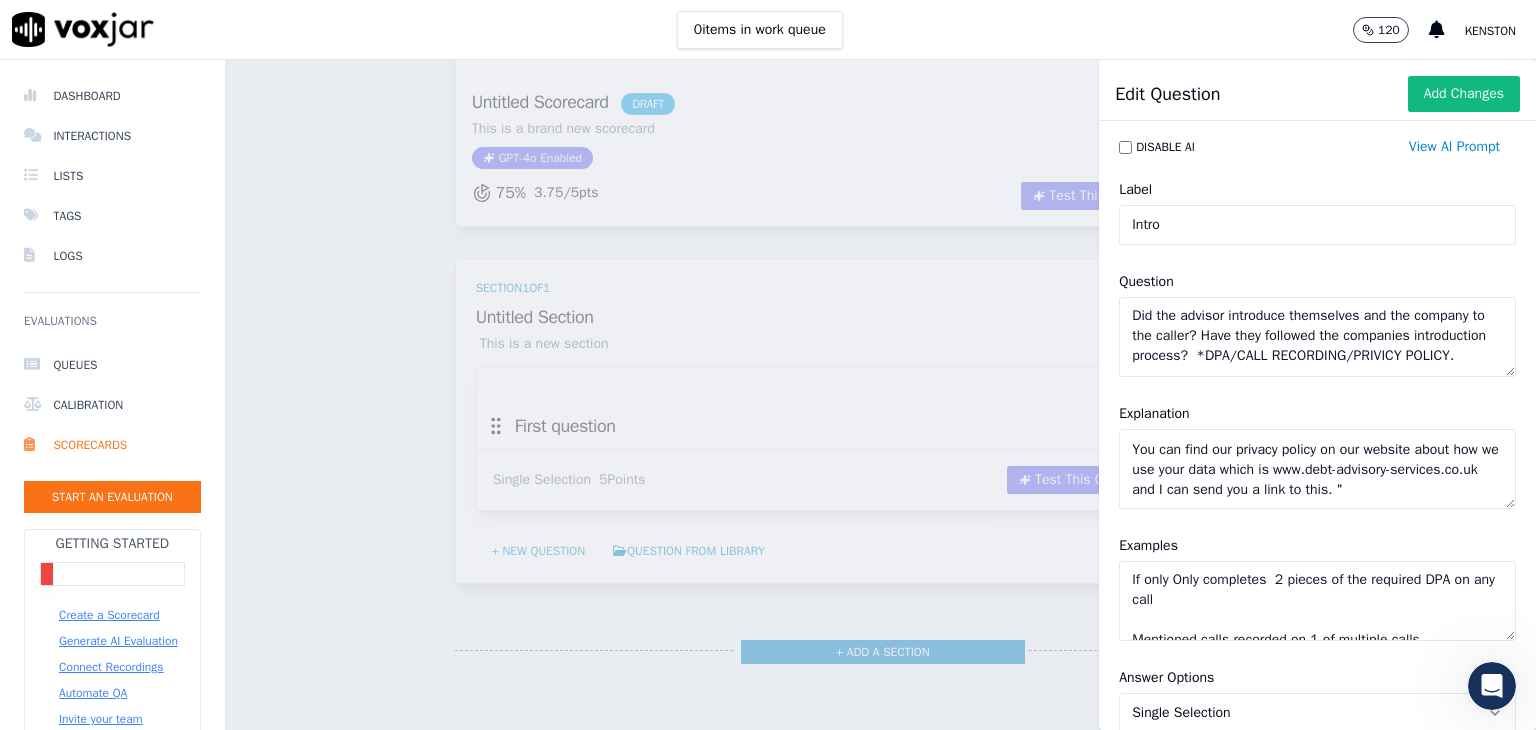 scroll, scrollTop: 68, scrollLeft: 0, axis: vertical 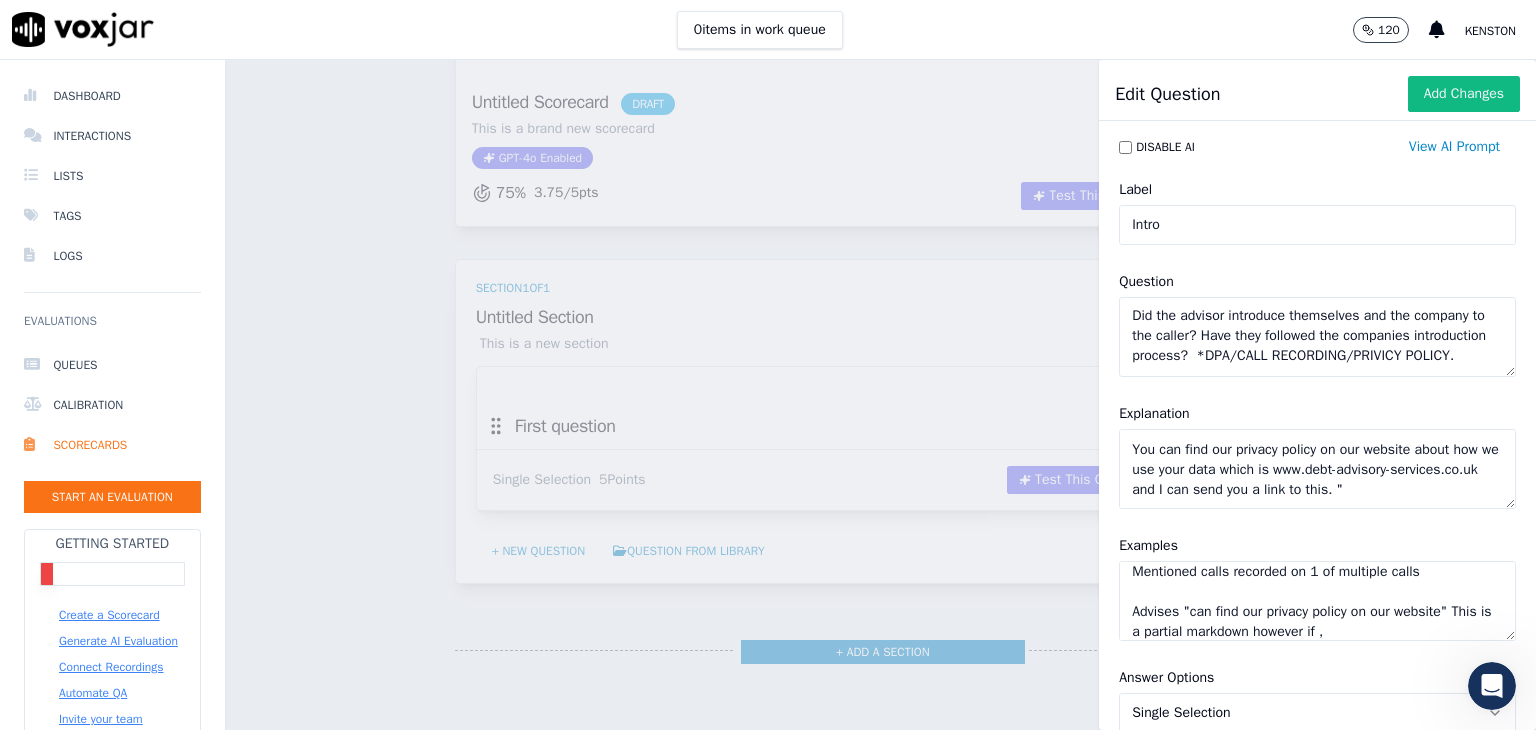 paste on "Not completing DPA/ incorrect DPA
Not mentioned company name
Agent name not mentioned
Calls recorded not mentioned
Speak to a 3rd party without gaining customer consent from customer" 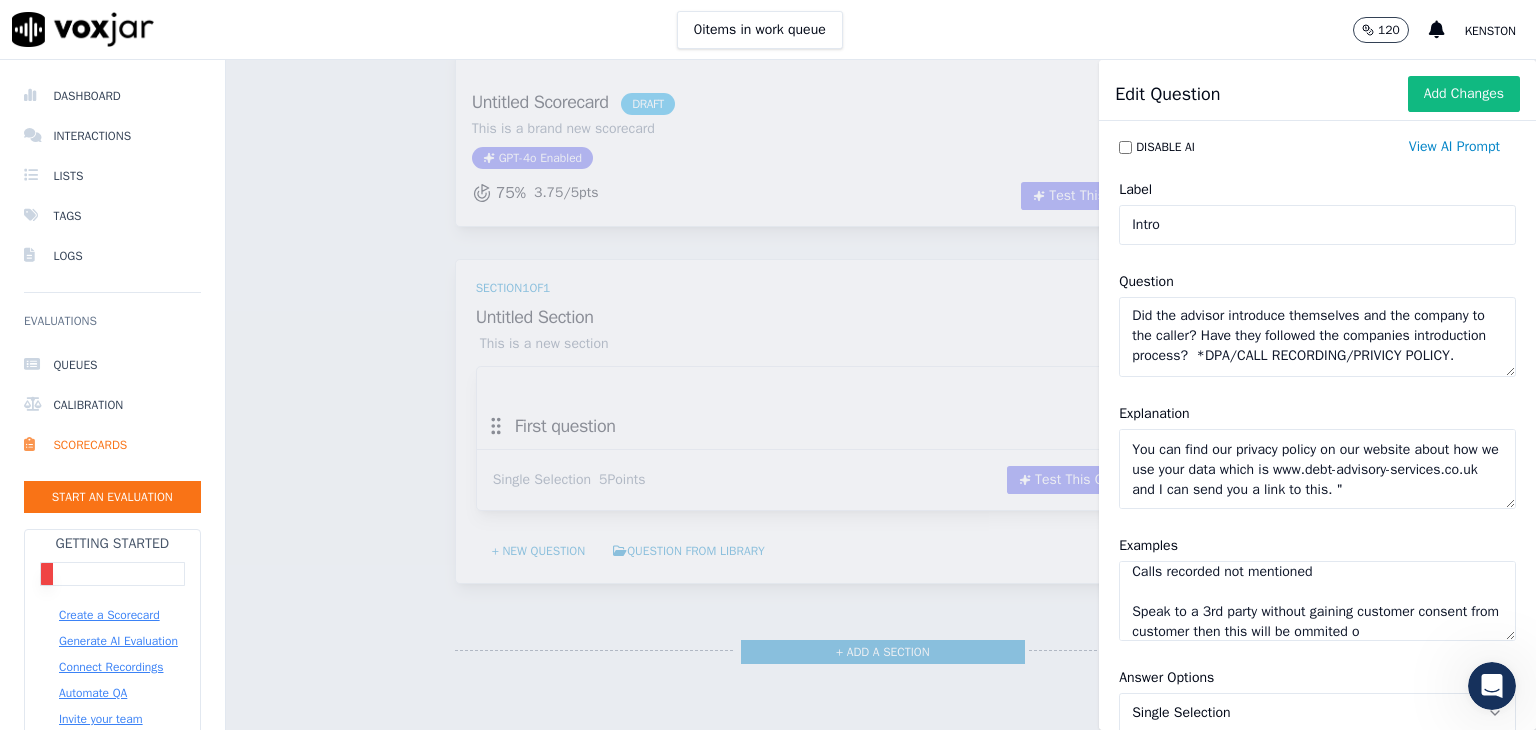 scroll, scrollTop: 288, scrollLeft: 0, axis: vertical 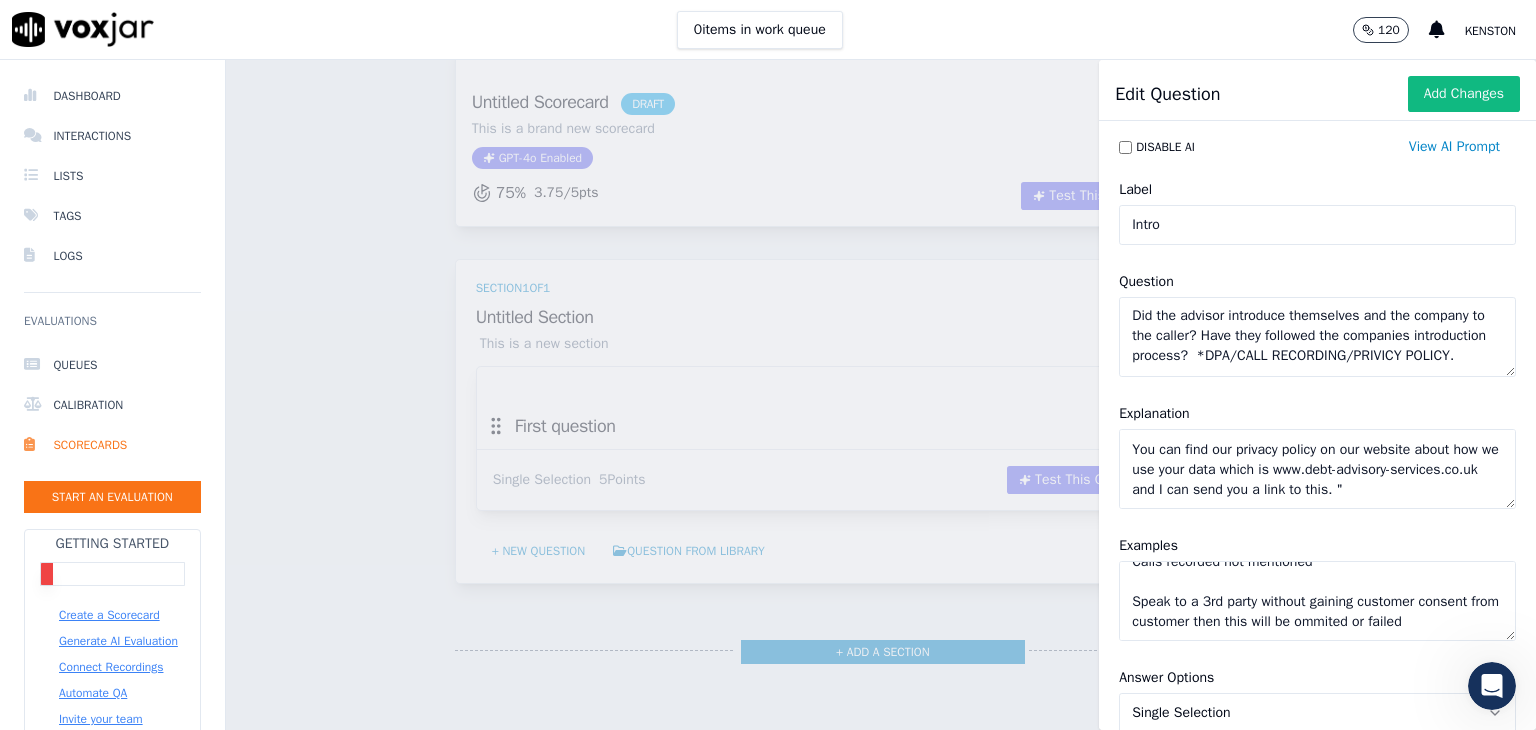 click on "If only Only completes  2 pieces of the required DPA on any call
Mentioned calls recorded on 1 of multiple calls
Advises "can find our privacy policy on our website" This is a partial markdown however if , Not completing DPA/ incorrect DPA
Not mentioned company name
Agent name not mentioned
Calls recorded not mentioned
Speak to a 3rd party without gaining customer consent from customer then this will be ommited or failed" 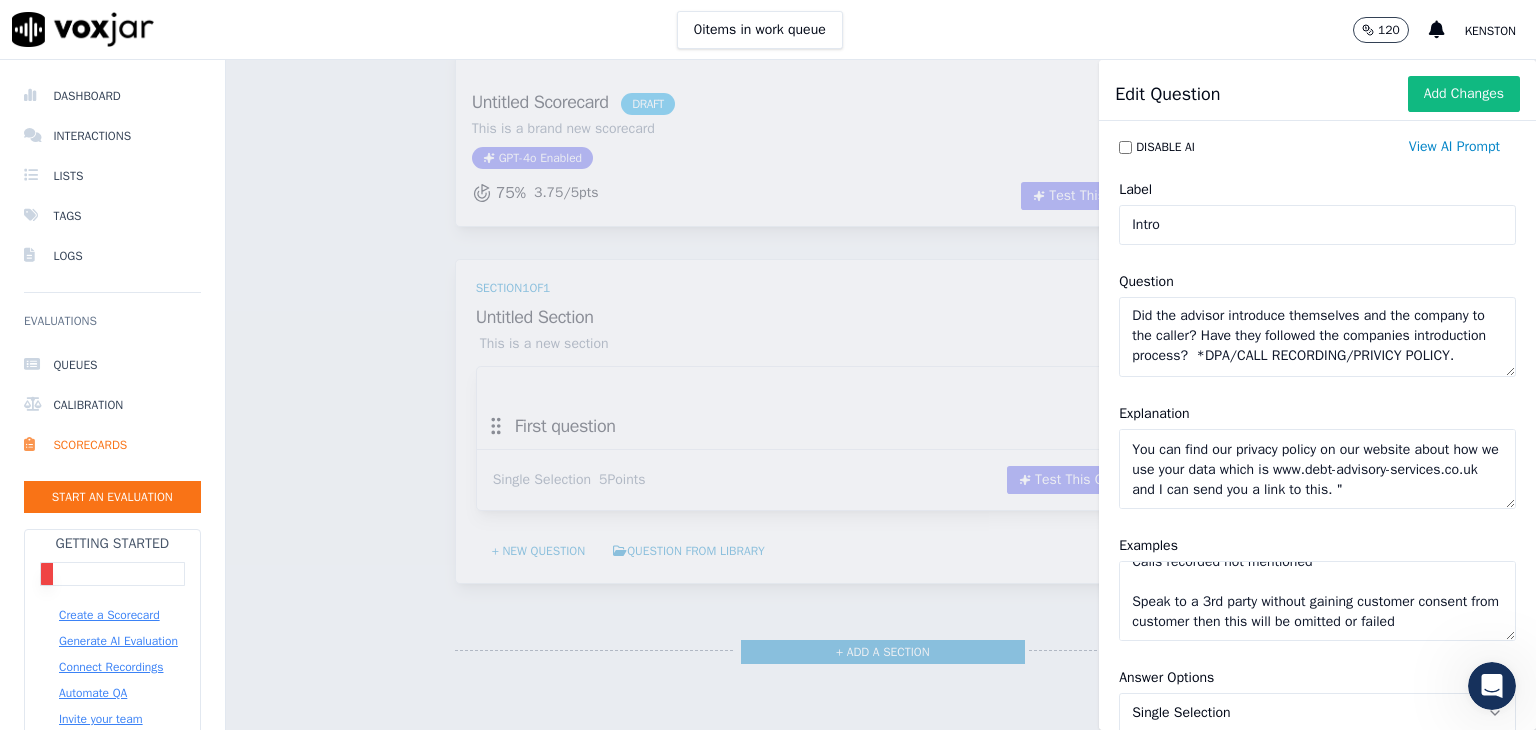scroll, scrollTop: 297, scrollLeft: 0, axis: vertical 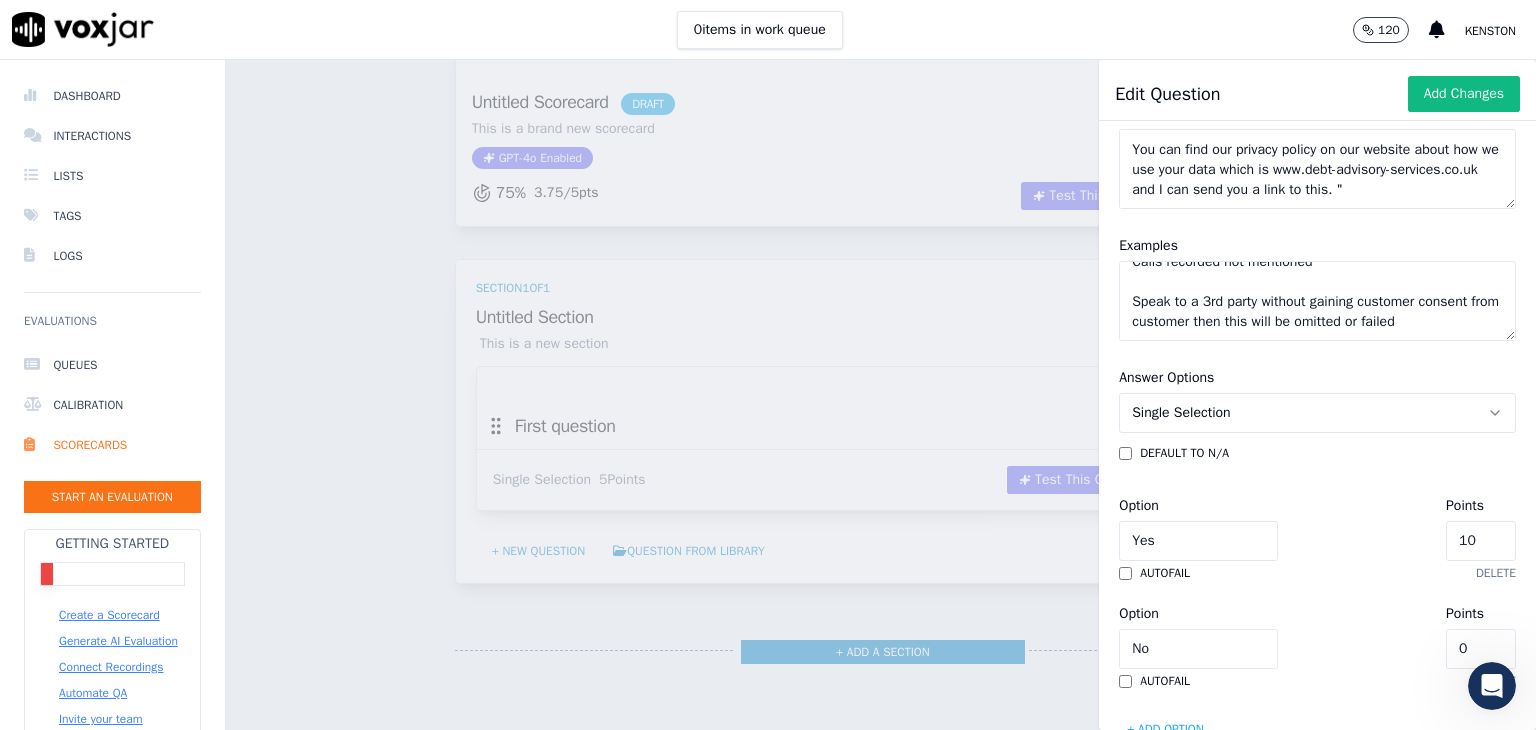 type on "If only Only completes  2 pieces of the required DPA on any call
Mentioned calls recorded on 1 of multiple calls
Advises "can find our privacy policy on our website" This is a partial markdown however if , Not completing DPA/ incorrect DPA
Not mentioned company name
Agent name not mentioned
Calls recorded not mentioned
Speak to a 3rd party without gaining customer consent from customer then this will be omitted or failed" 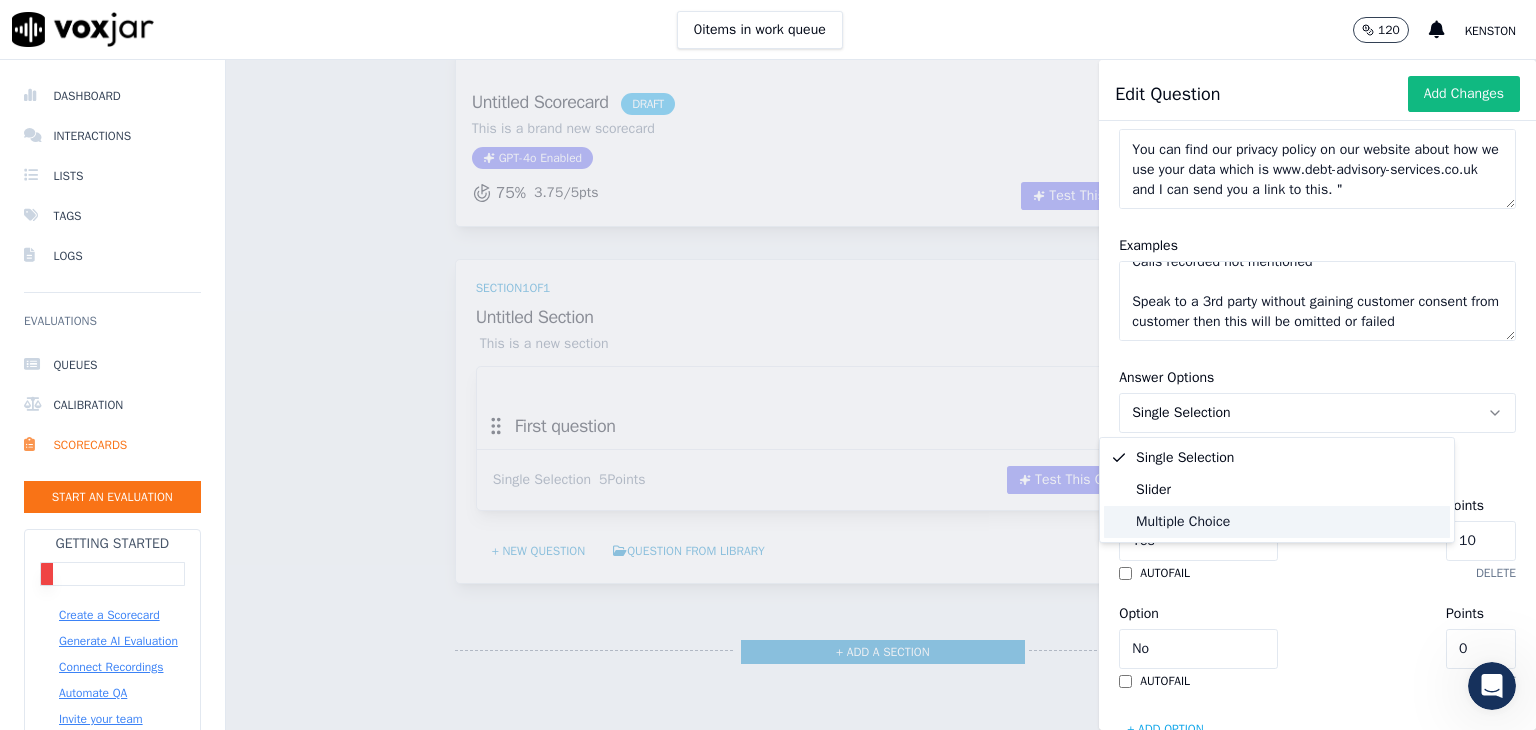 click on "Multiple Choice" 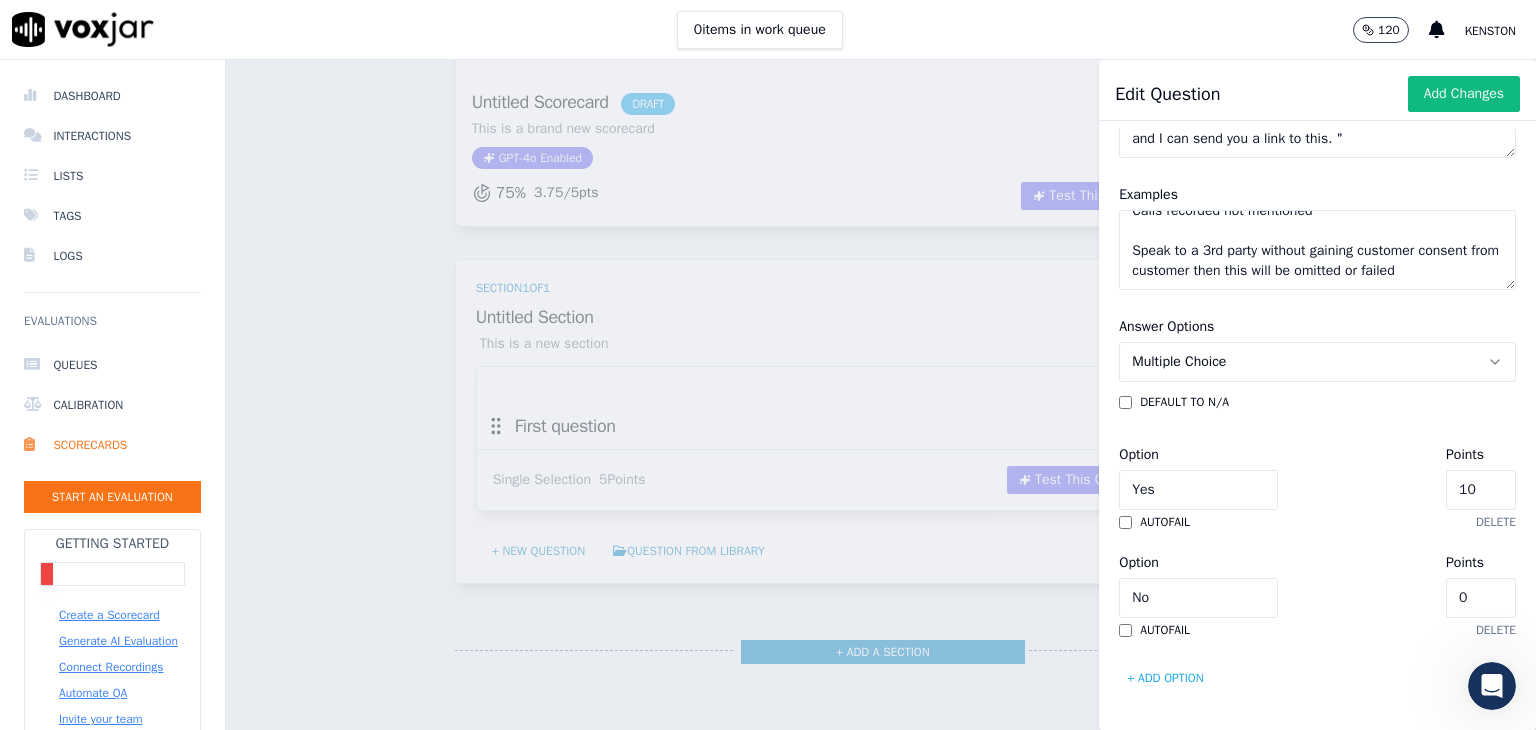 scroll, scrollTop: 412, scrollLeft: 0, axis: vertical 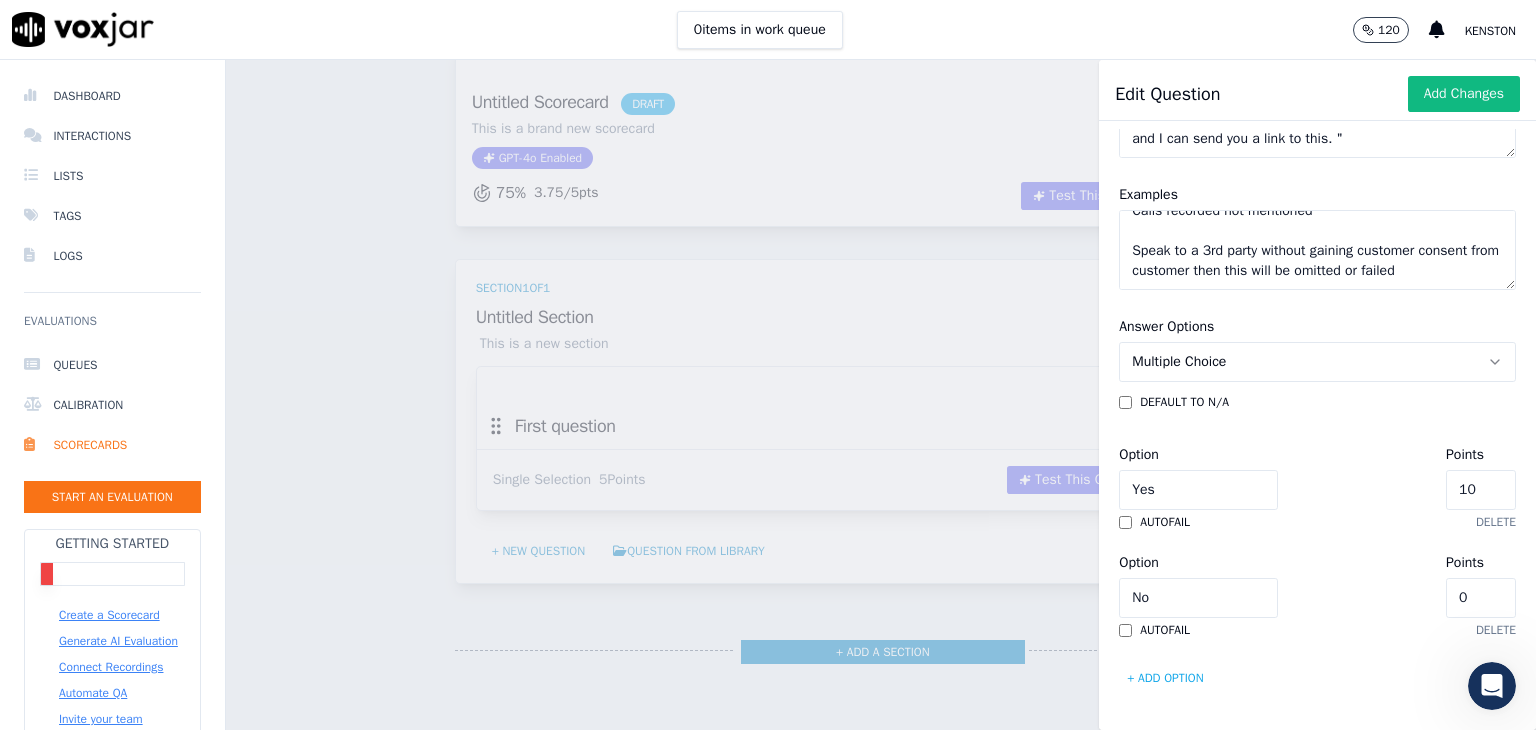 drag, startPoint x: 1166, startPoint y: 431, endPoint x: 1104, endPoint y: 427, distance: 62.1289 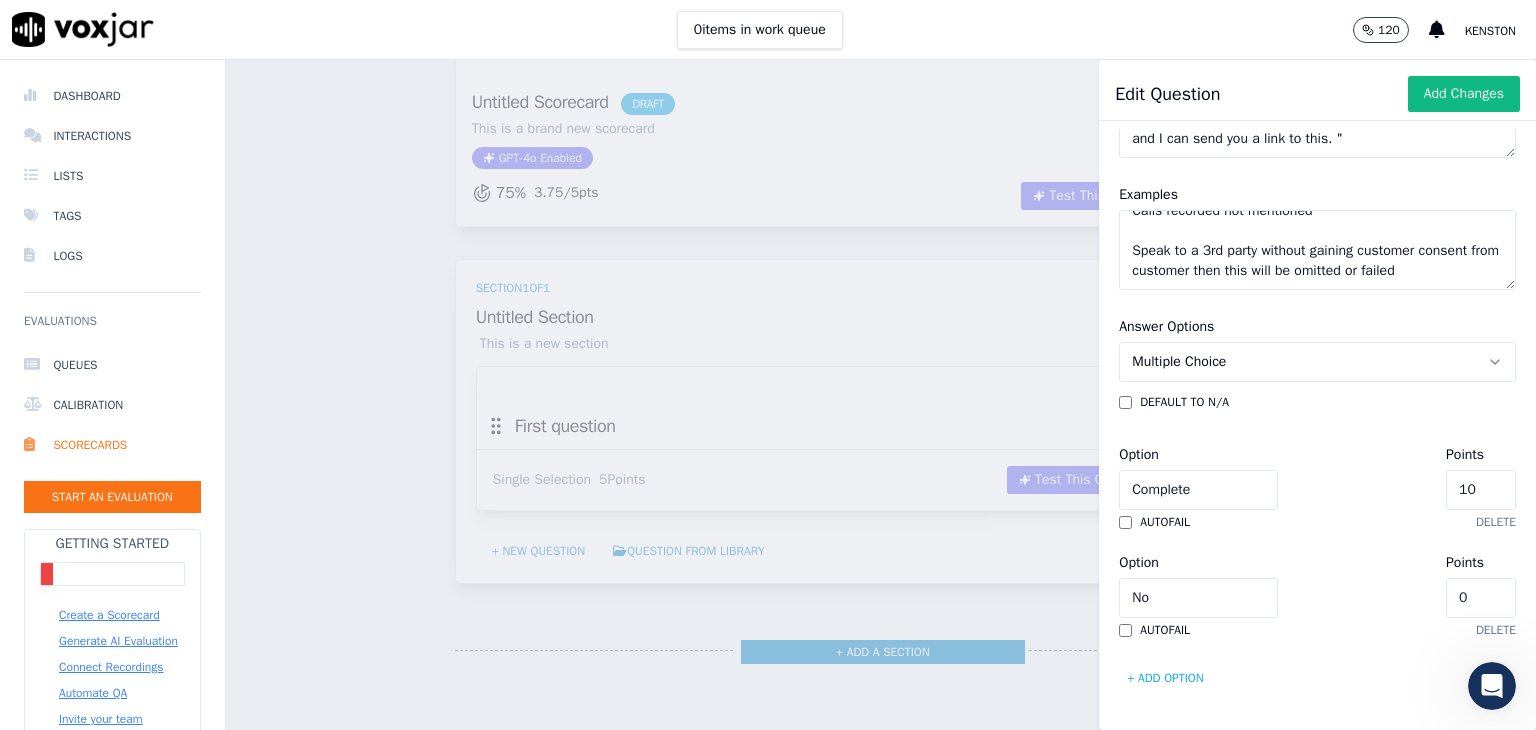 type on "Complete" 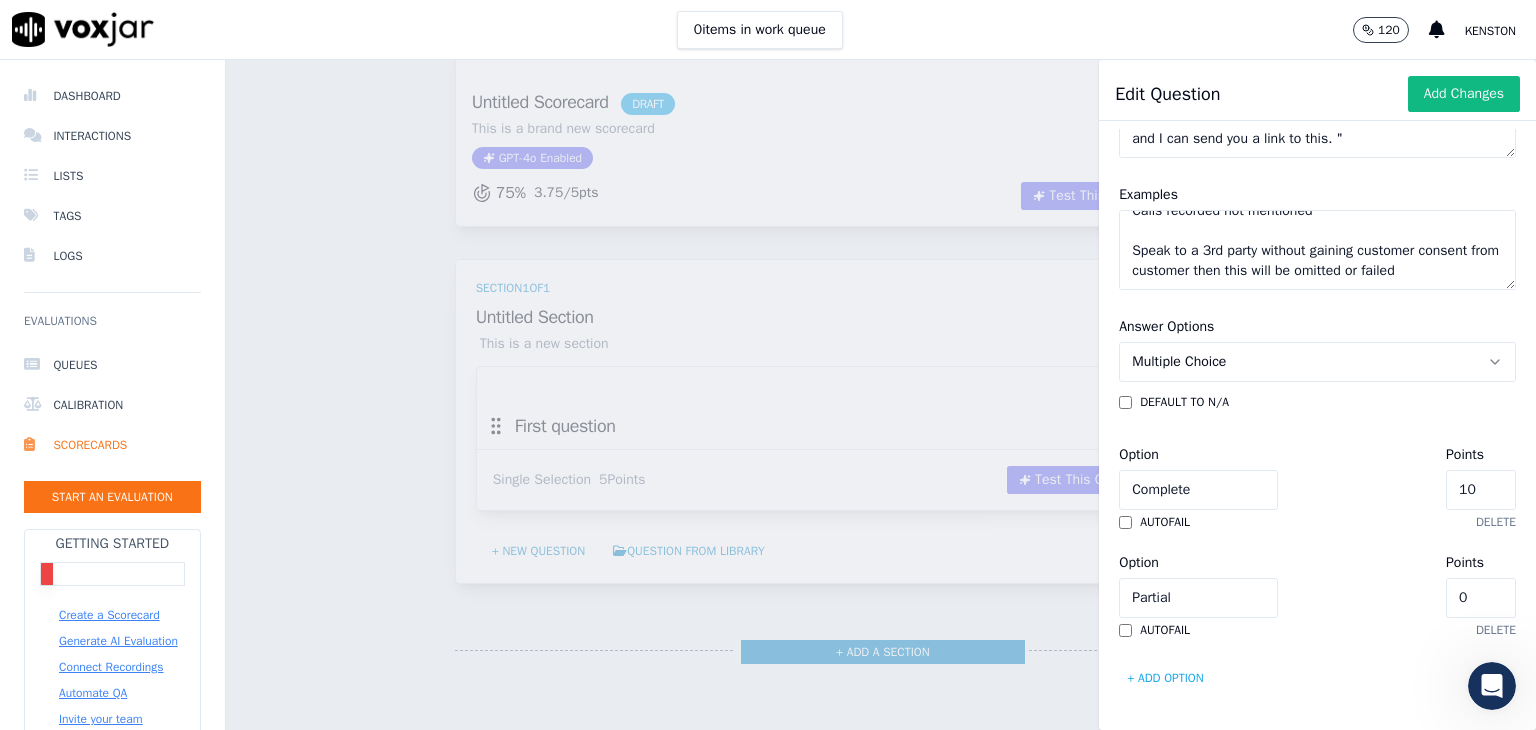 type on "Partial" 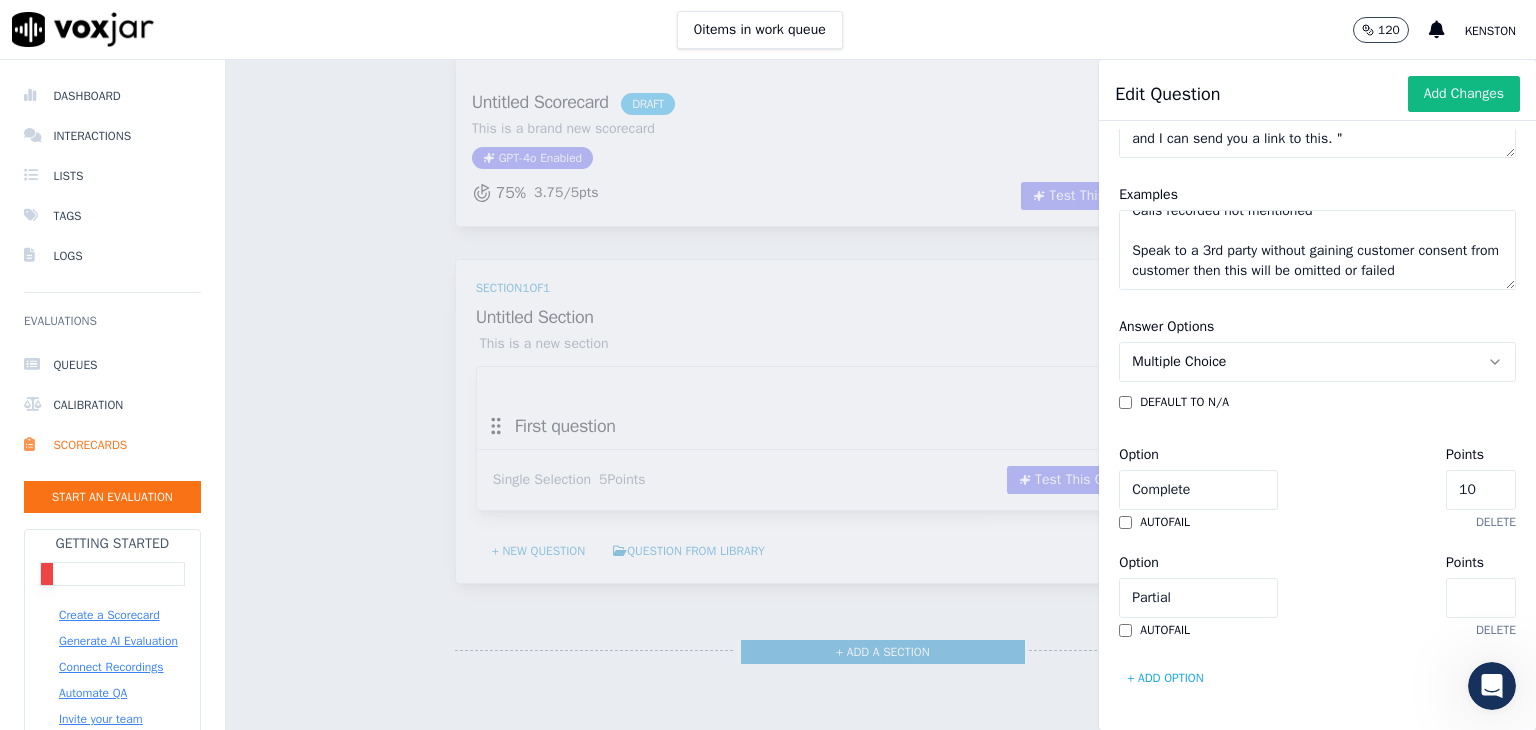type on "5" 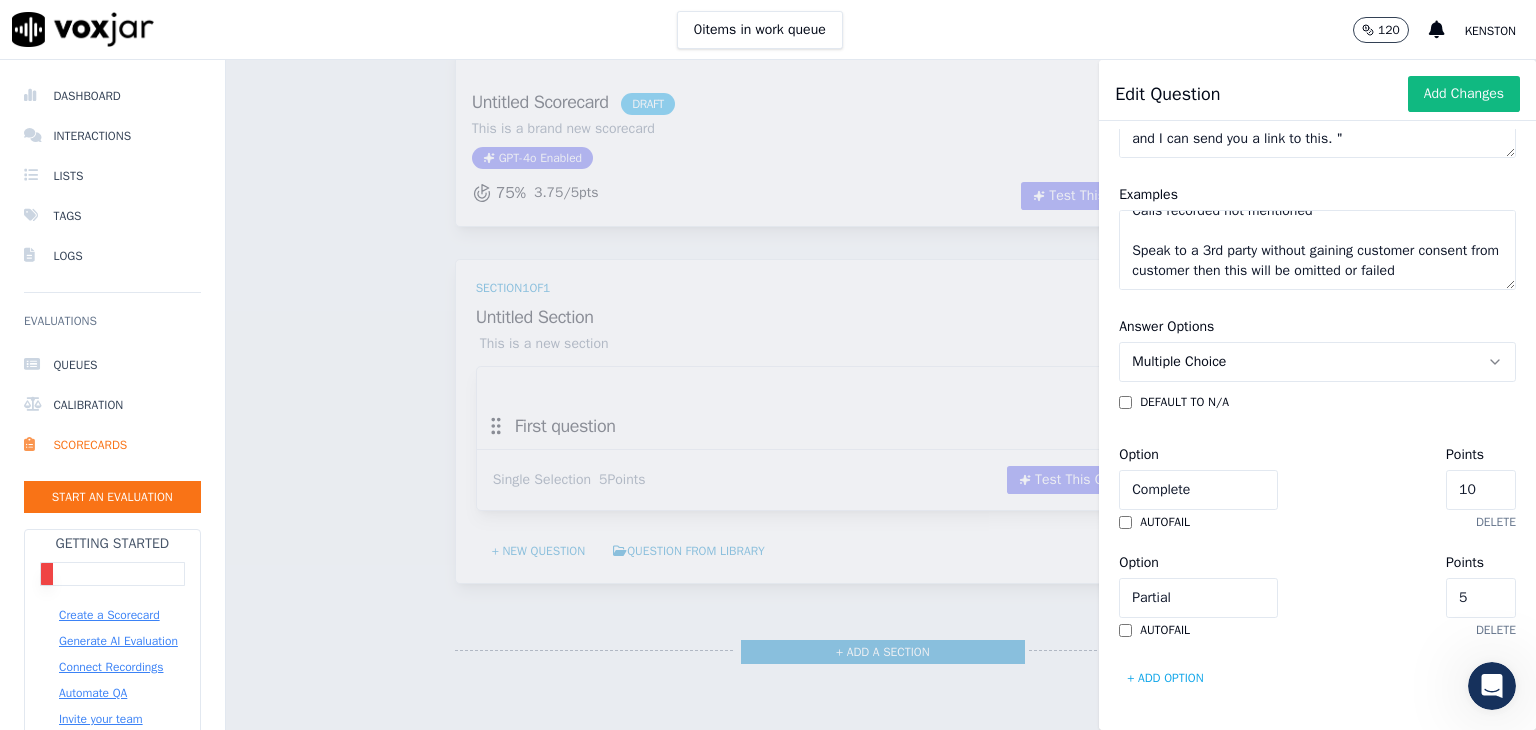 click on "+ Add option" at bounding box center [1165, 678] 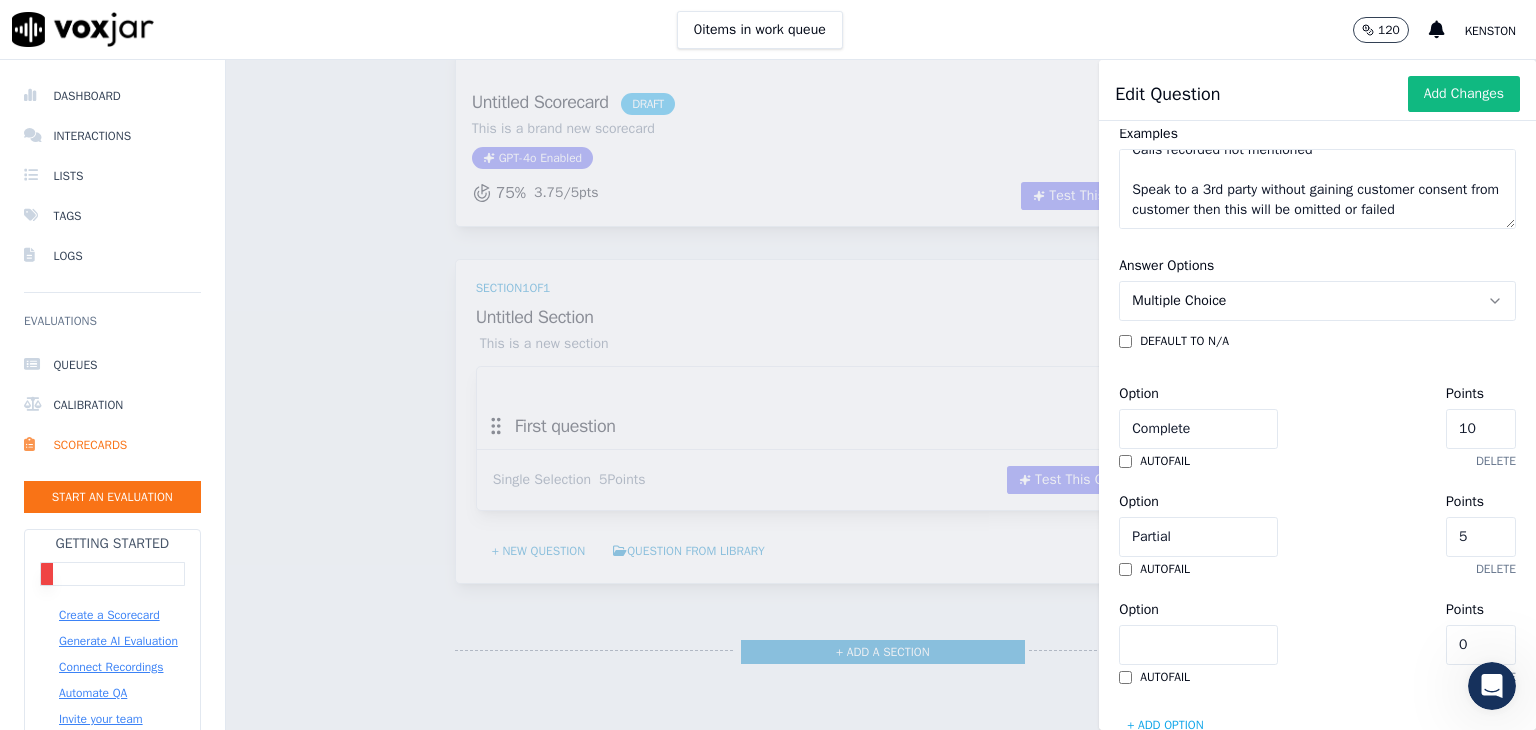 scroll, scrollTop: 520, scrollLeft: 0, axis: vertical 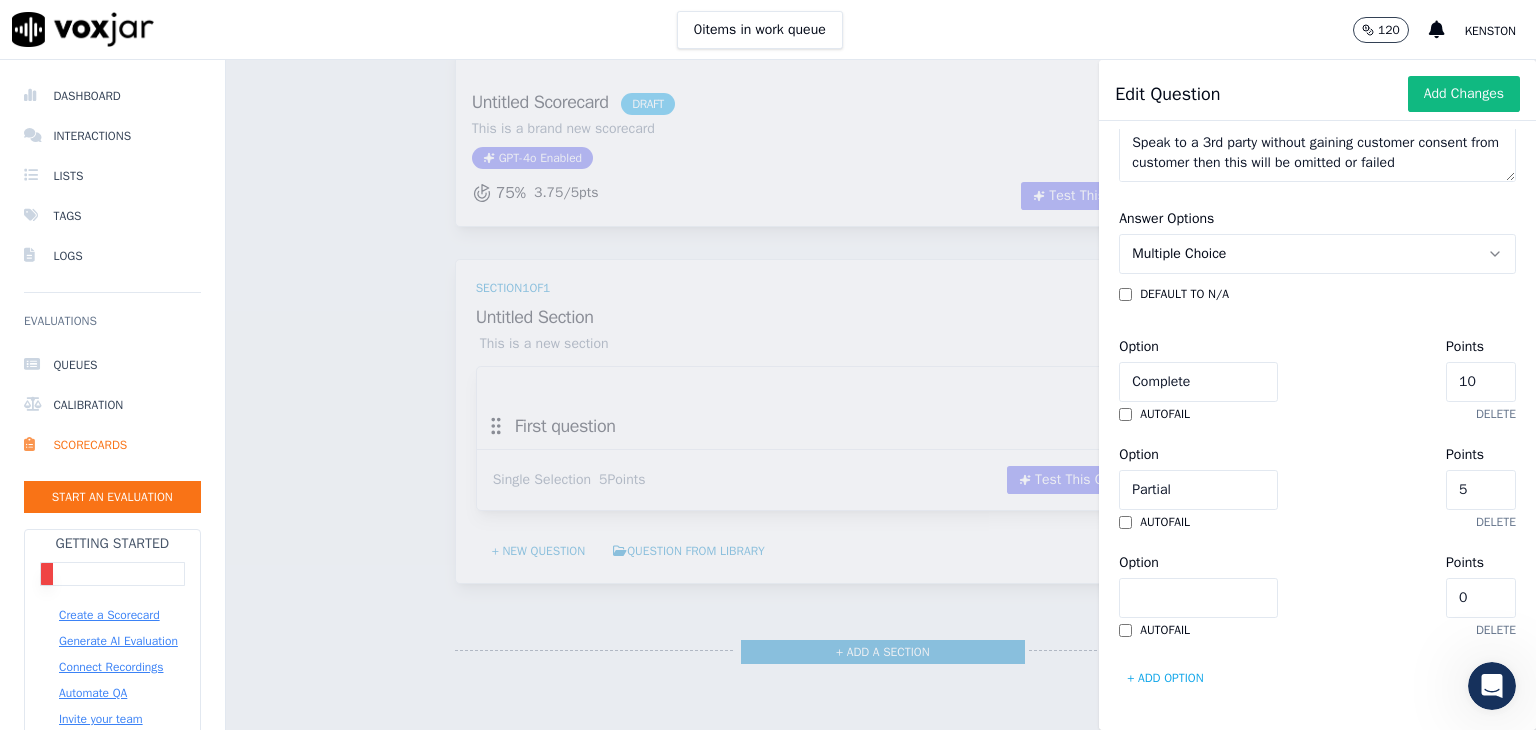 click on "Option" 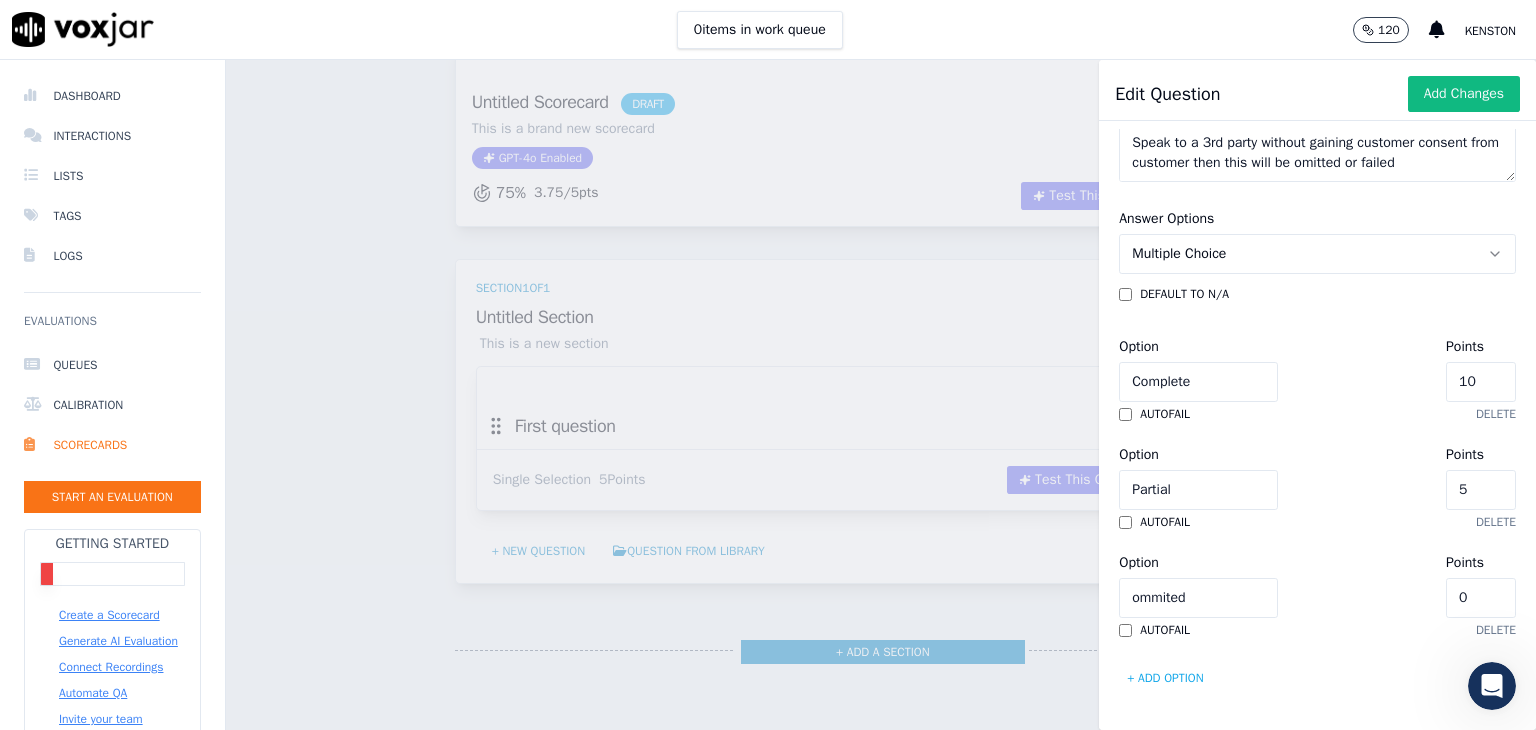 type on "ommited" 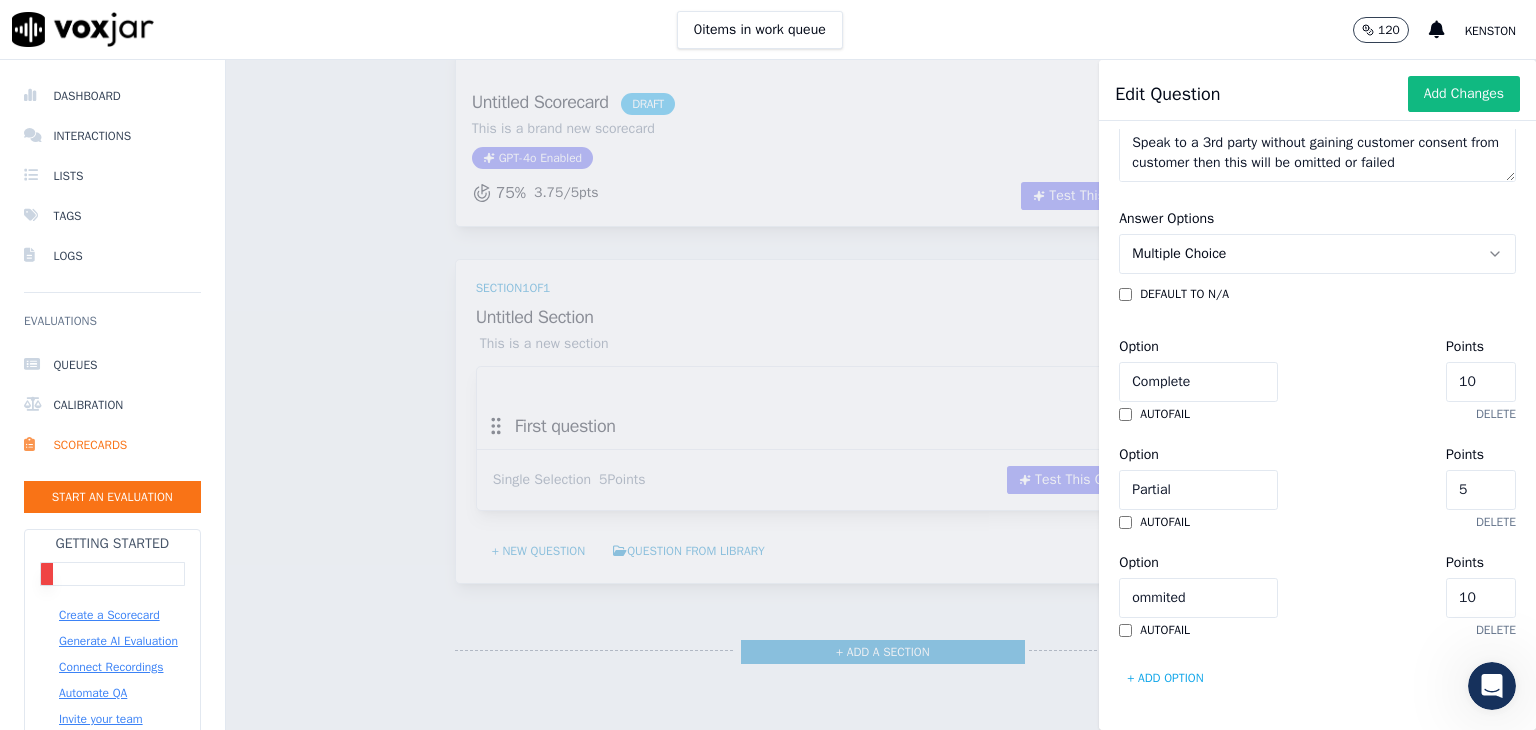 type on "1" 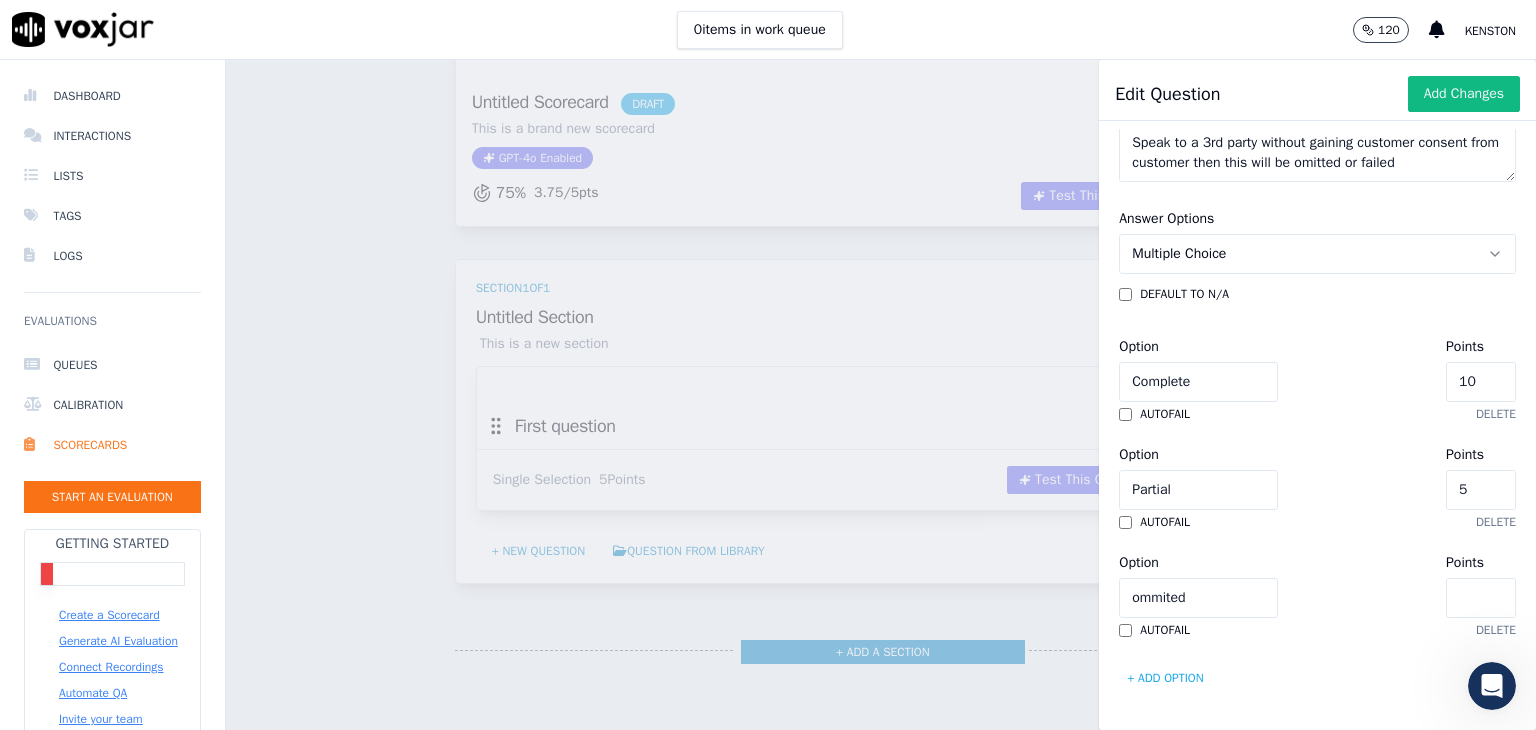 type on "0" 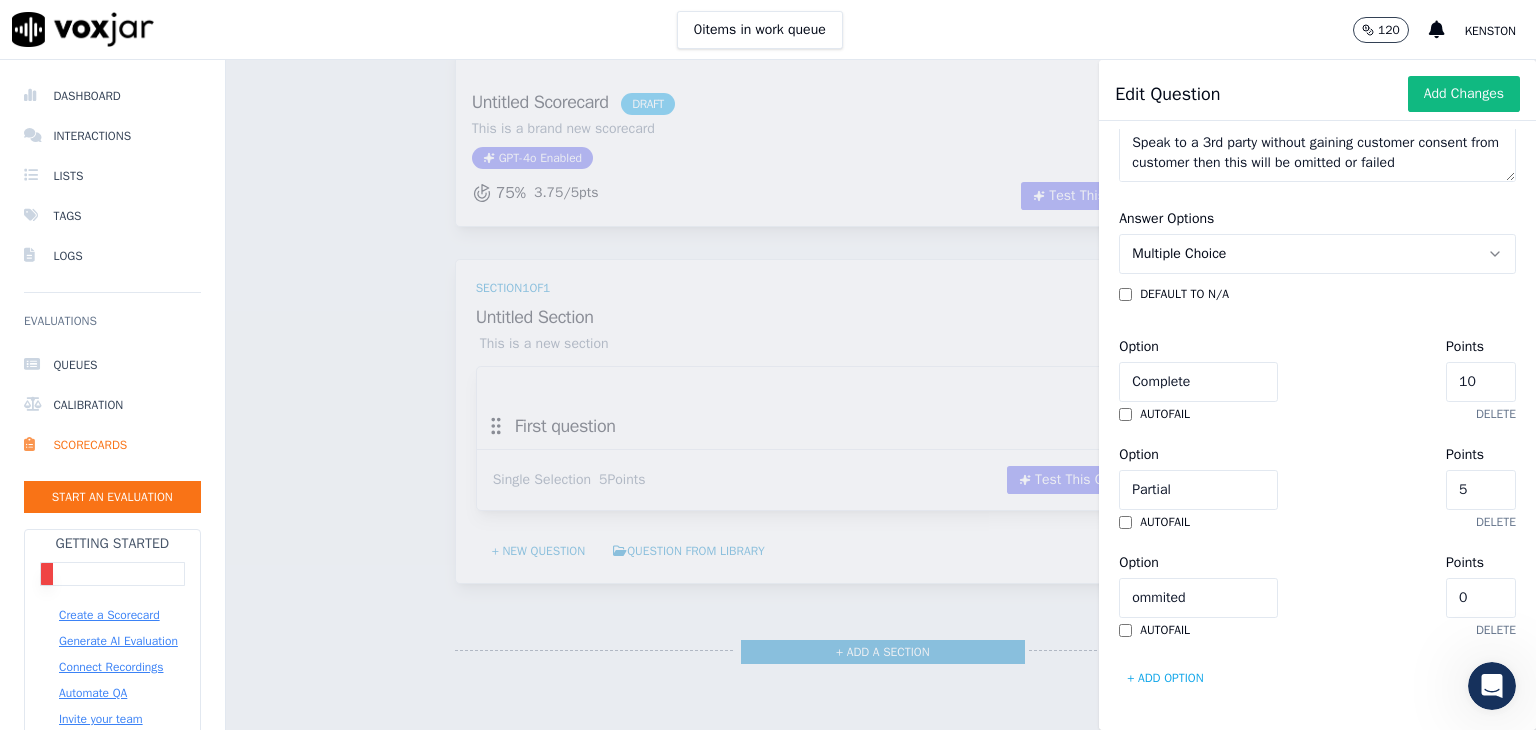 click on "default to N/A   Option   Complete   Points   10     autofail   delete   Option   Partial   Points   5     autofail   delete   Option   ommited   Points   0     autofail   delete     + Add option" at bounding box center (1317, 490) 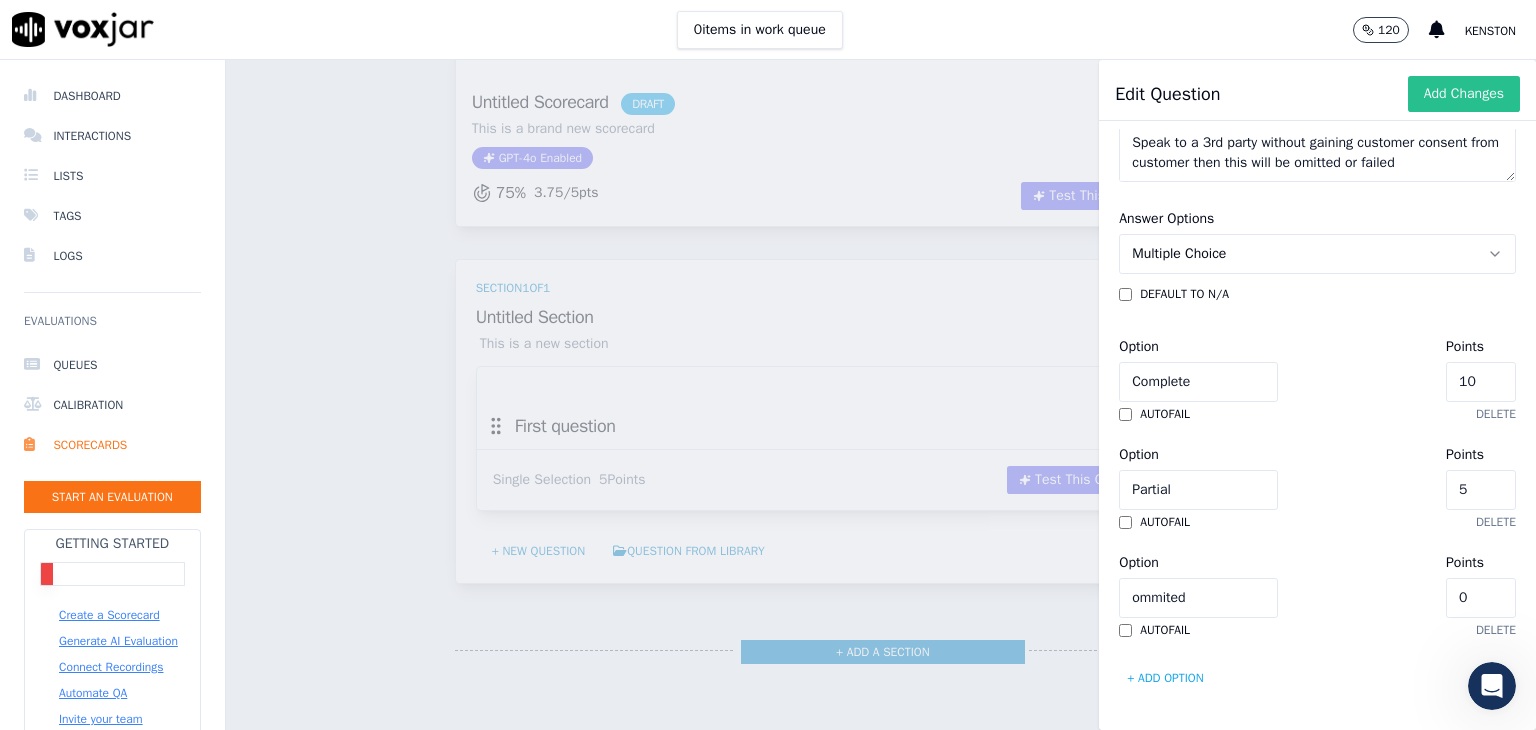 click on "Add Changes" at bounding box center (1464, 94) 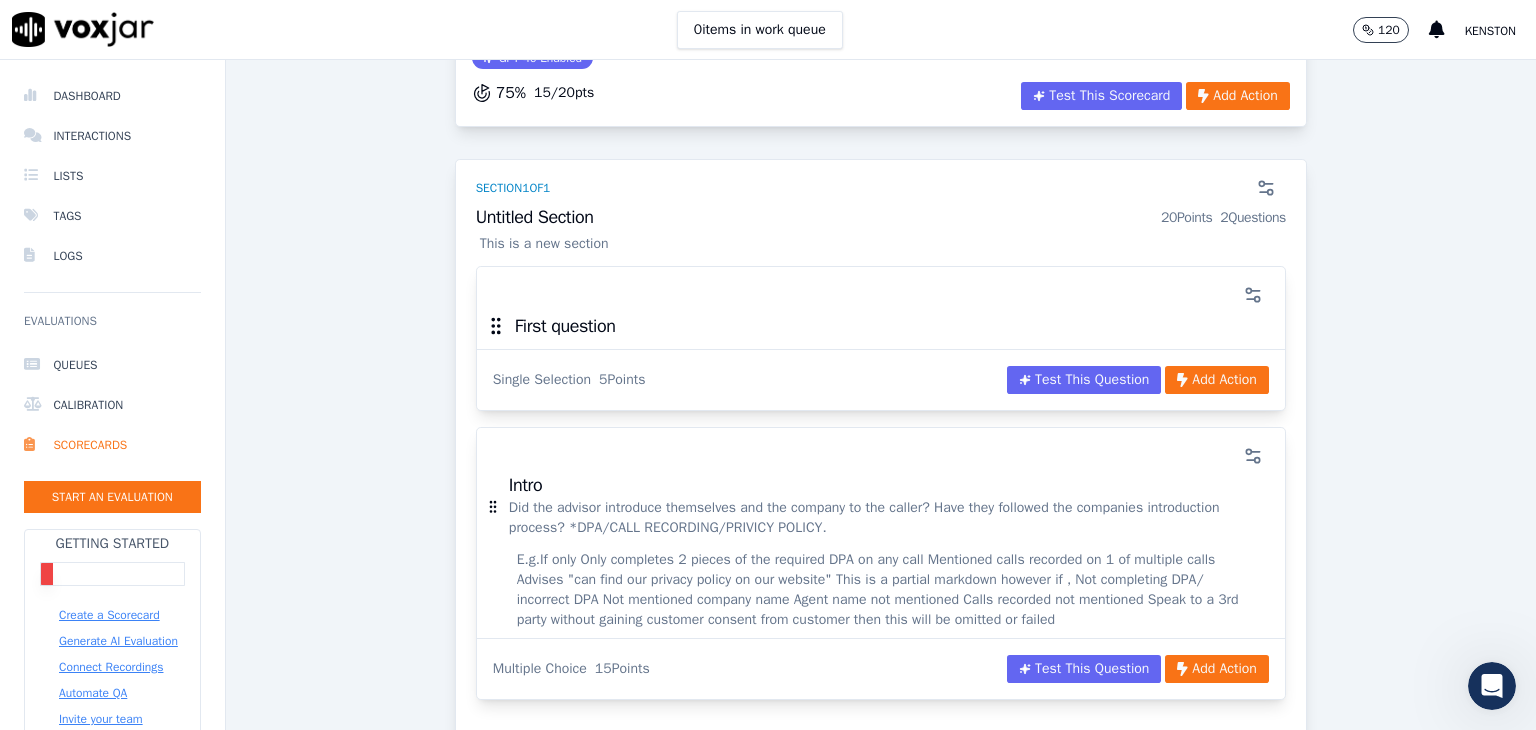 scroll, scrollTop: 300, scrollLeft: 0, axis: vertical 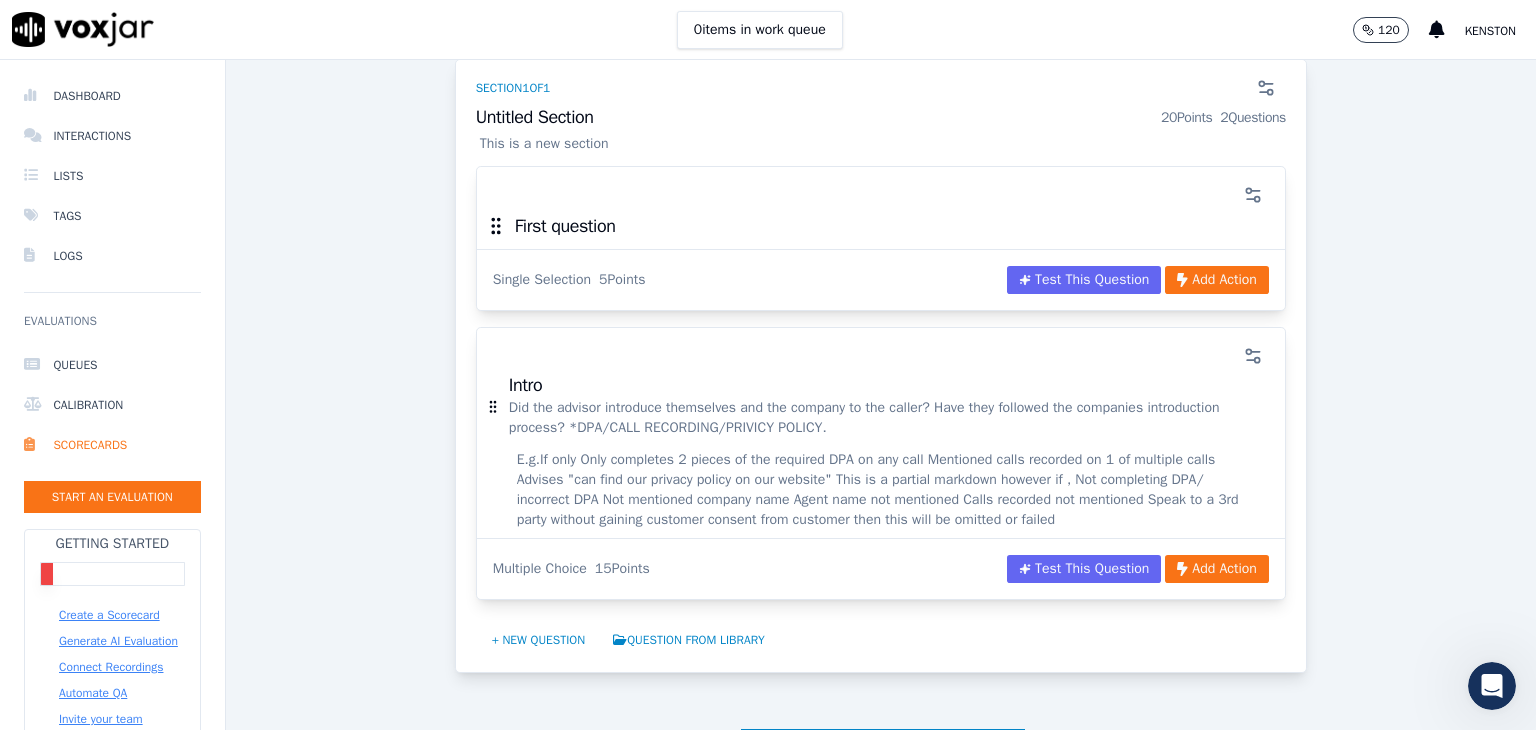 click on "E.g.  If only Only completes  2 pieces of the required DPA on any call
Mentioned calls recorded on 1 of multiple calls
Advises "can find our privacy policy on our website" This is a partial markdown however if , Not completing DPA/ incorrect DPA
Not mentioned company name
Agent name not mentioned
Calls recorded not mentioned
Speak to a 3rd party without gaining customer consent from customer then this will be omitted or failed" at bounding box center [881, 490] 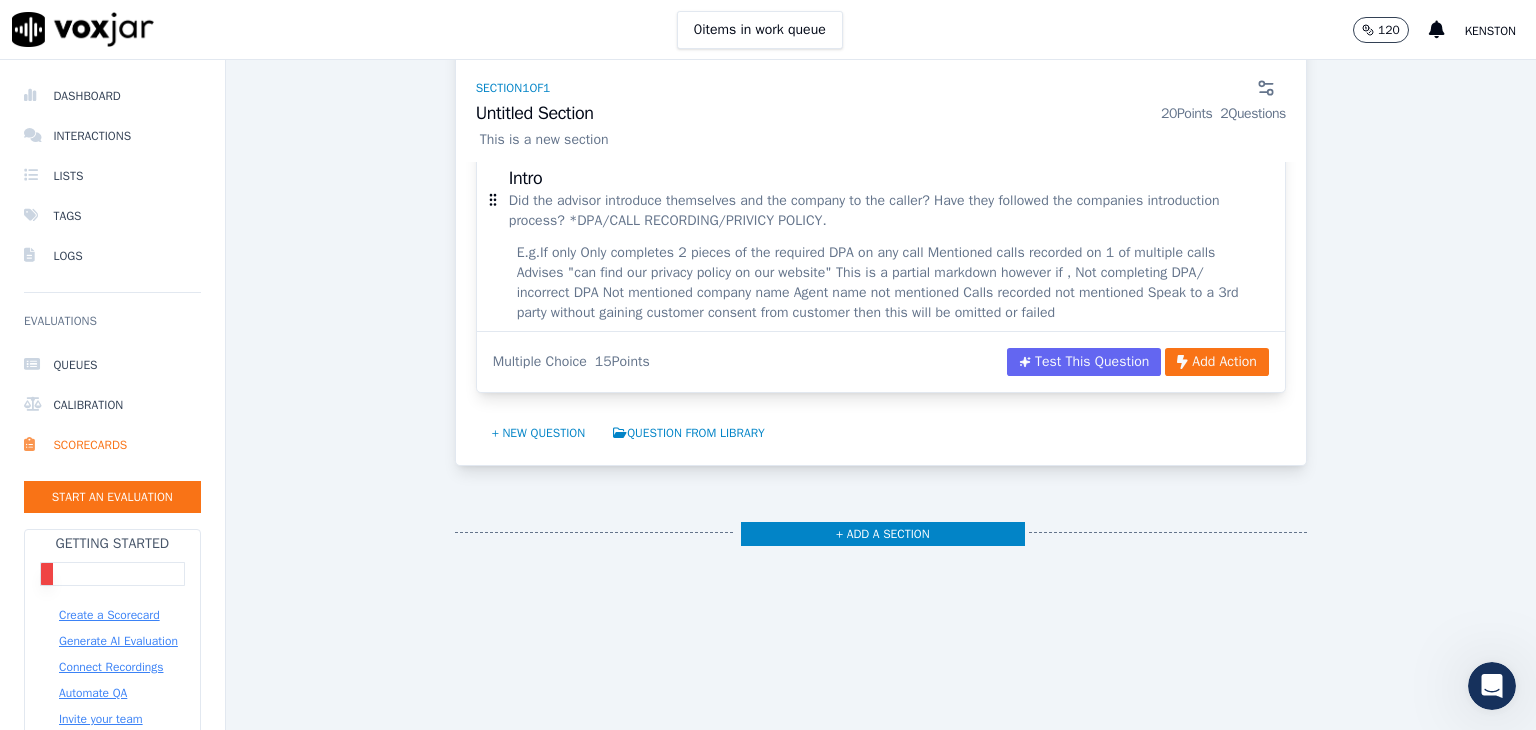 scroll, scrollTop: 582, scrollLeft: 0, axis: vertical 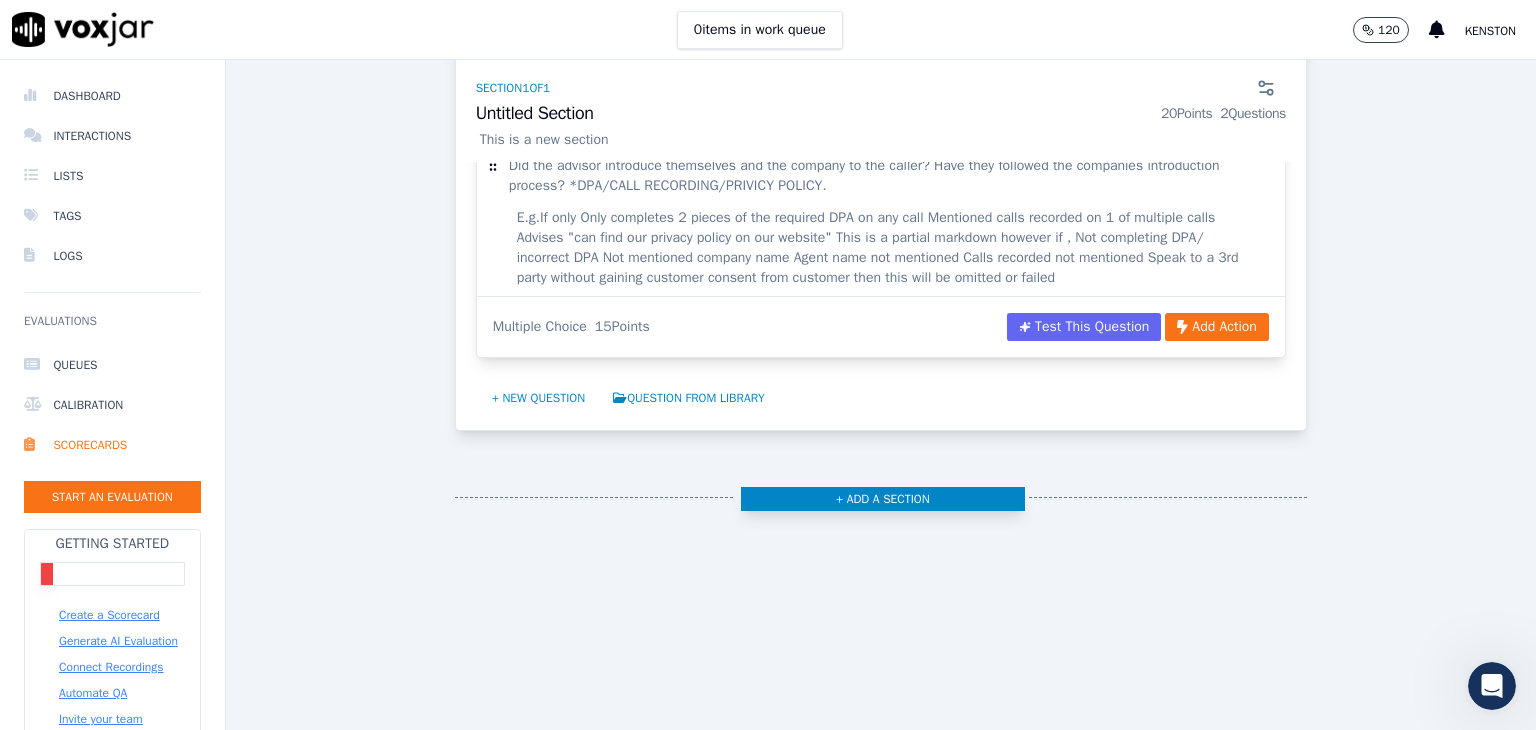 click on "+ Add a section" at bounding box center [883, 499] 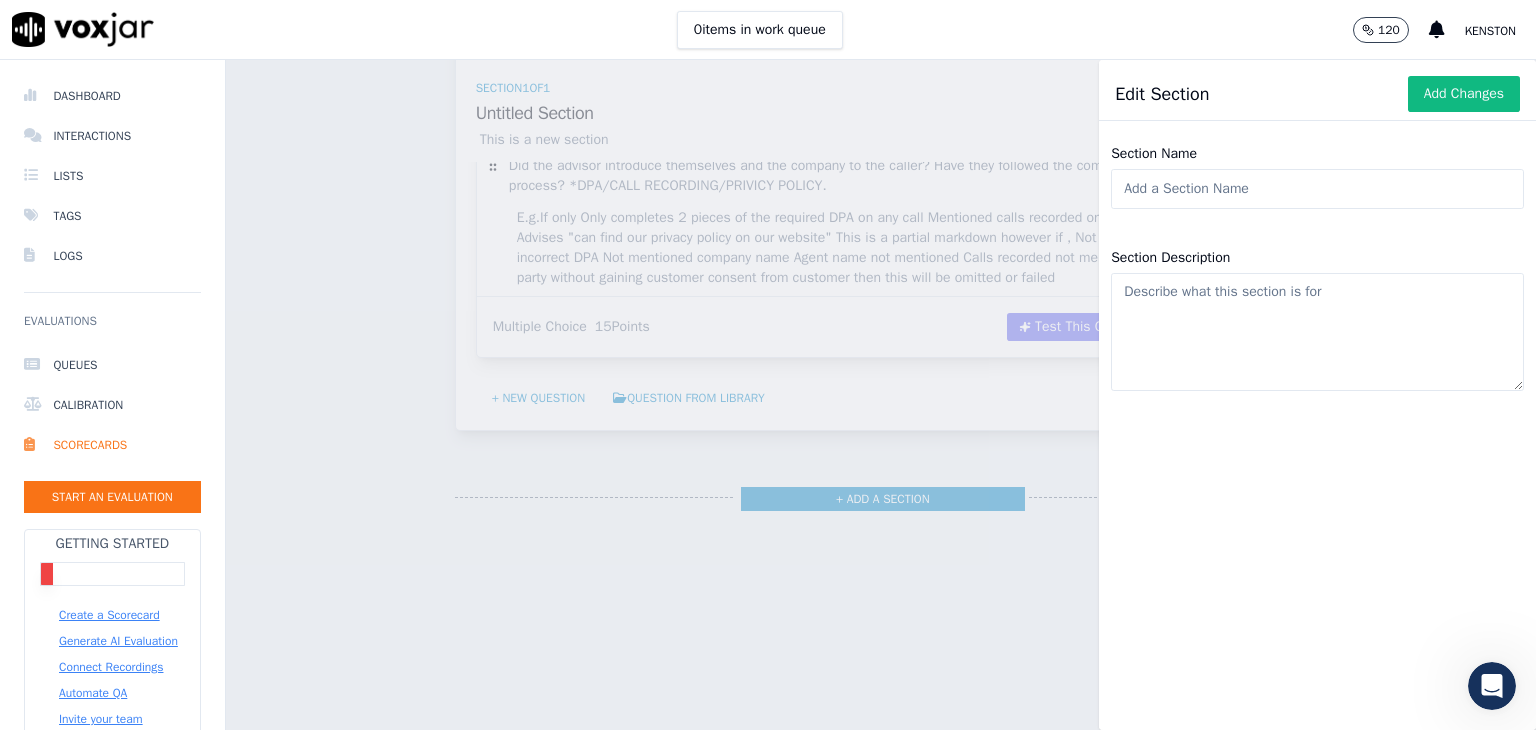 click on "Scorecards     Scorecard Editor   Save Scorecard             Untitled Scorecard   DRAFT   This is a brand new scorecard     GPT-4o Enabled     75 %
15 / 20  pts
Test This Scorecard
Add Action     Section  1  of  1       Untitled Section   20  Points   2  Questions   This is a new section           First question       Single Selection   5  Points
Test This Question
Add Action           Intro   Did the advisor introduce themselves and the company to the caller? Have they followed the companies introduction process?  *DPA/CALL RECORDING/PRIVICY POLICY.   E.g.    Multiple Choice   15  Points
Test This Question
Add Action       + New question    Question from Library     + Add a section         Edit Section   Add Changes     Section Name     Section Description" at bounding box center (881, 395) 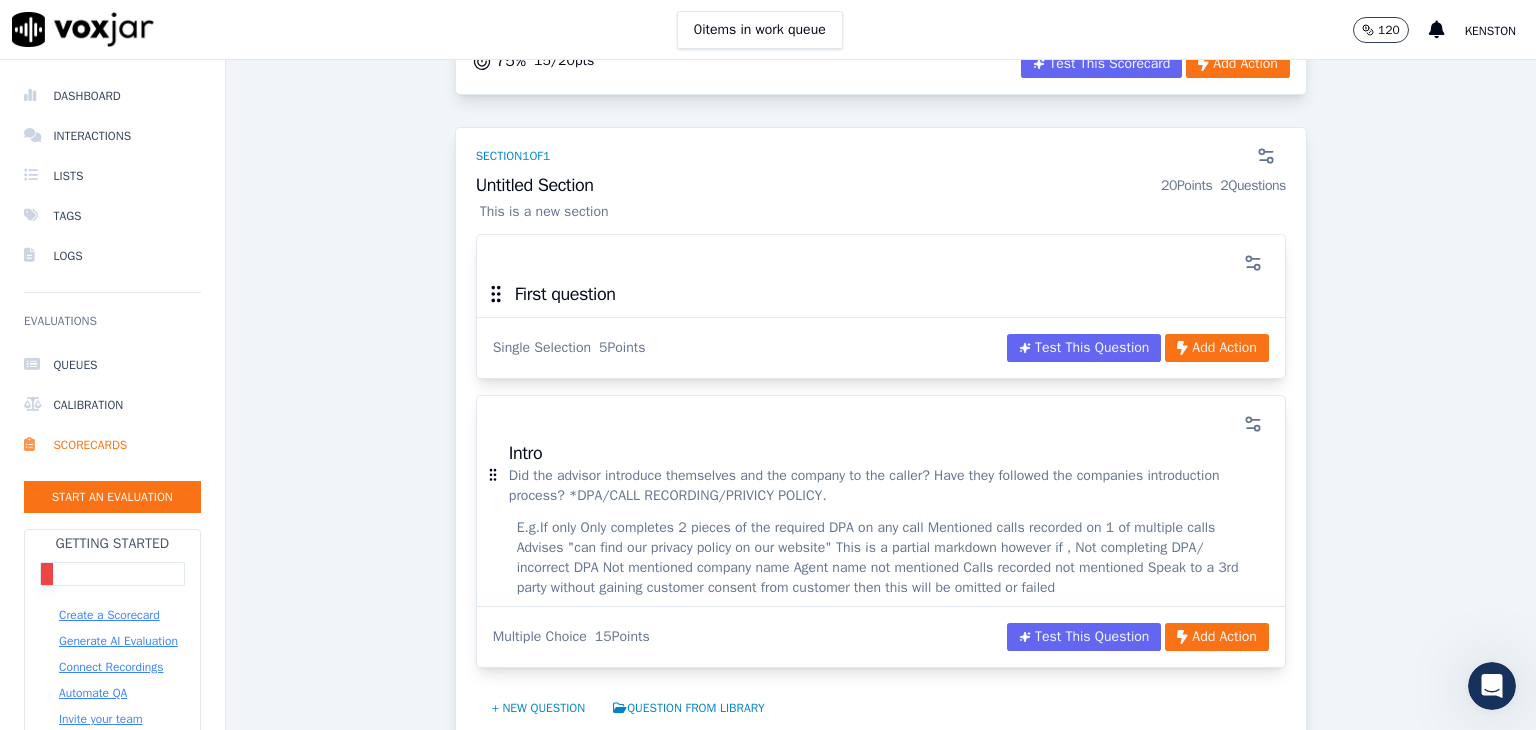 scroll, scrollTop: 200, scrollLeft: 0, axis: vertical 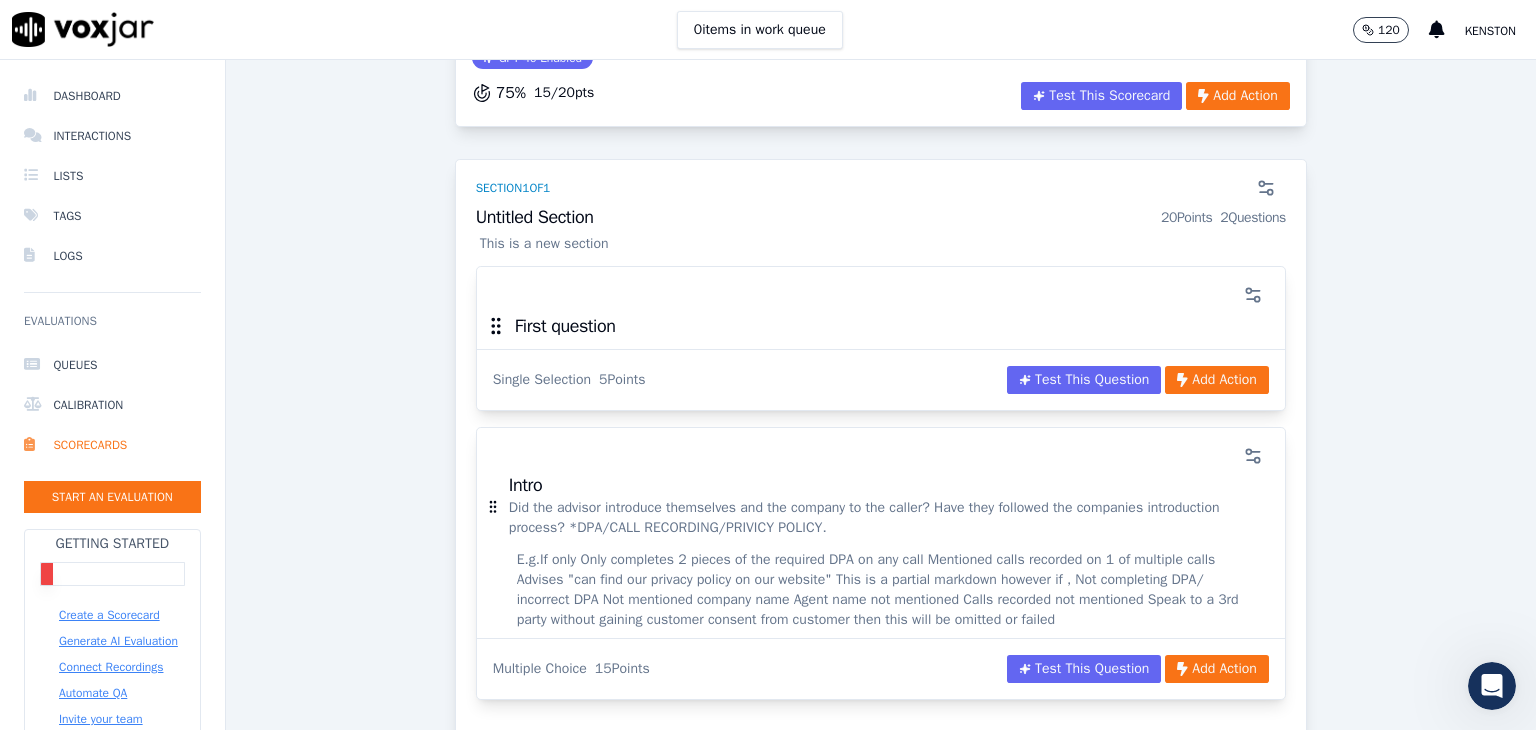 drag, startPoint x: 824, startPoint y: 222, endPoint x: 741, endPoint y: 293, distance: 109.22454 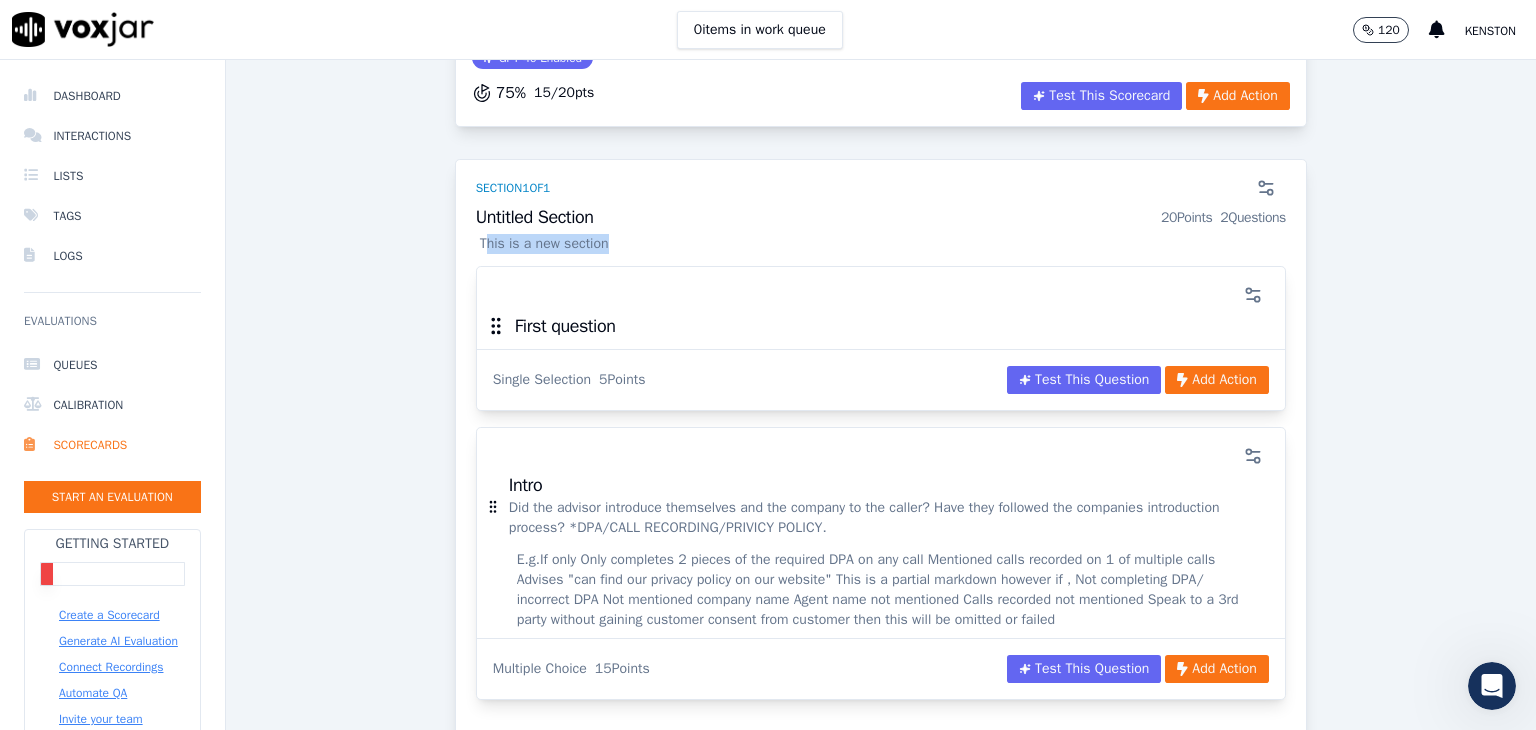 drag, startPoint x: 476, startPoint y: 243, endPoint x: 693, endPoint y: 245, distance: 217.00922 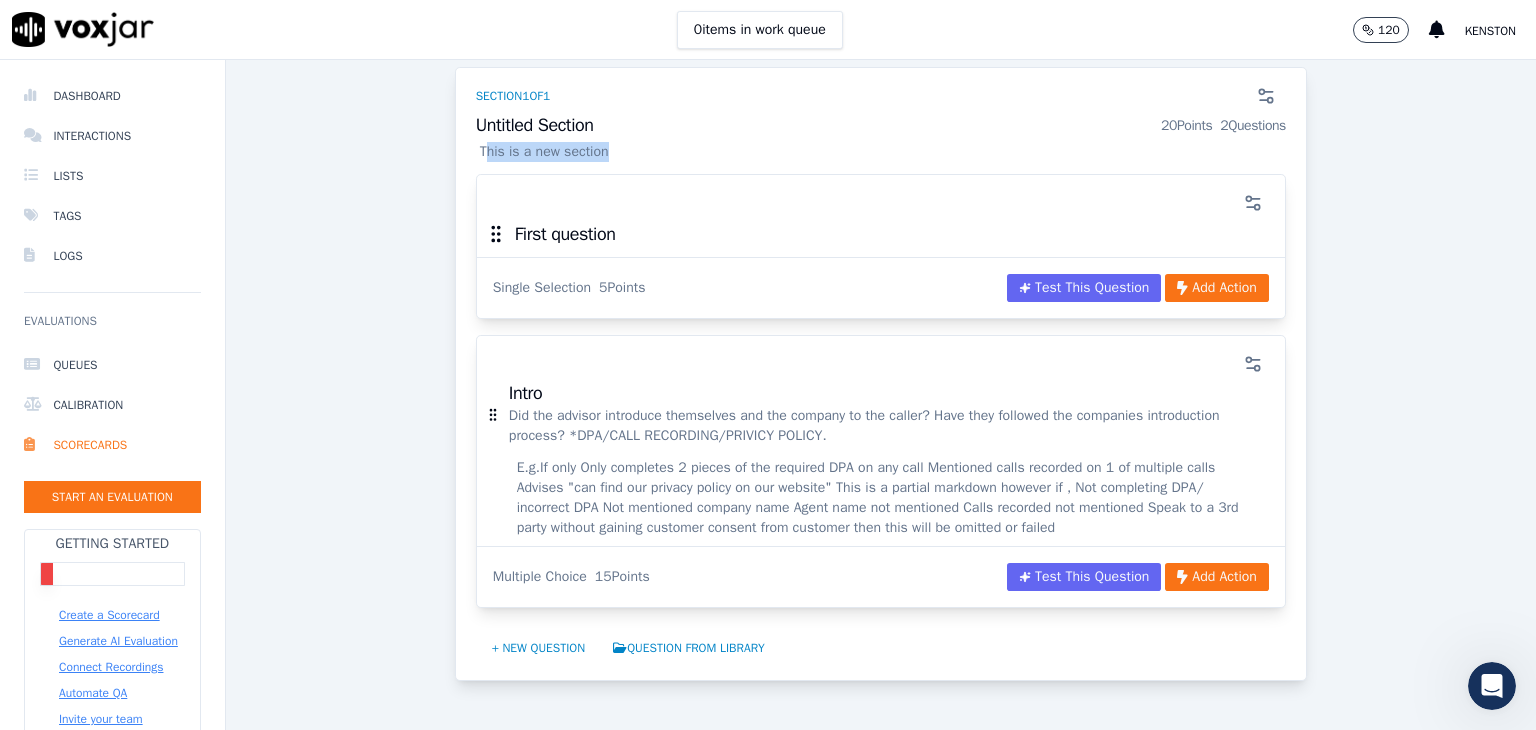scroll, scrollTop: 400, scrollLeft: 0, axis: vertical 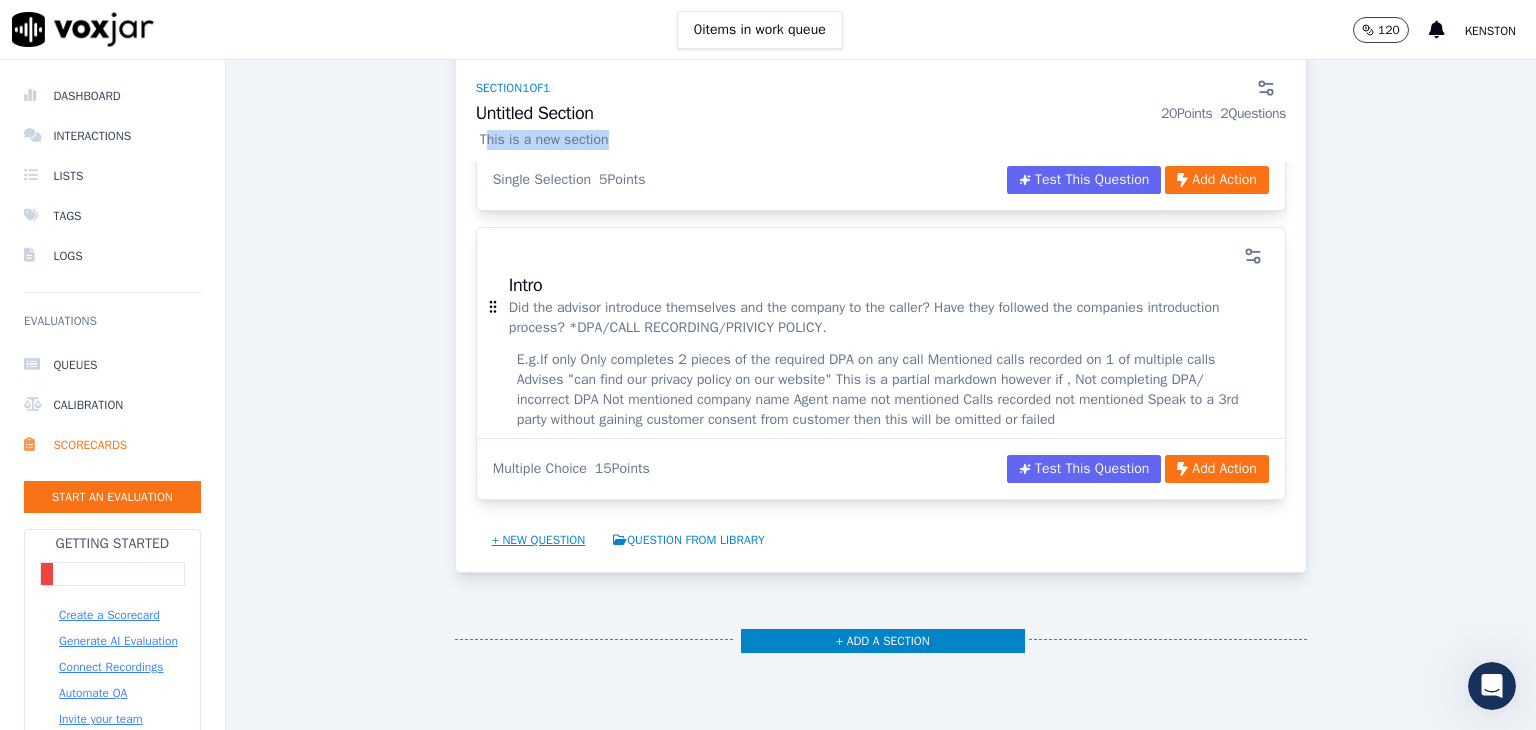 click on "+ New question" at bounding box center (539, 540) 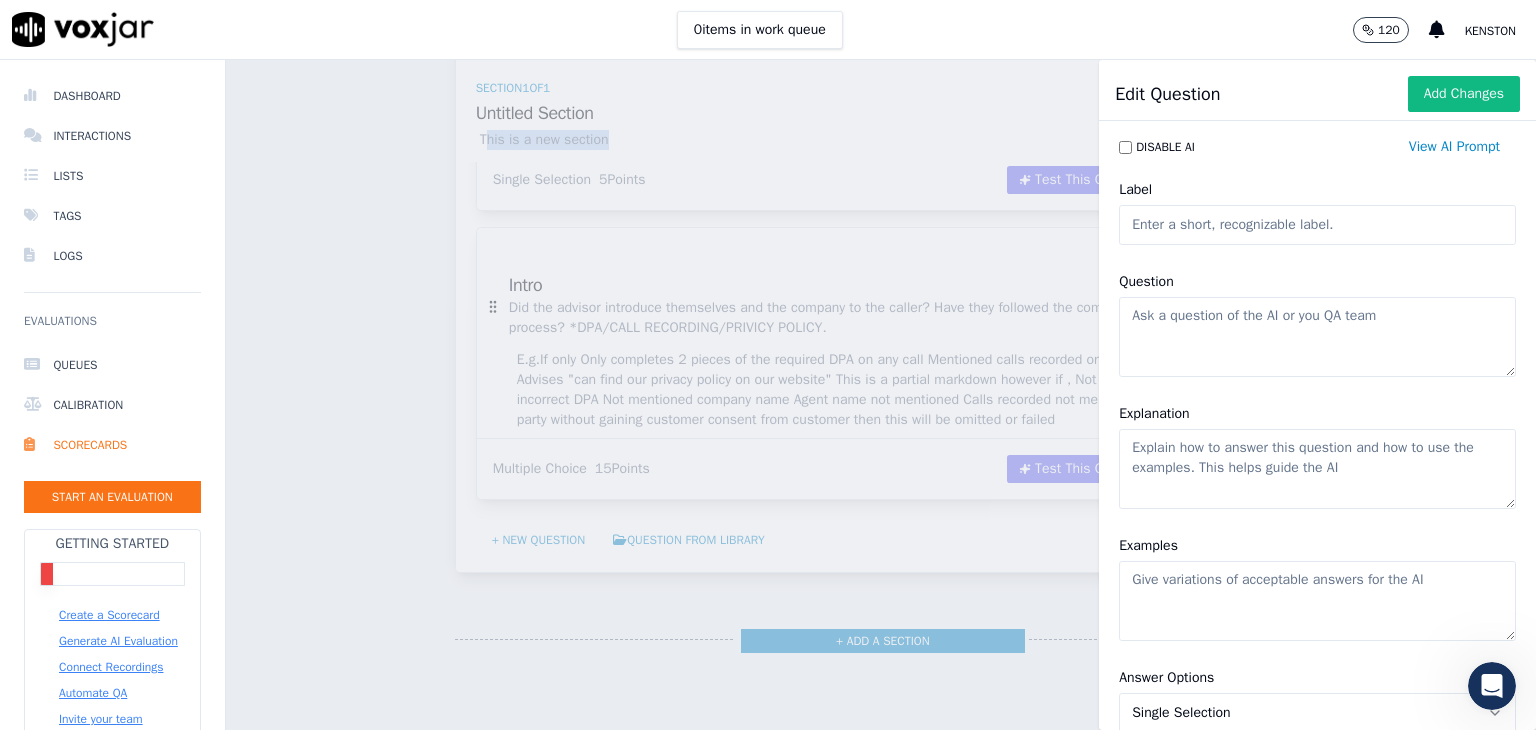 click on "Scorecards     Scorecard Editor   Save Scorecard             Untitled Scorecard   DRAFT   This is a brand new scorecard     GPT-4o Enabled     75 %
15 / 20  pts
Test This Scorecard
Add Action     Section  1  of  1       Untitled Section   20  Points   2  Questions   This is a new section           First question       Single Selection   5  Points
Test This Question
Add Action           Intro   Did the advisor introduce themselves and the company to the caller? Have they followed the companies introduction process?  *DPA/CALL RECORDING/PRIVICY POLICY.   E.g.    Multiple Choice   15  Points
Test This Question
Add Action       + New question    Question from Library     + Add a section           Edit Question   Add Changes
Disable AI     View AI Prompt   Label     Question     Explanation     Examples     Answer Options   Single Selection         default to N/A   Option   Yes   Points   10     autofail" at bounding box center [881, 395] 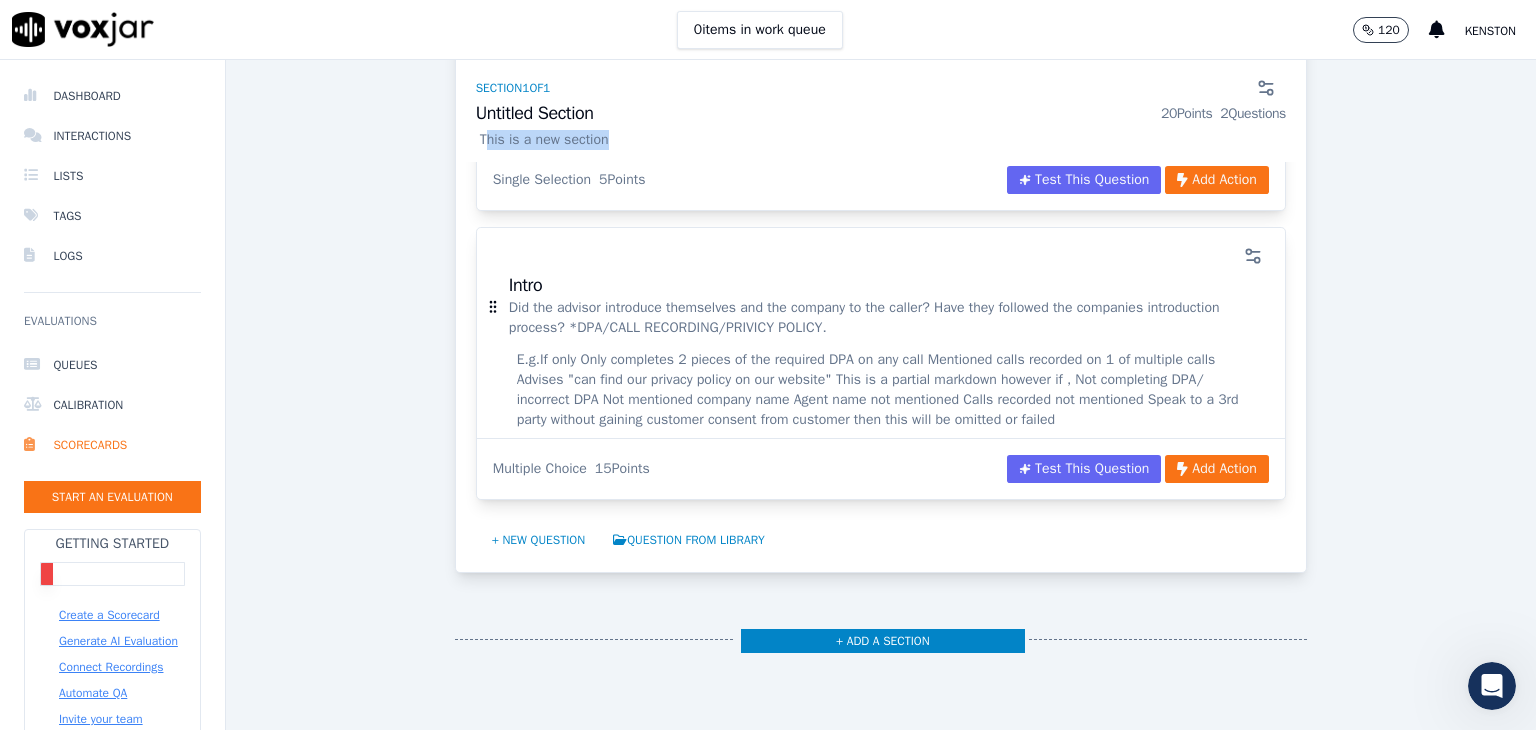scroll, scrollTop: 0, scrollLeft: 0, axis: both 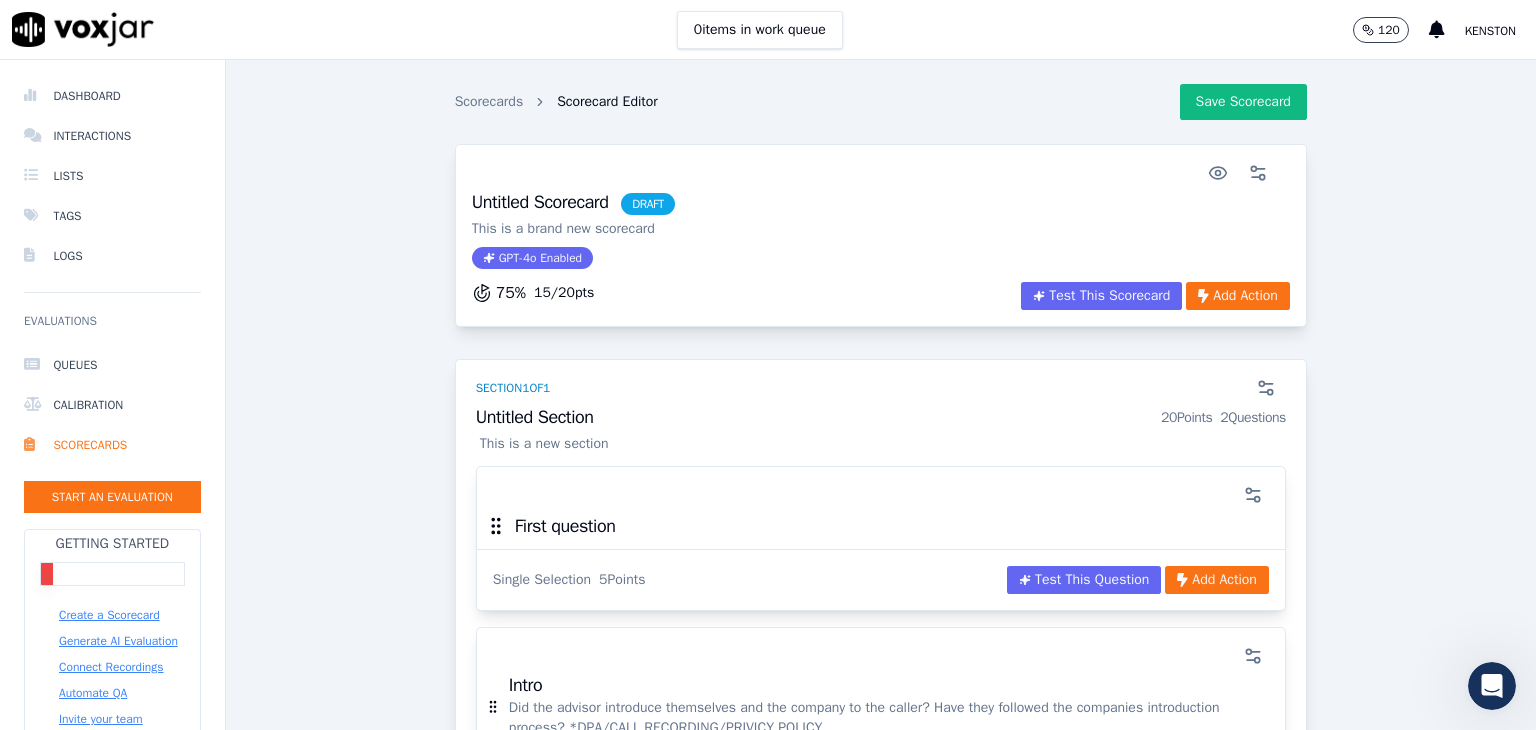 drag, startPoint x: 681, startPoint y: 238, endPoint x: 650, endPoint y: 200, distance: 49.0408 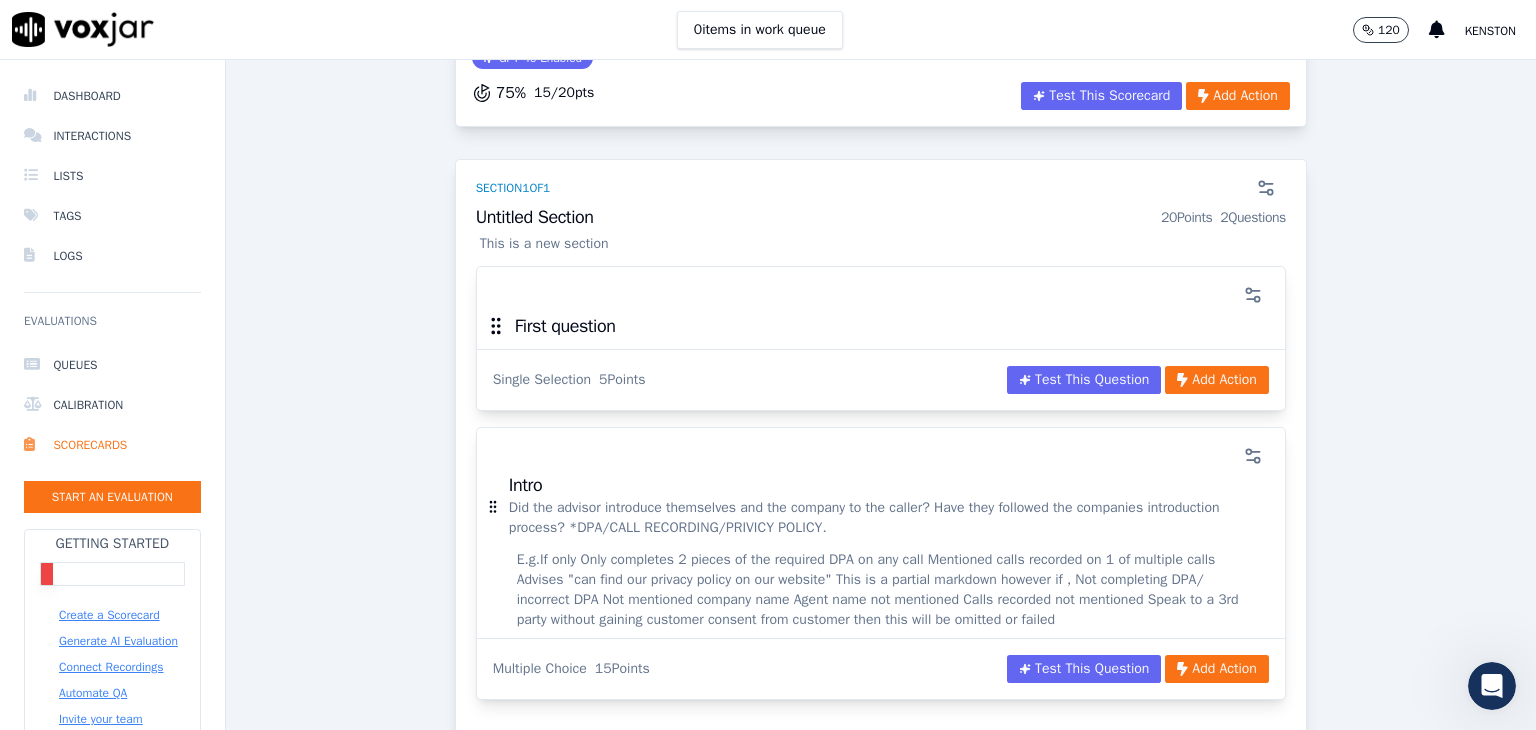scroll, scrollTop: 0, scrollLeft: 0, axis: both 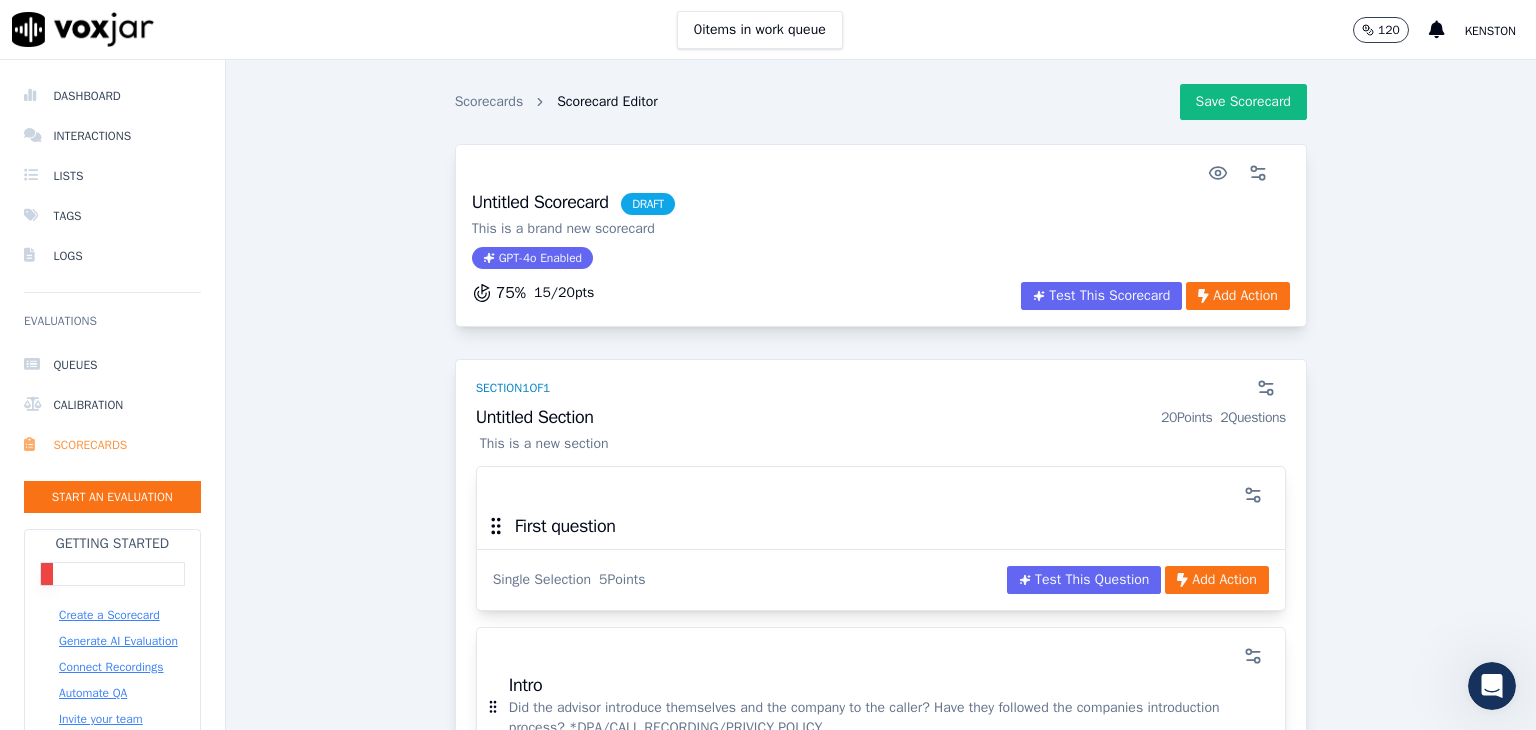 click on "Scorecards" at bounding box center [112, 445] 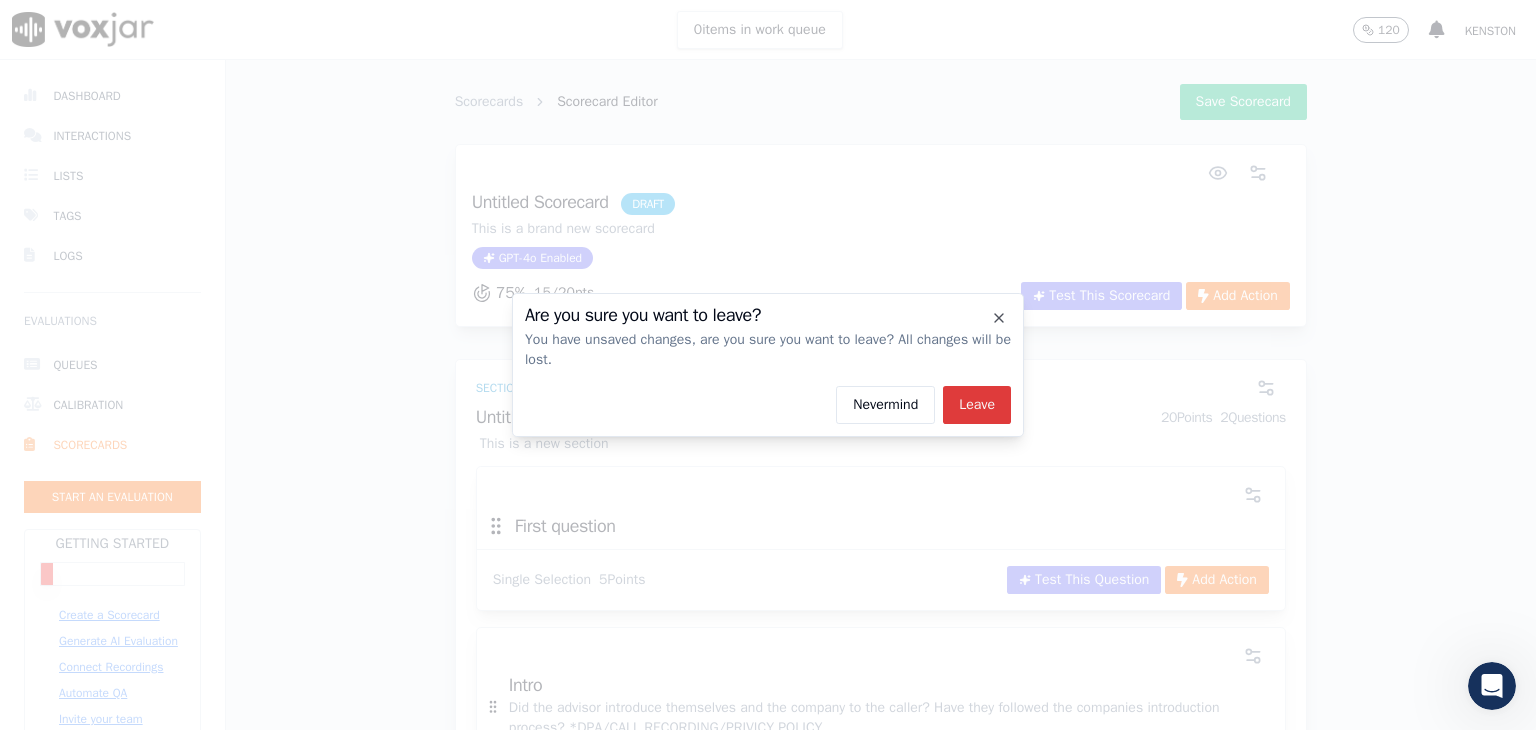 click on "Leave" 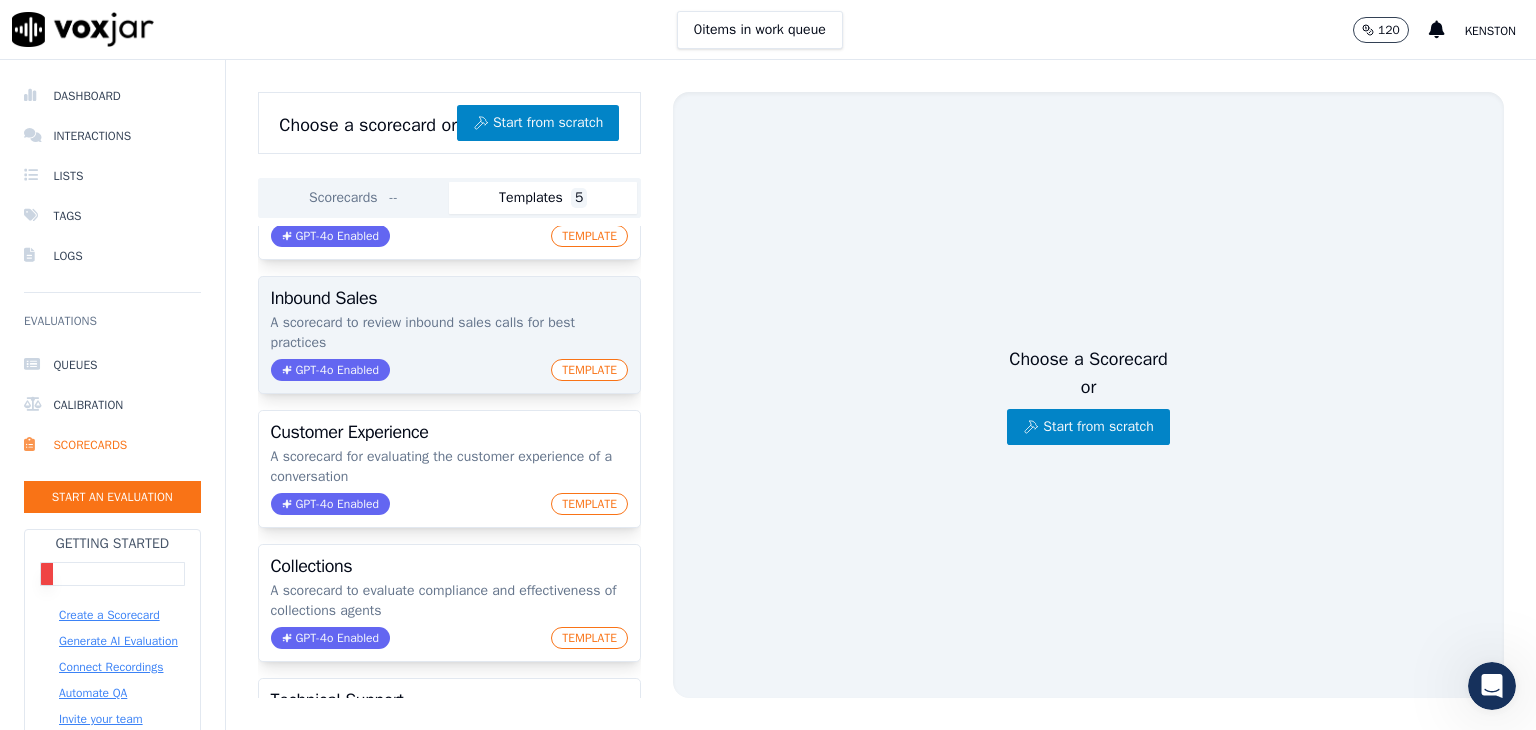 scroll, scrollTop: 200, scrollLeft: 0, axis: vertical 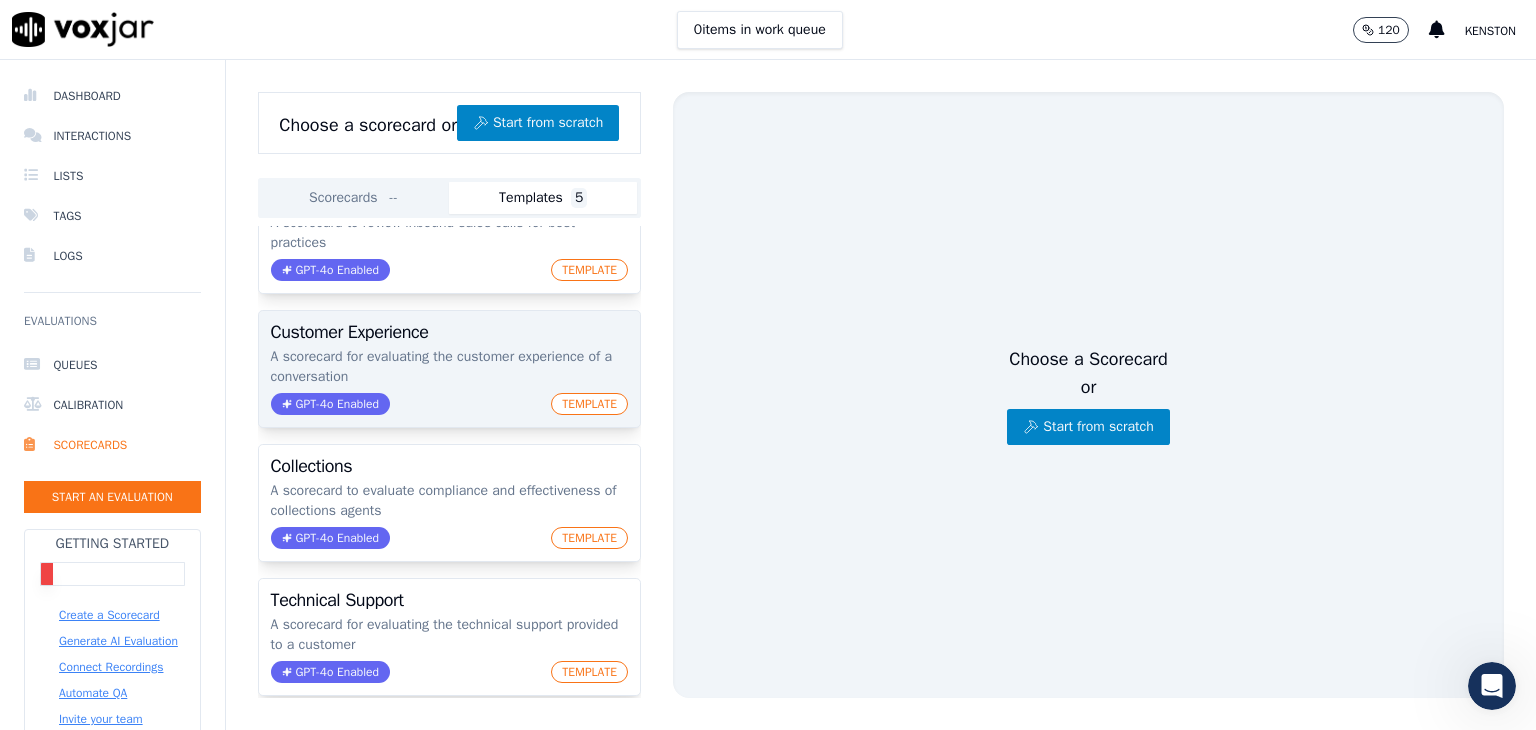 click on "A scorecard for evaluating the customer experience of a conversation" 